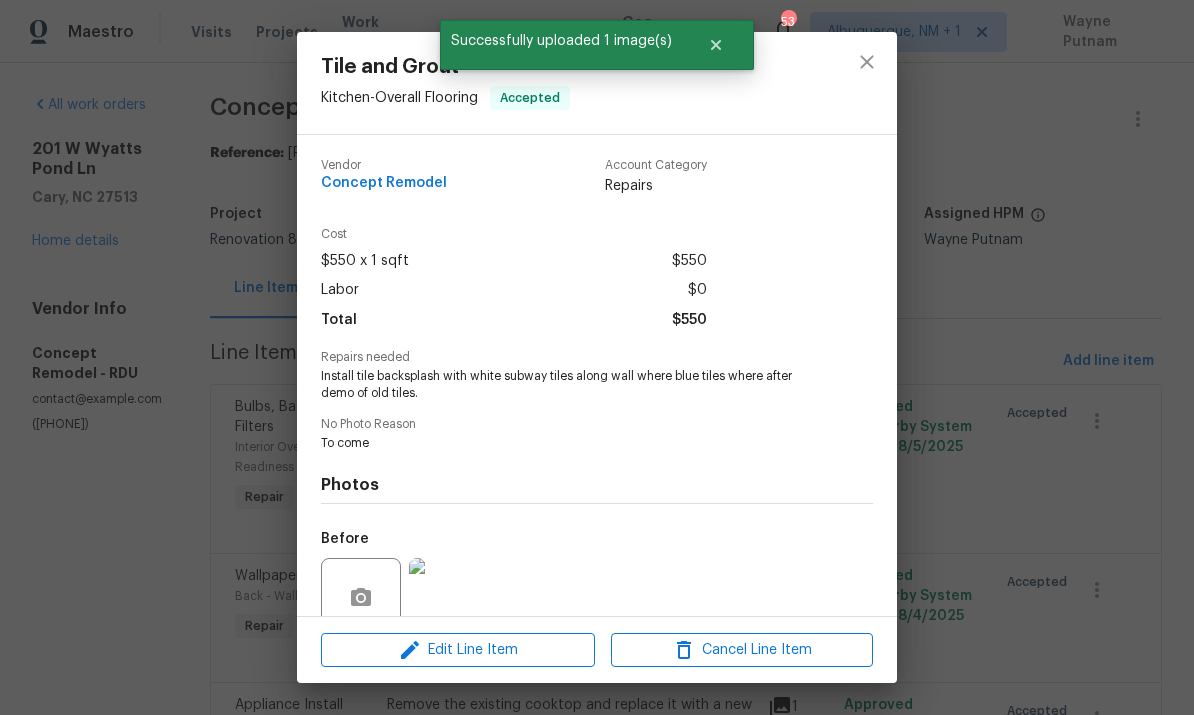 scroll, scrollTop: 0, scrollLeft: 0, axis: both 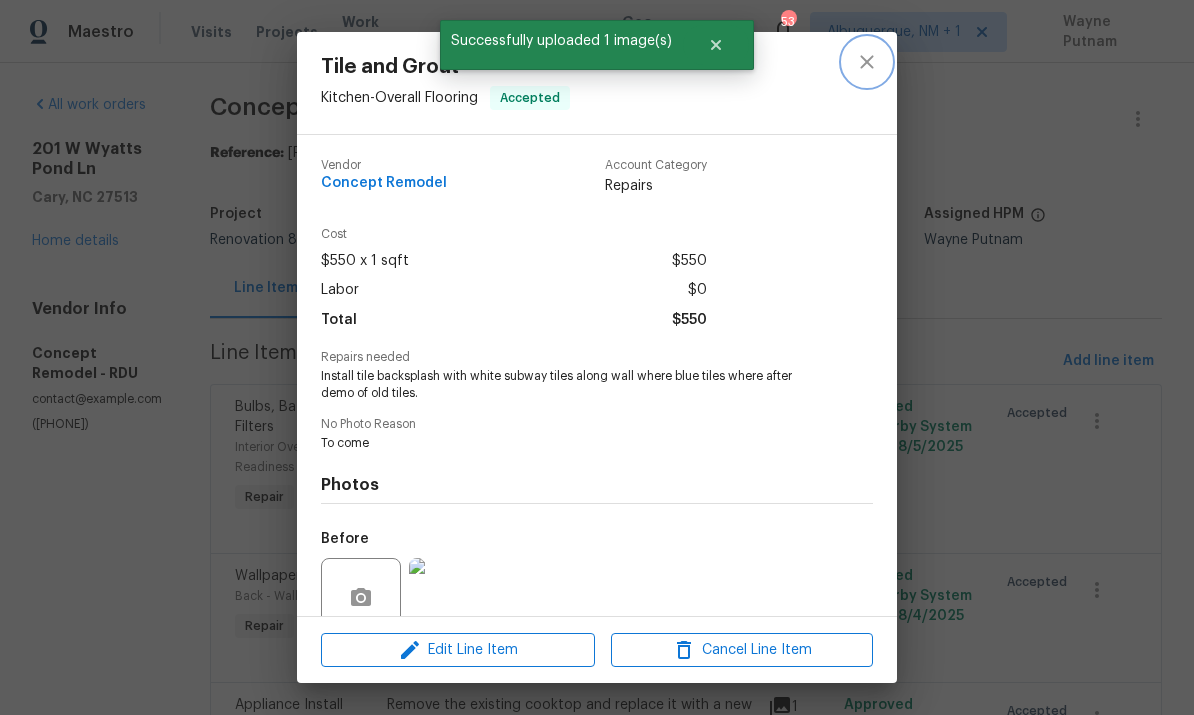 click at bounding box center (867, 62) 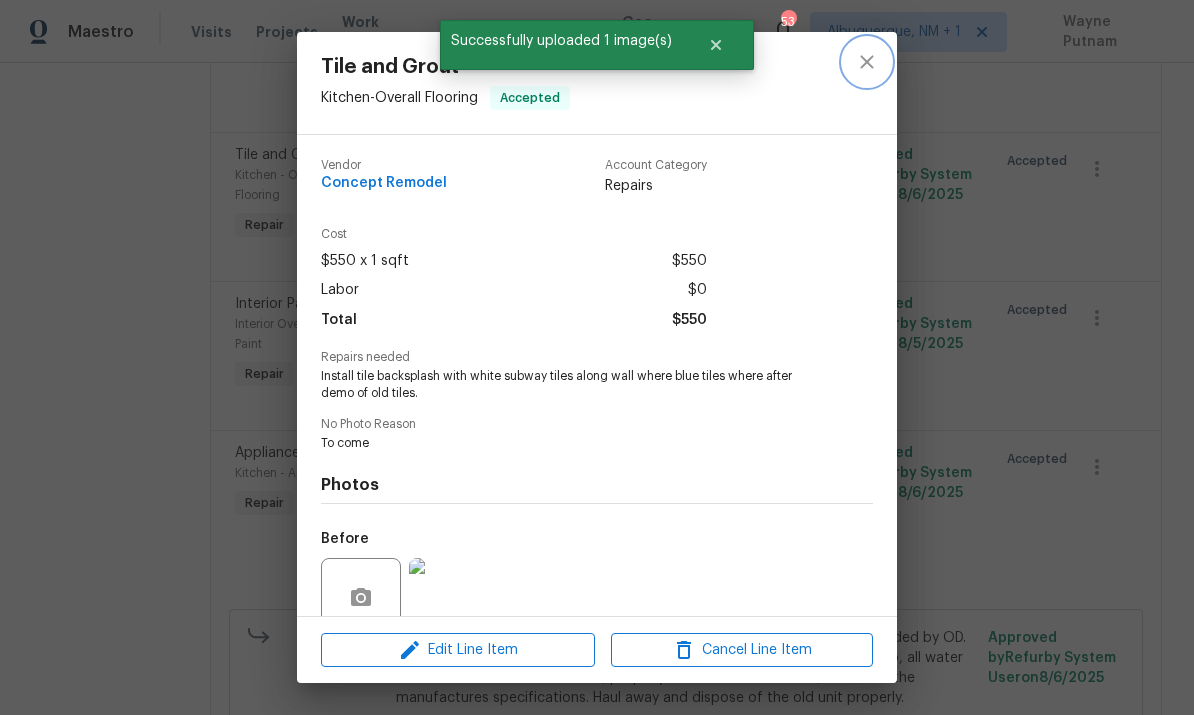 scroll, scrollTop: 177, scrollLeft: 0, axis: vertical 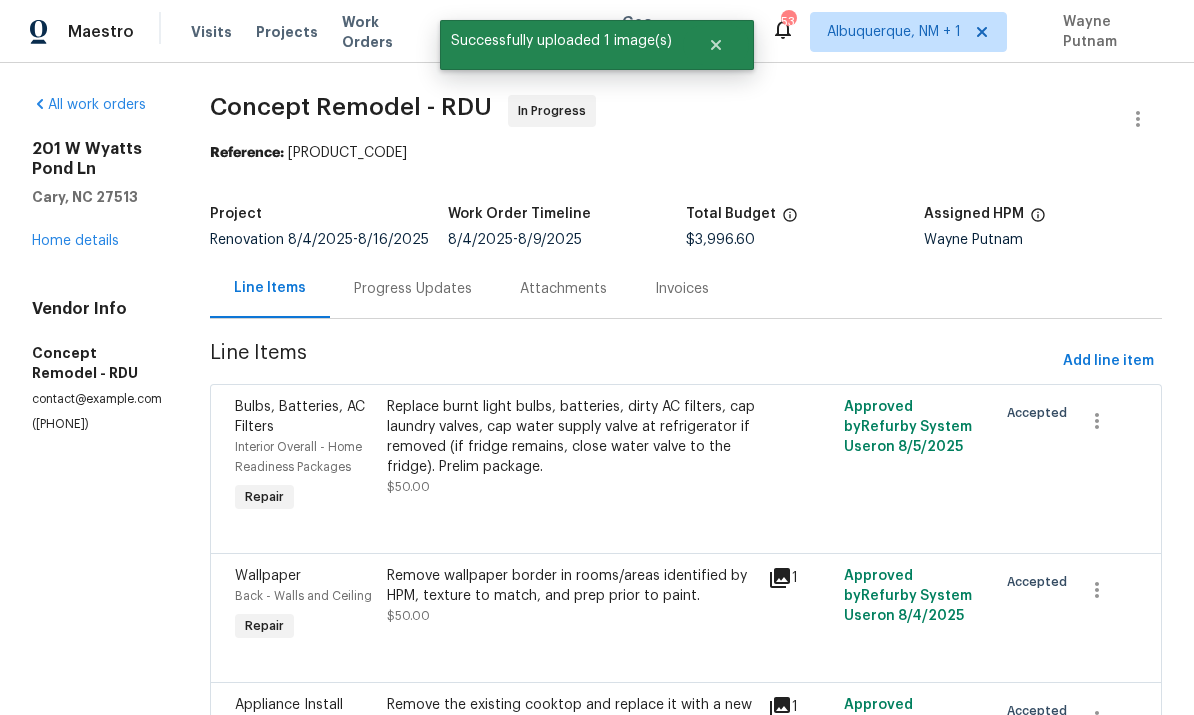 click on "Progress Updates" at bounding box center [413, 289] 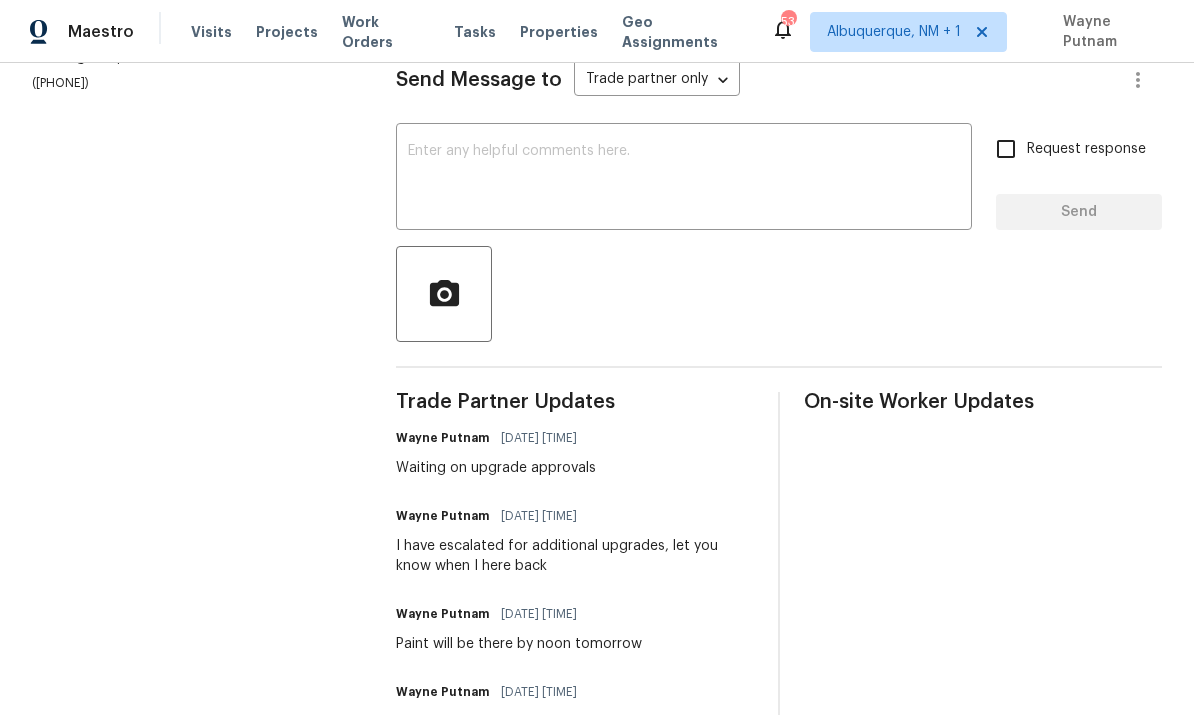 scroll, scrollTop: 300, scrollLeft: 0, axis: vertical 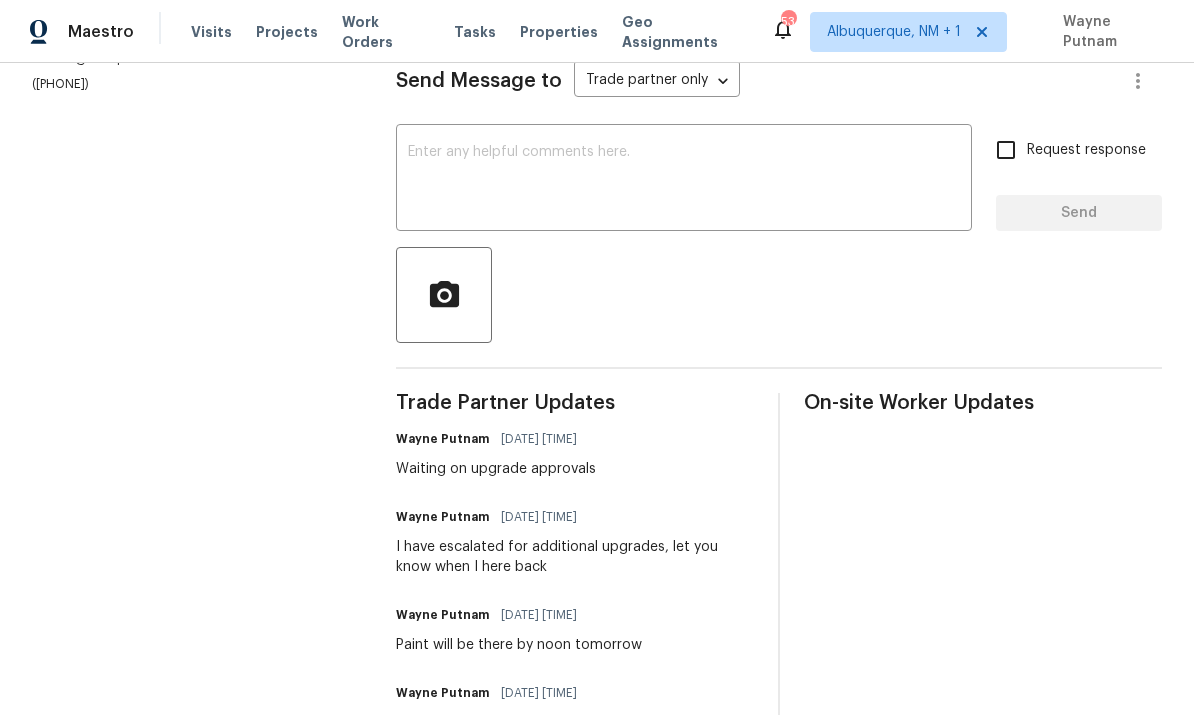 click at bounding box center (684, 180) 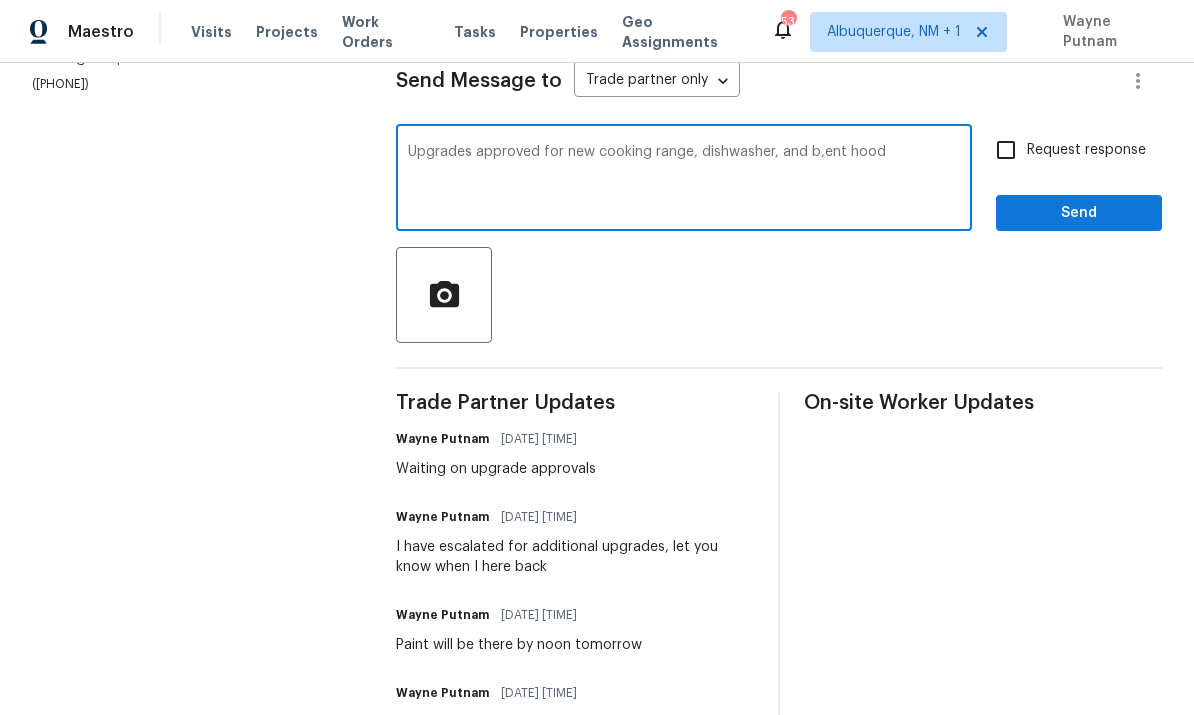 click on "Upgrades approved for new cooking range, dishwasher, and b,ent hood" at bounding box center (684, 180) 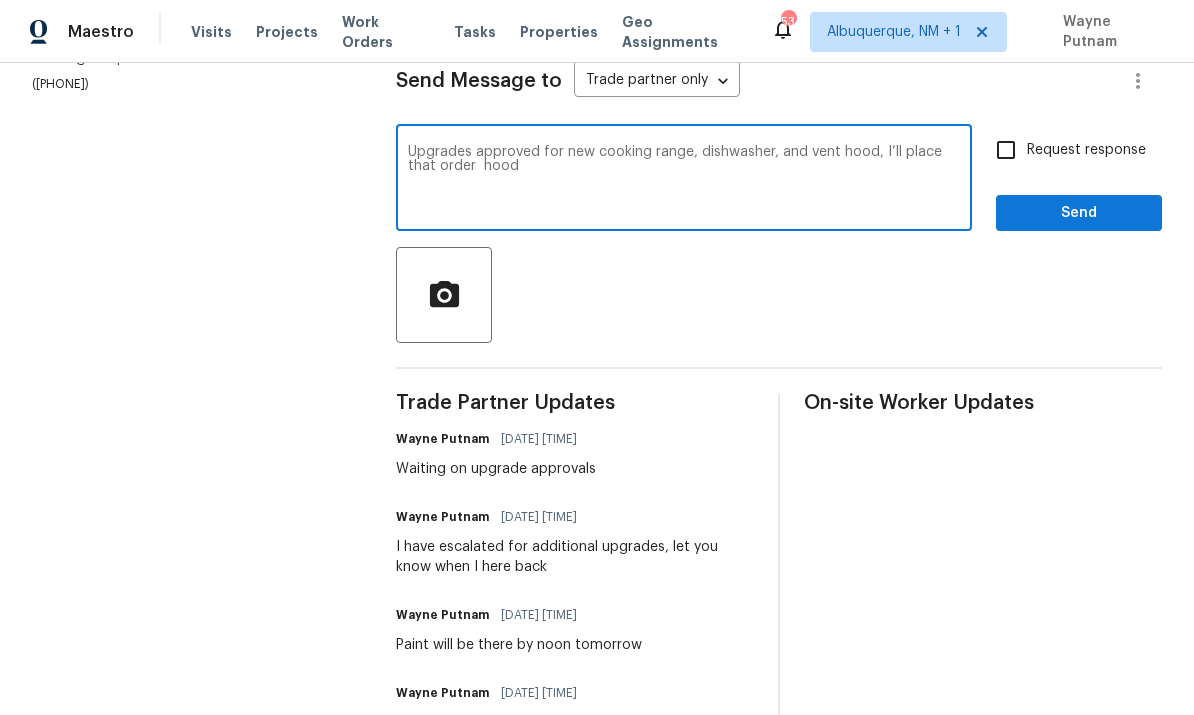 click on "Upgrades approved for new cooking range, dishwasher, and vent hood, I’ll place that order  hood" at bounding box center [684, 180] 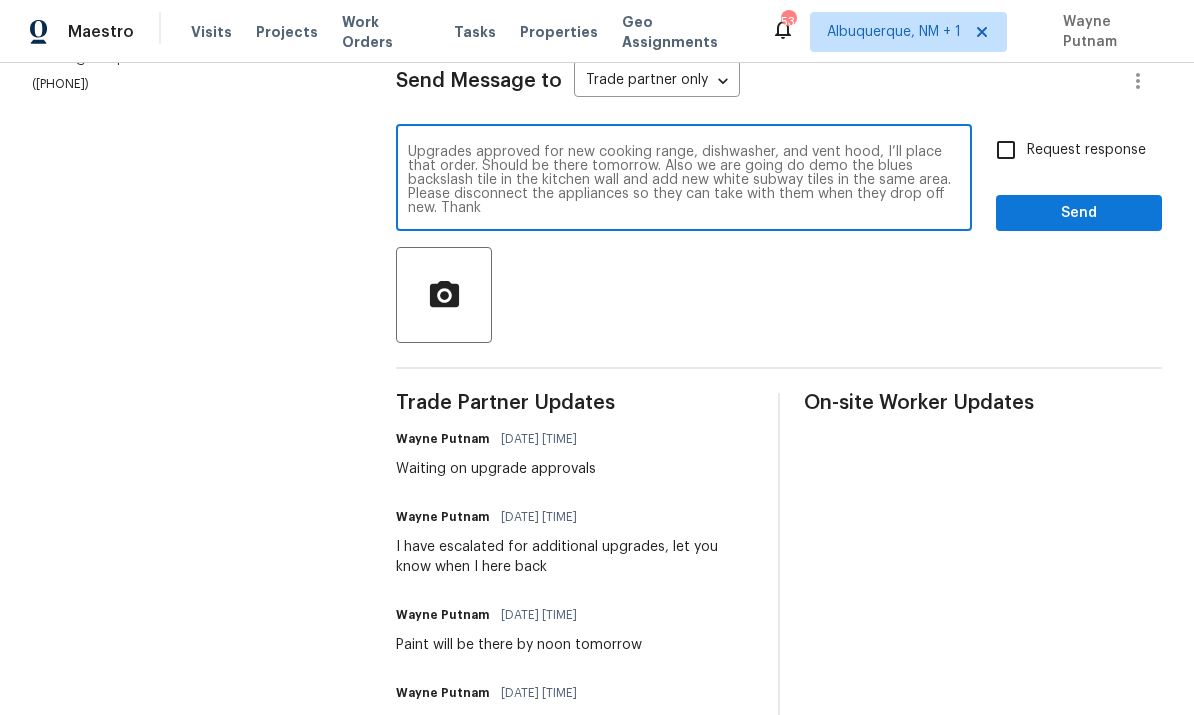 click on "Upgrades approved for new cooking range, dishwasher, and vent hood, I’ll place that order. Should be there tomorrow. Also we are going do demo the blues backslash tile in the kitchen wall and add new white subway tiles in the same area. Please disconnect the appliances so they can take with them when they drop off new. Thank" at bounding box center (684, 180) 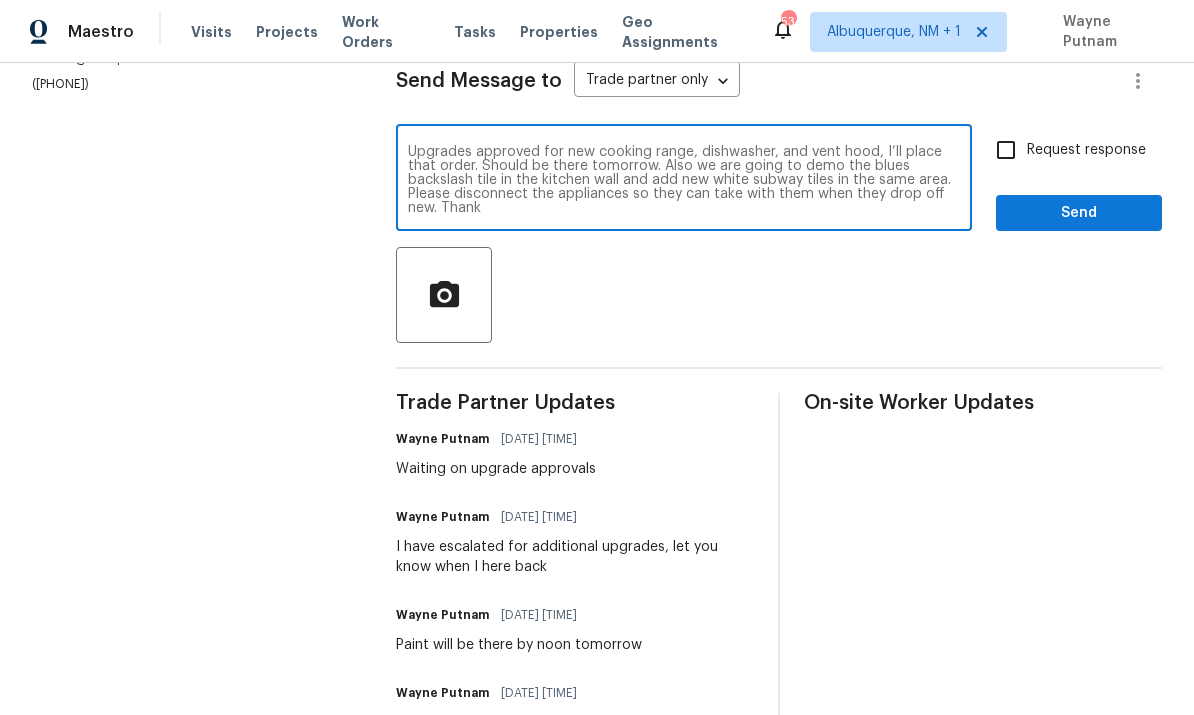 click on "Upgrades approved for new cooking range, dishwasher, and vent hood, I’ll place that order. Should be there tomorrow. Also we are going to demo the blues backslash tile in the kitchen wall and add new white subway tiles in the same area. Please disconnect the appliances so they can take with them when they drop off new. Thank" at bounding box center (684, 180) 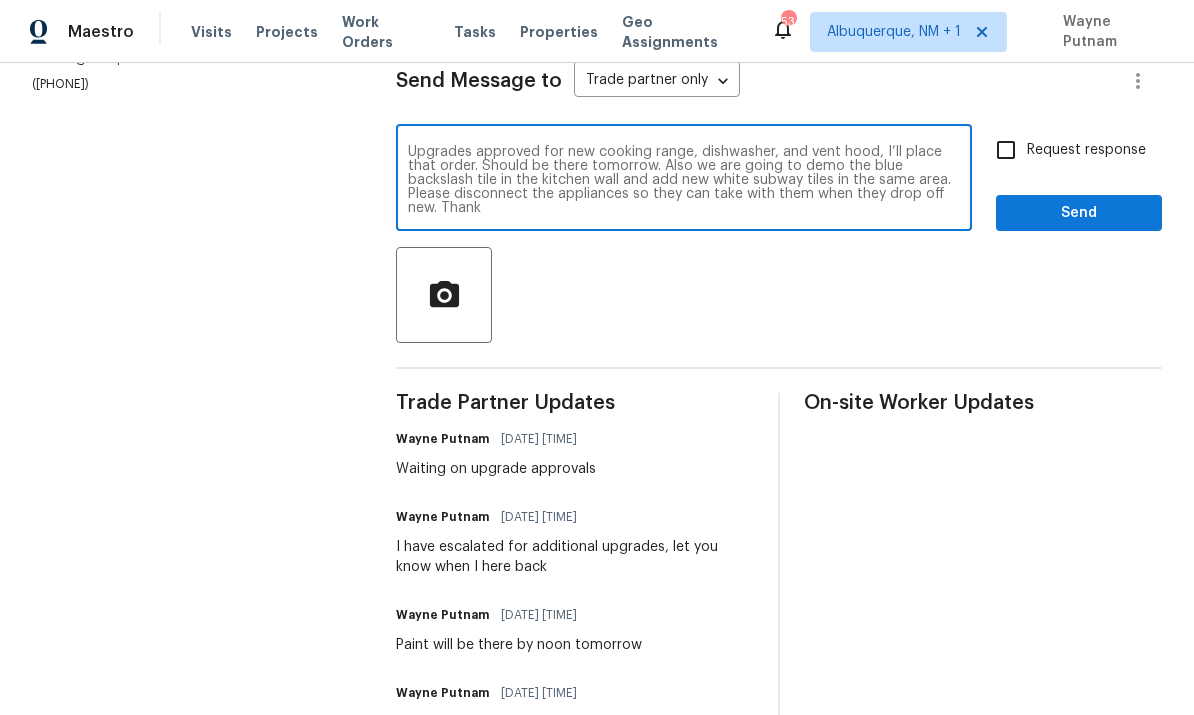 click on "Upgrades approved for new cooking range, dishwasher, and vent hood, I’ll place that order. Should be there tomorrow. Also we are going to demo the blue backslash tile in the kitchen wall and add new white subway tiles in the same area. Please disconnect the appliances so they can take with them when they drop off new. Thank" at bounding box center (684, 180) 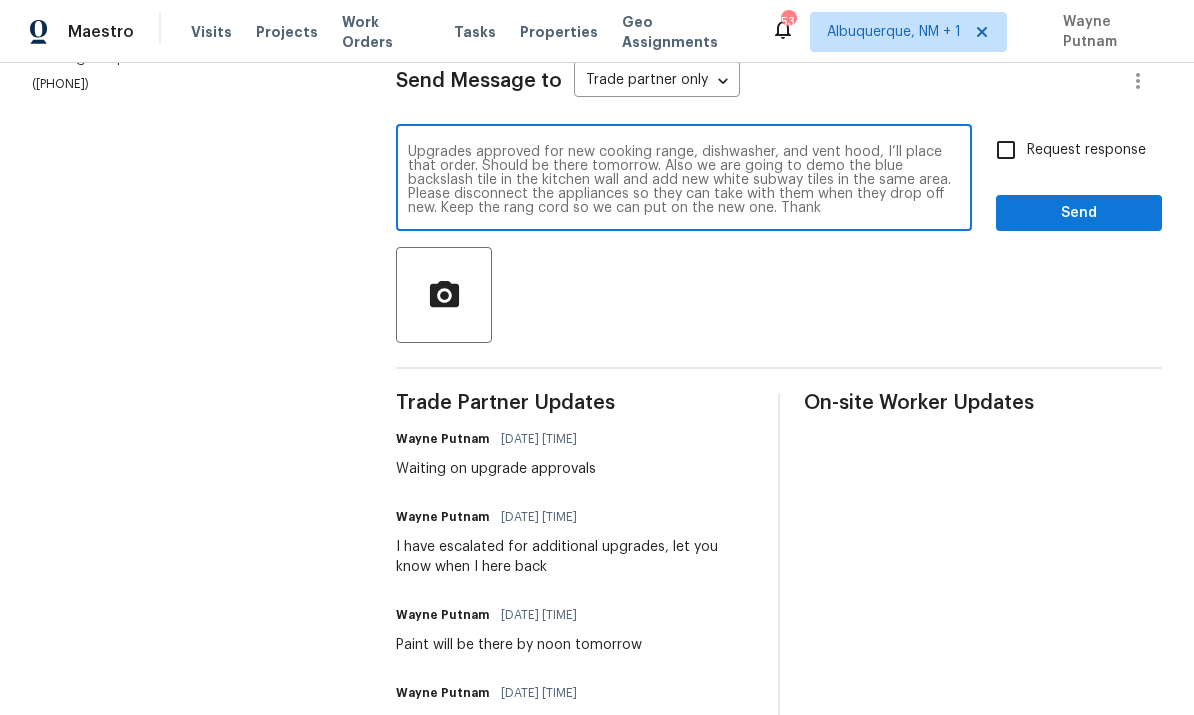 click on "Upgrades approved for new cooking range, dishwasher, and vent hood, I’ll place that order. Should be there tomorrow. Also we are going to demo the blue backslash tile in the kitchen wall and add new white subway tiles in the same area. Please disconnect the appliances so they can take with them when they drop off new. Keep the rang cord so we can put on the new one. Thank" at bounding box center (684, 180) 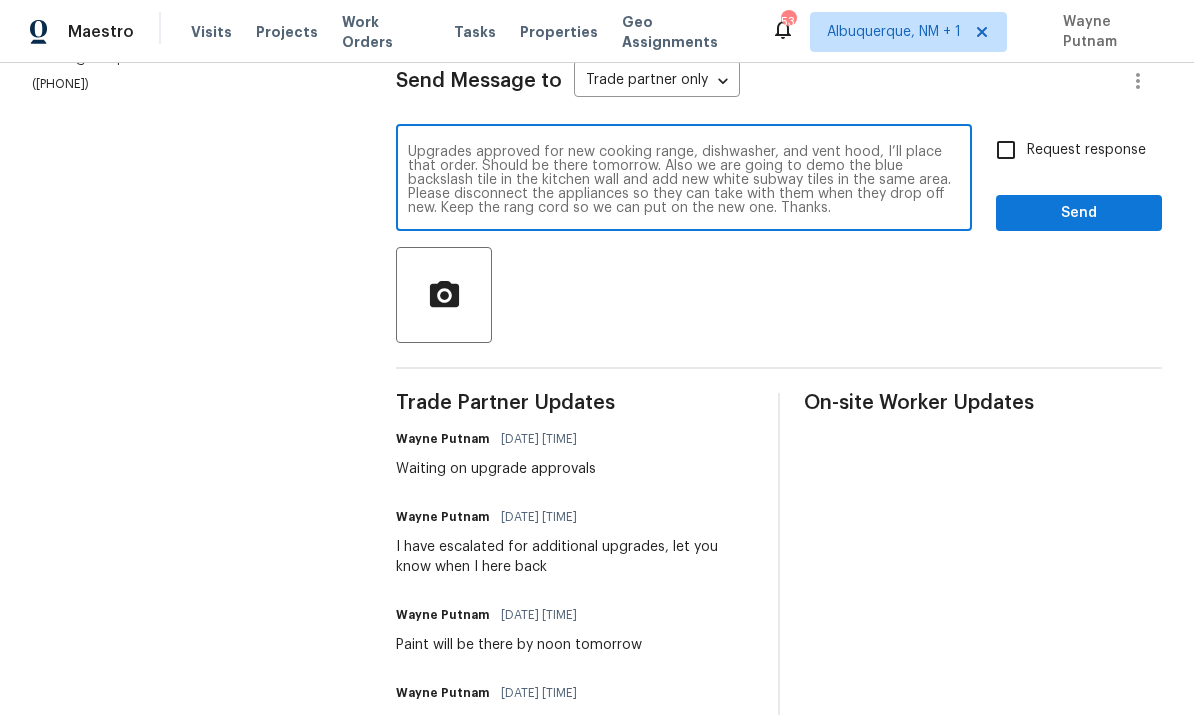 type on "Upgrades approved for new cooking range, dishwasher, and vent hood, I’ll place that order. Should be there tomorrow. Also we are going to demo the blue backslash tile in the kitchen wall and add new white subway tiles in the same area. Please disconnect the appliances so they can take with them when they drop off new. Keep the rang cord so we can put on the new one. Thanks." 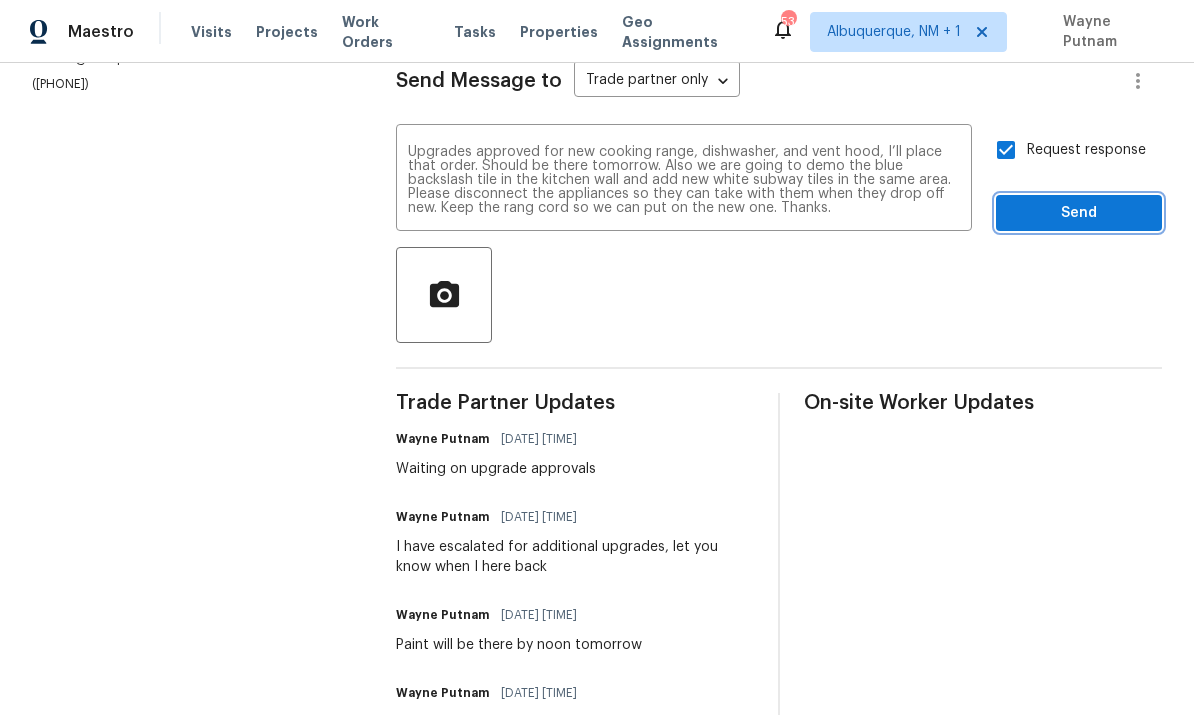 click on "Send" at bounding box center [1079, 213] 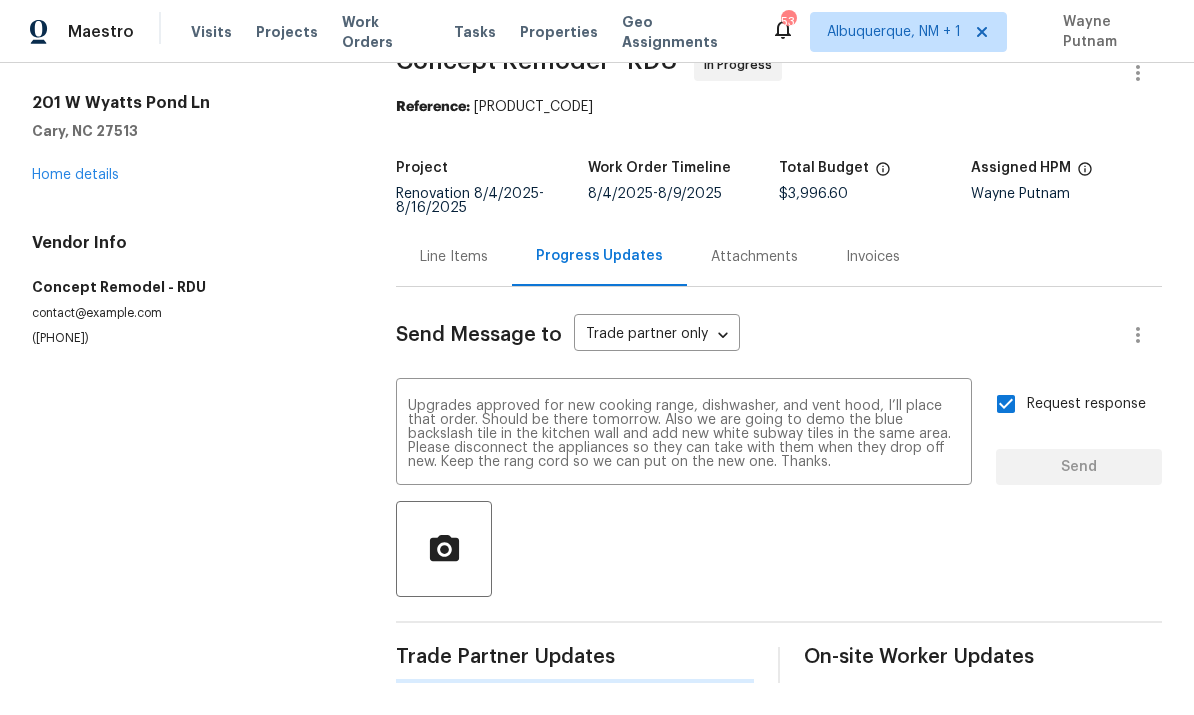 scroll, scrollTop: 0, scrollLeft: 0, axis: both 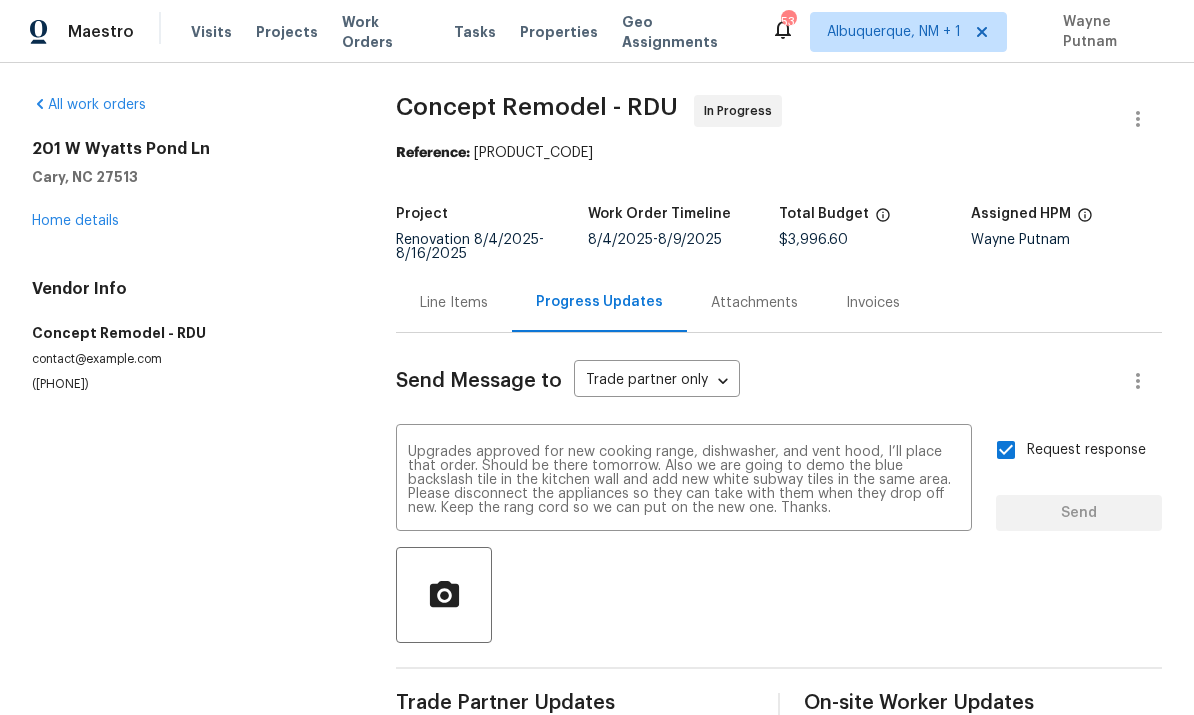 type 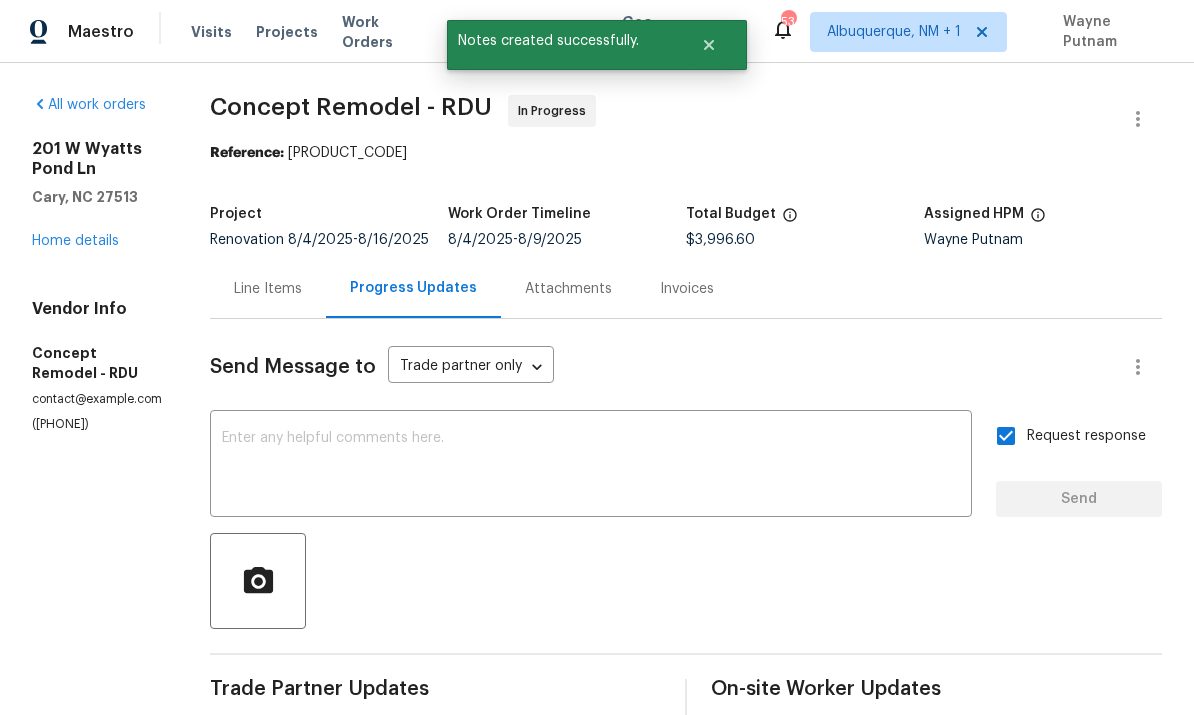 click on "Home details" at bounding box center [75, 241] 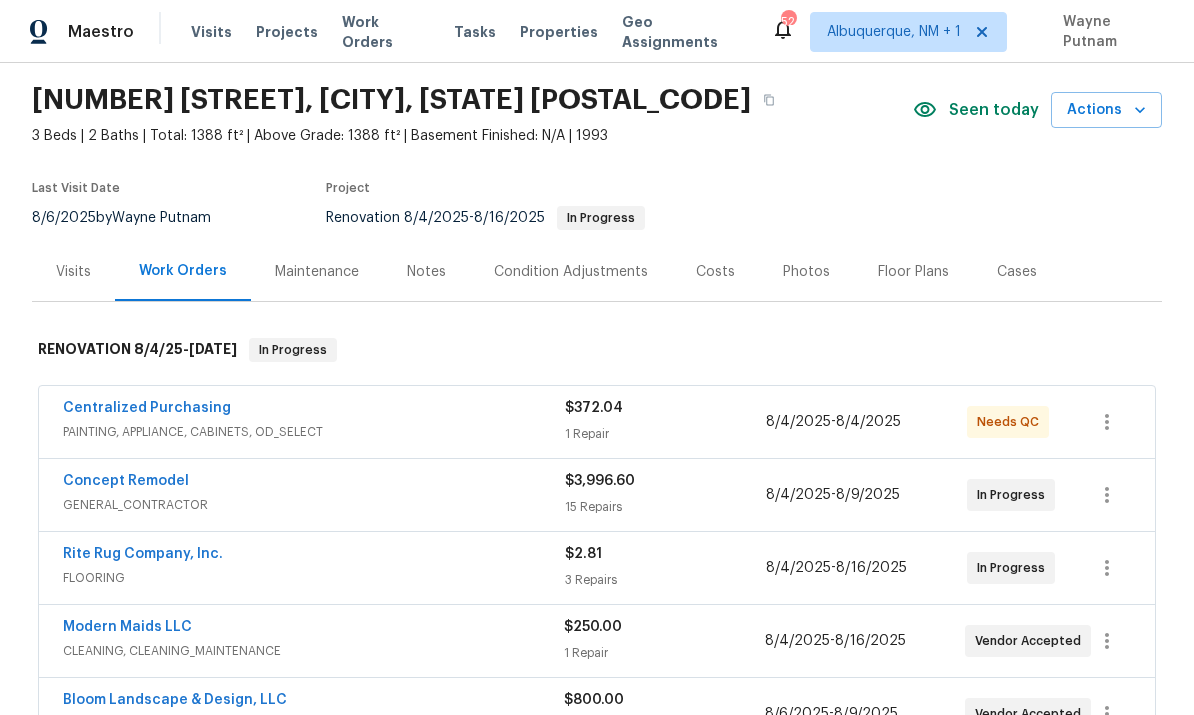 scroll, scrollTop: 65, scrollLeft: 0, axis: vertical 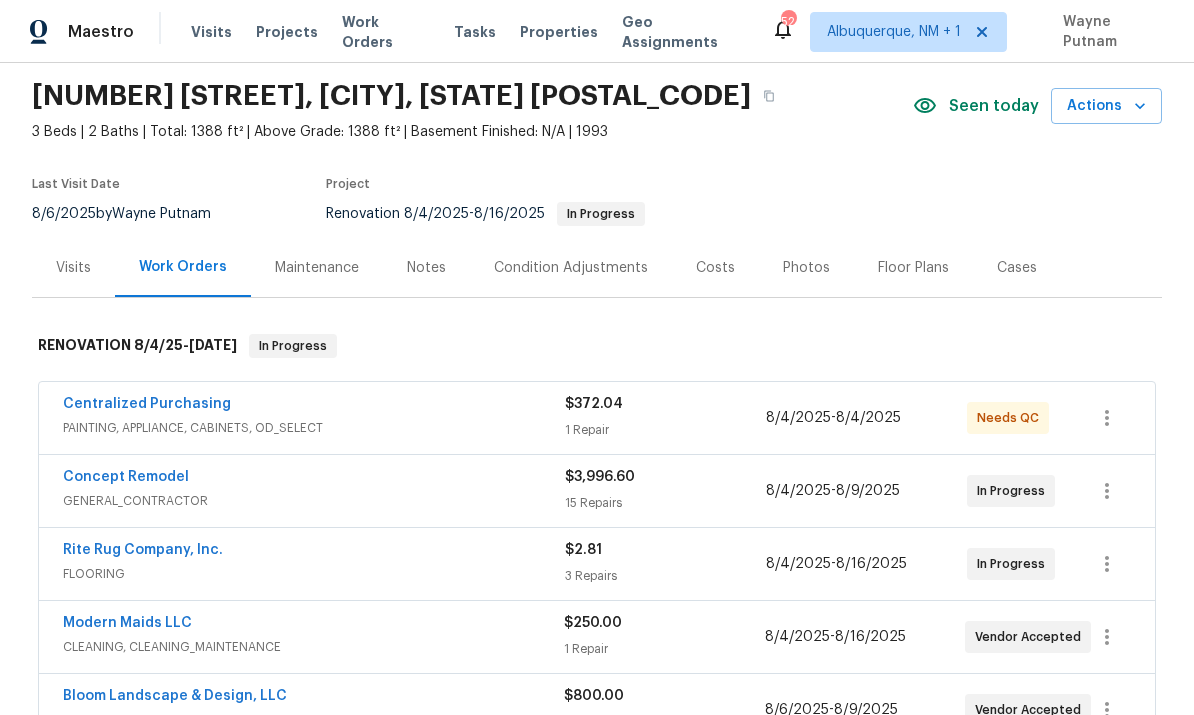 click on "Concept Remodel" at bounding box center [126, 477] 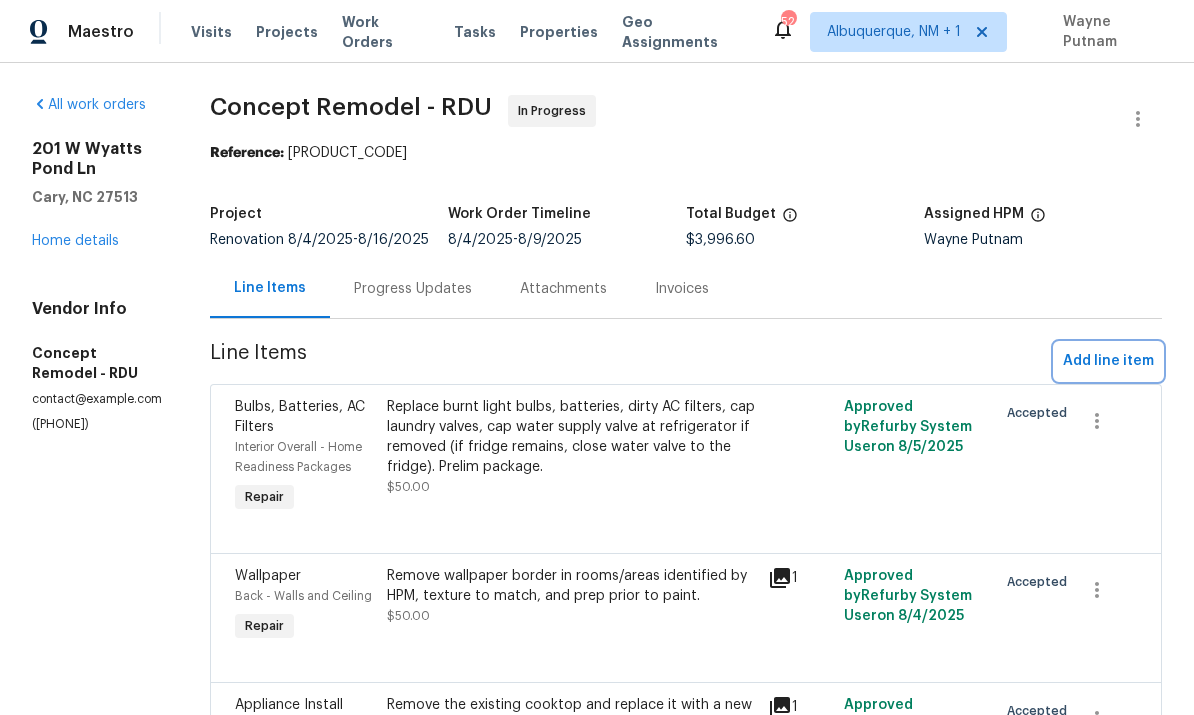 click on "Add line item" at bounding box center (1108, 361) 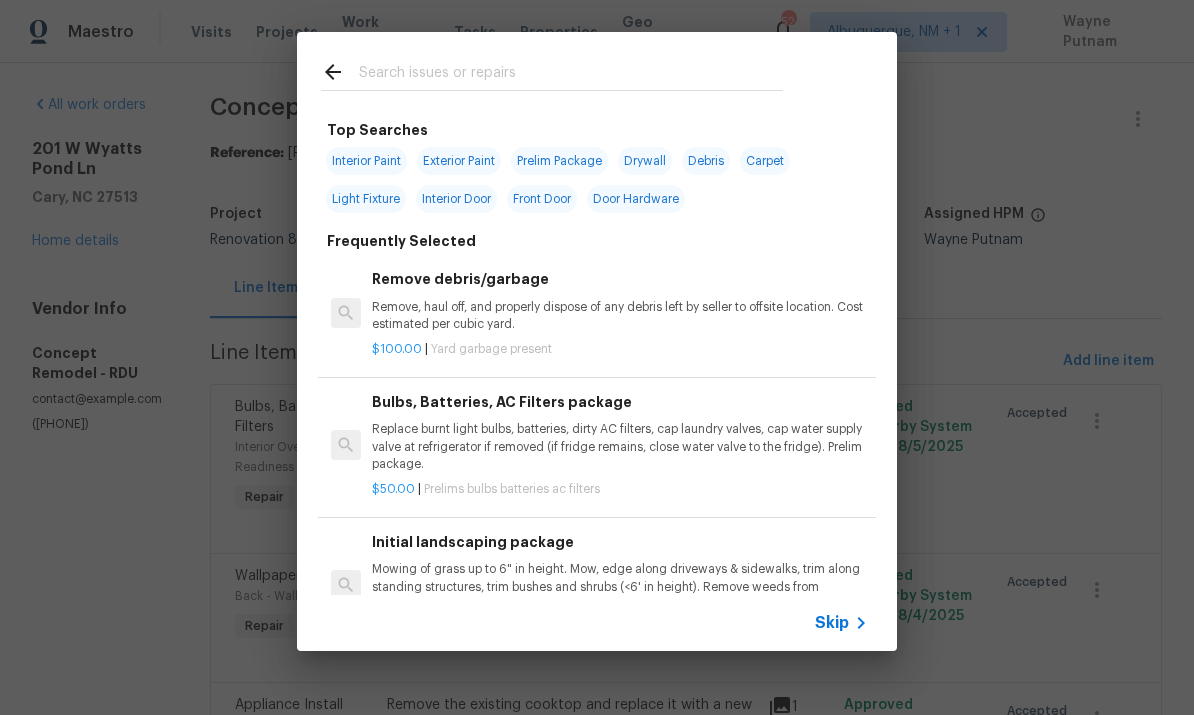 click at bounding box center (571, 75) 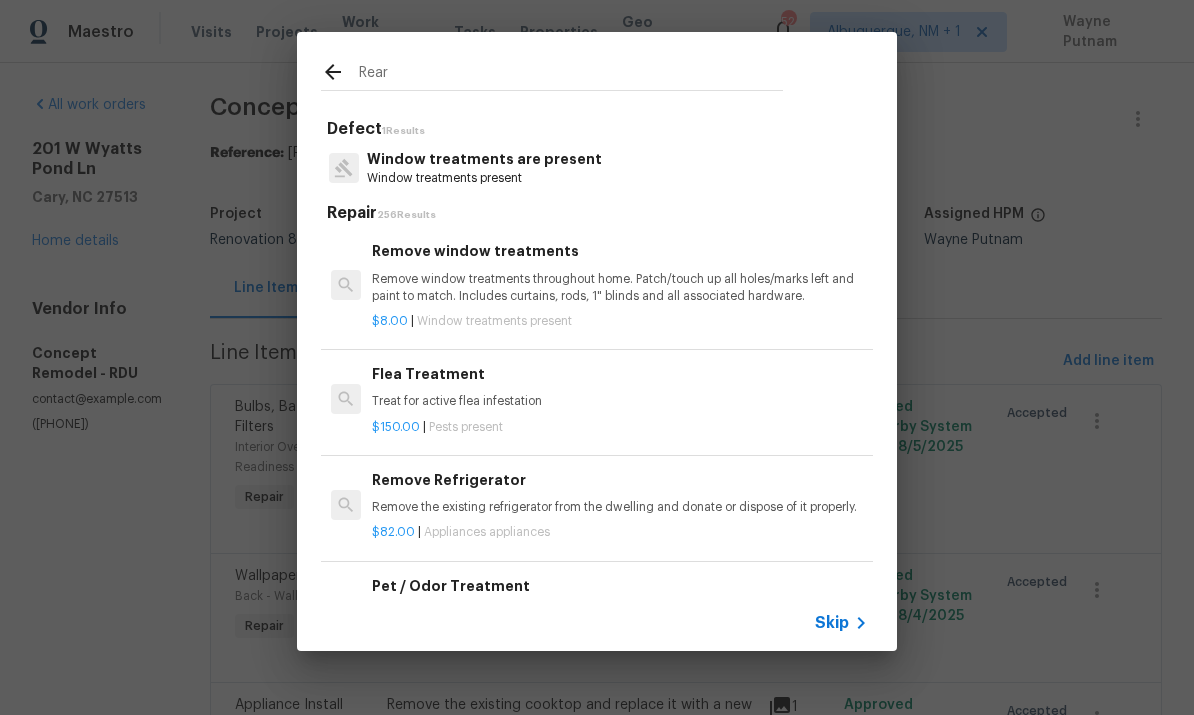 type on "Rear" 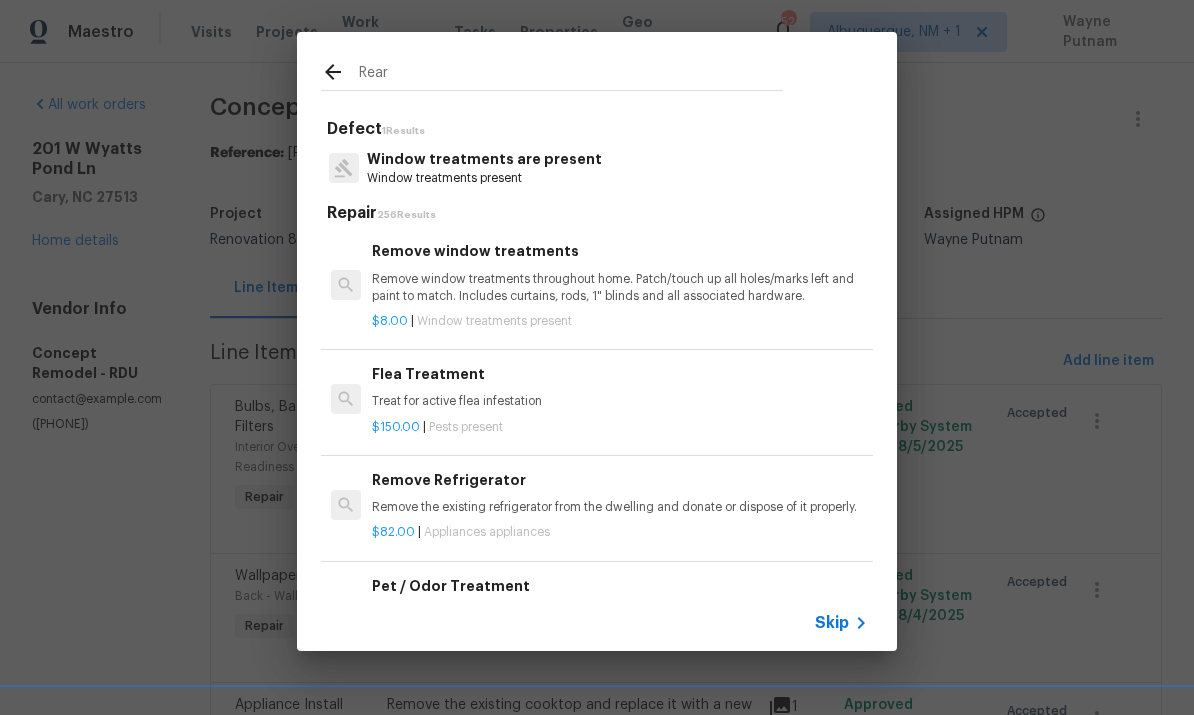 click on "Repair  256  Results" at bounding box center (600, 213) 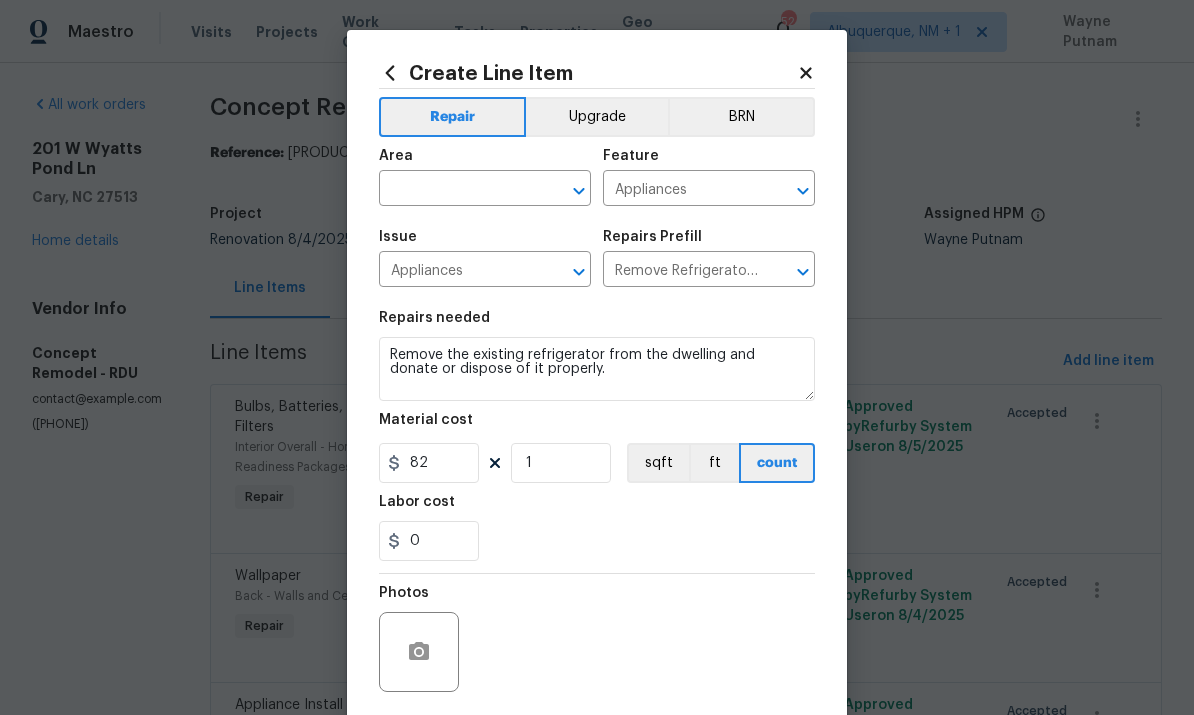 click on "Area" at bounding box center [485, 162] 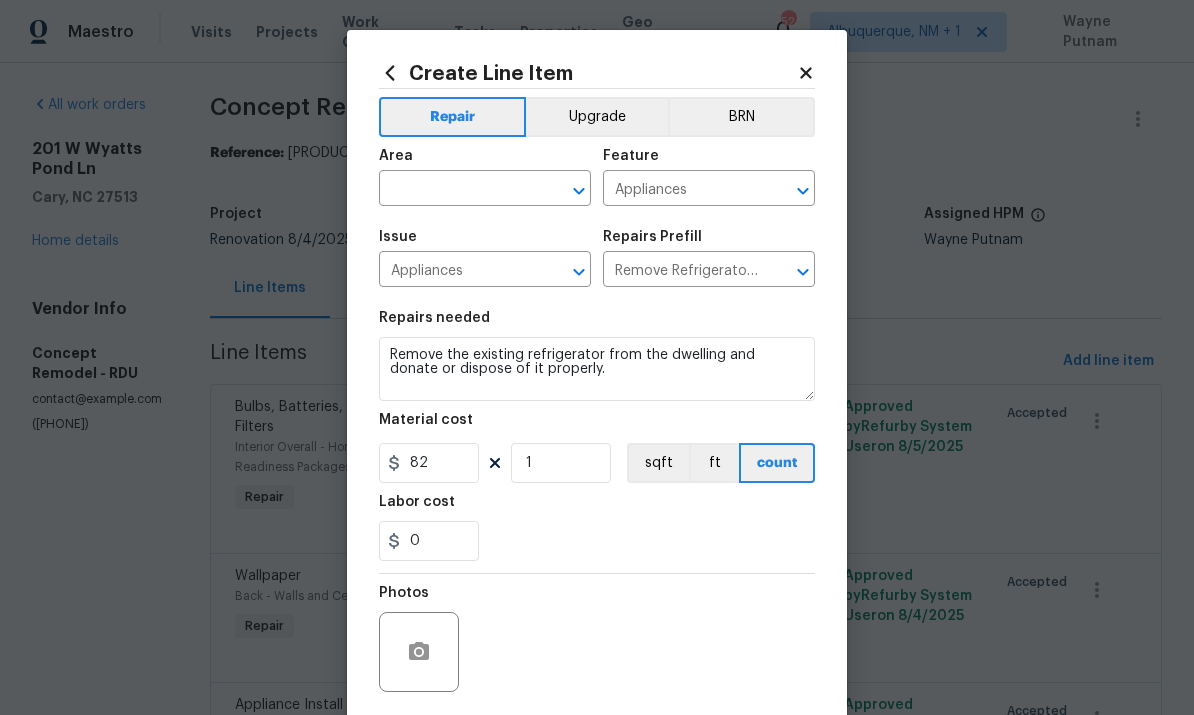 click at bounding box center (457, 190) 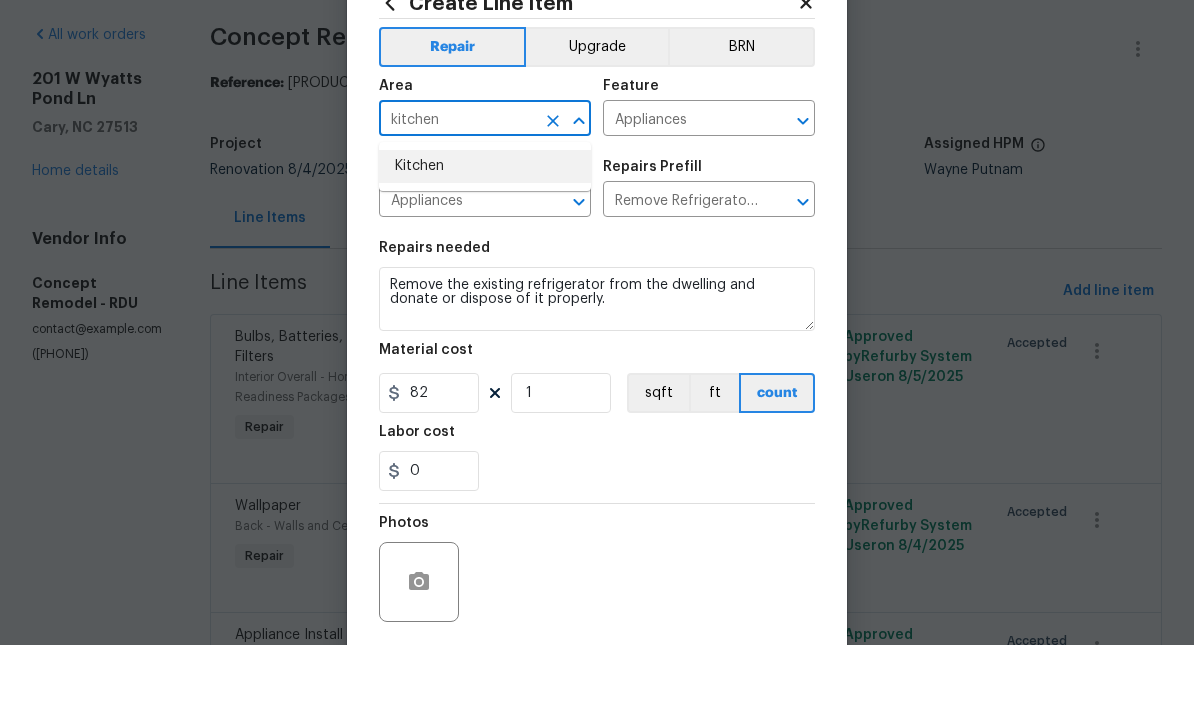 click on "Kitchen" at bounding box center (485, 236) 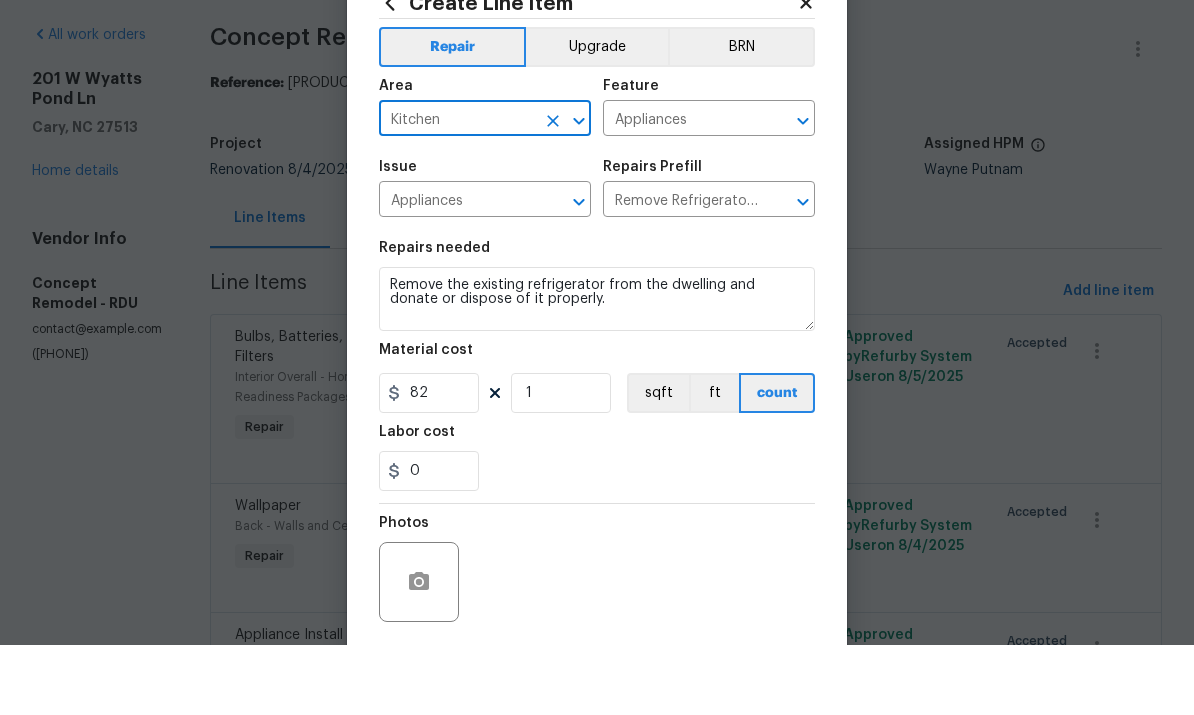 scroll, scrollTop: 70, scrollLeft: 0, axis: vertical 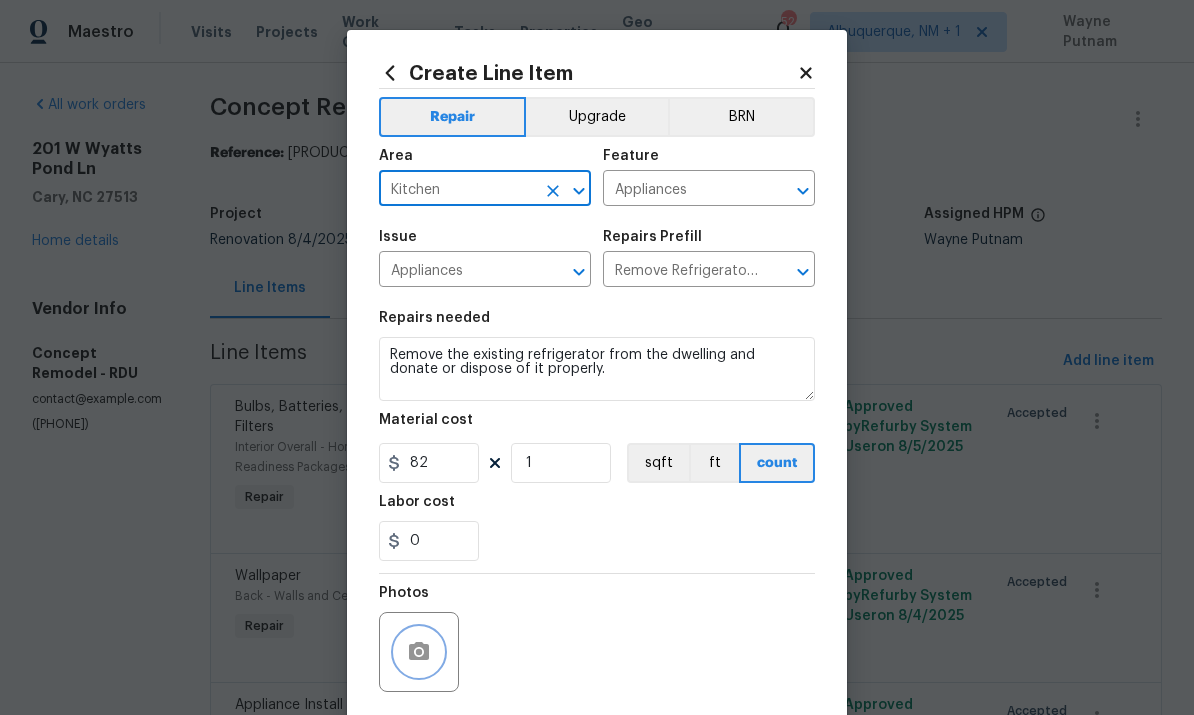 click at bounding box center [419, 652] 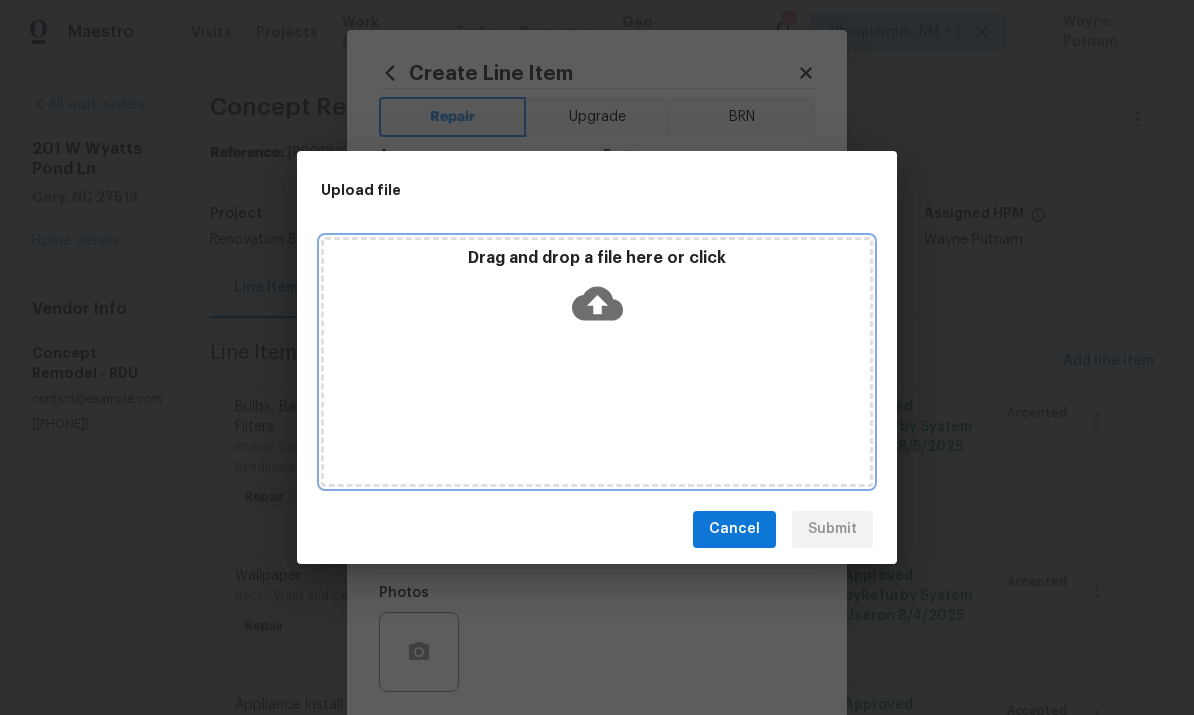 click 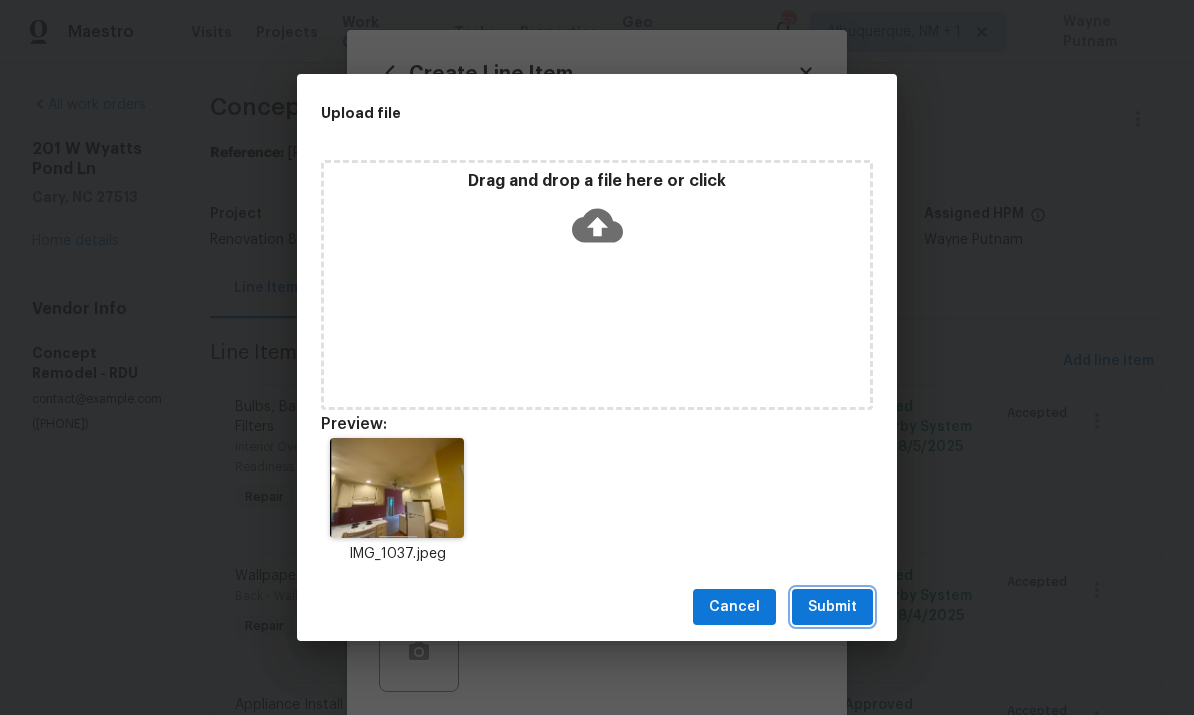 click on "Submit" at bounding box center [832, 607] 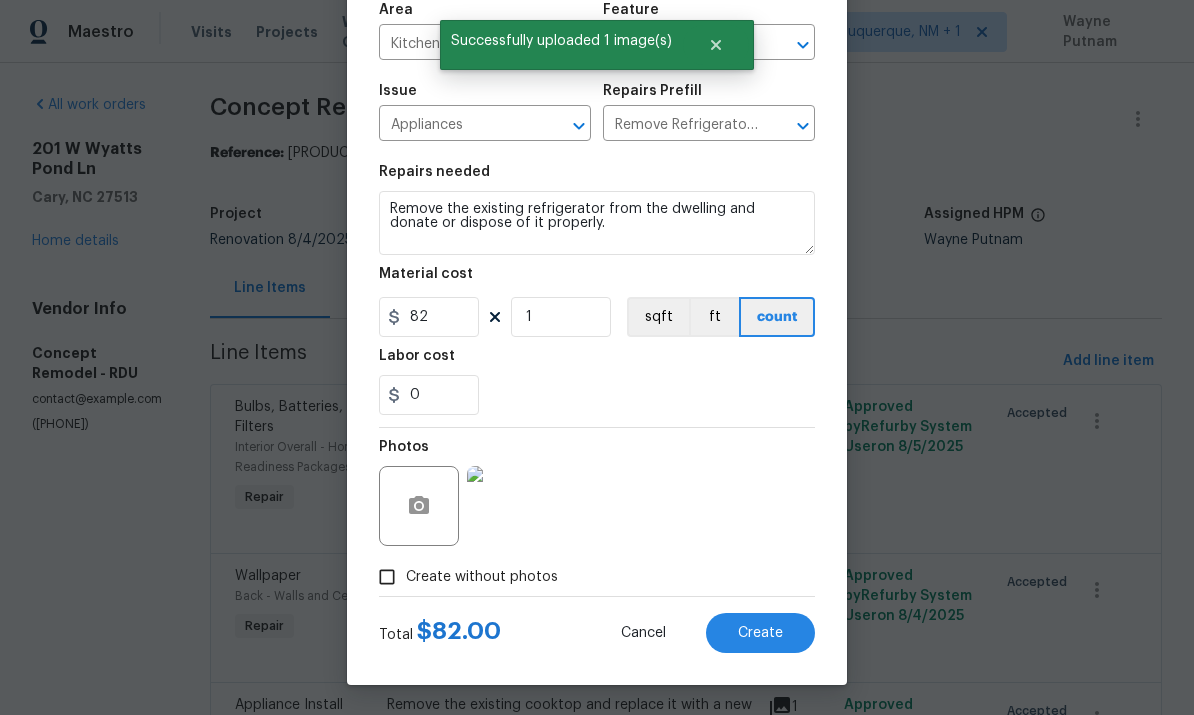 click on "Create" at bounding box center [760, 633] 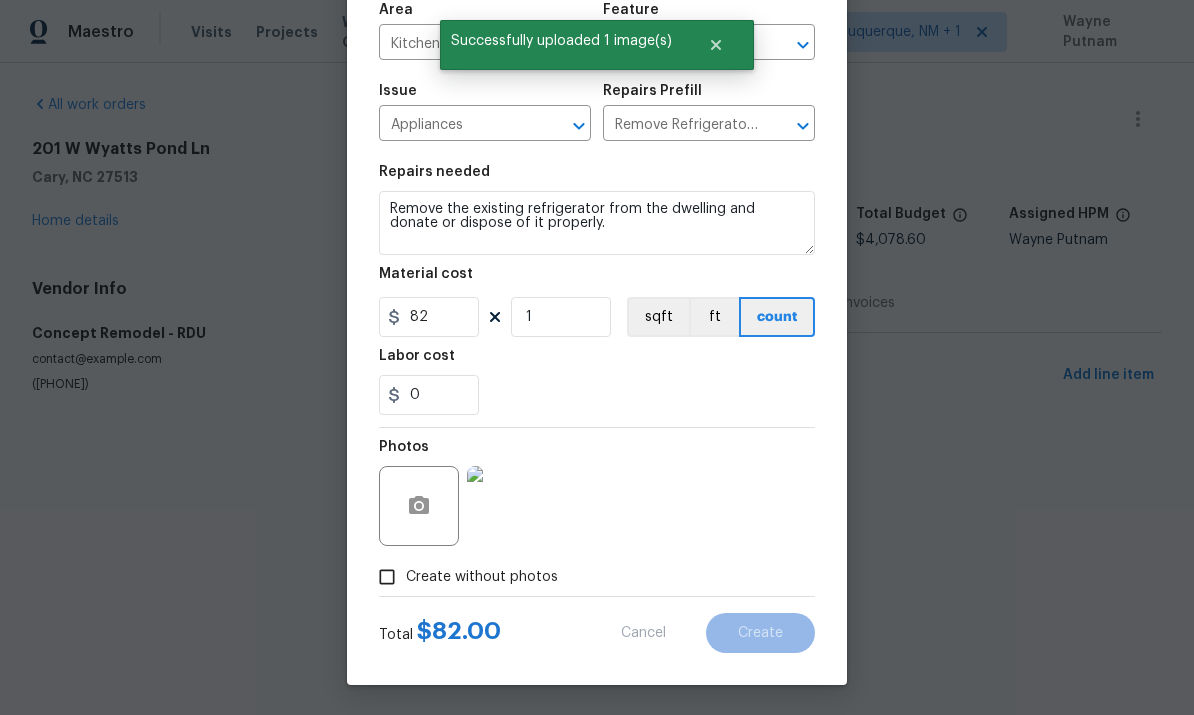 type 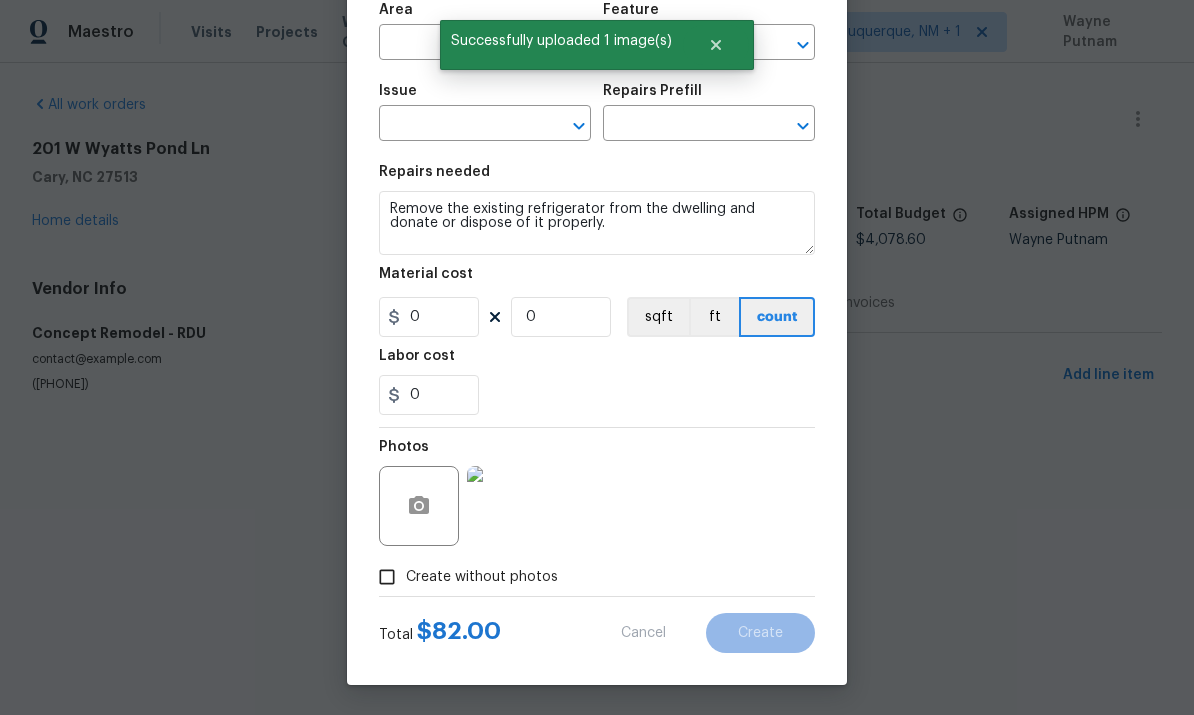 scroll, scrollTop: 0, scrollLeft: 0, axis: both 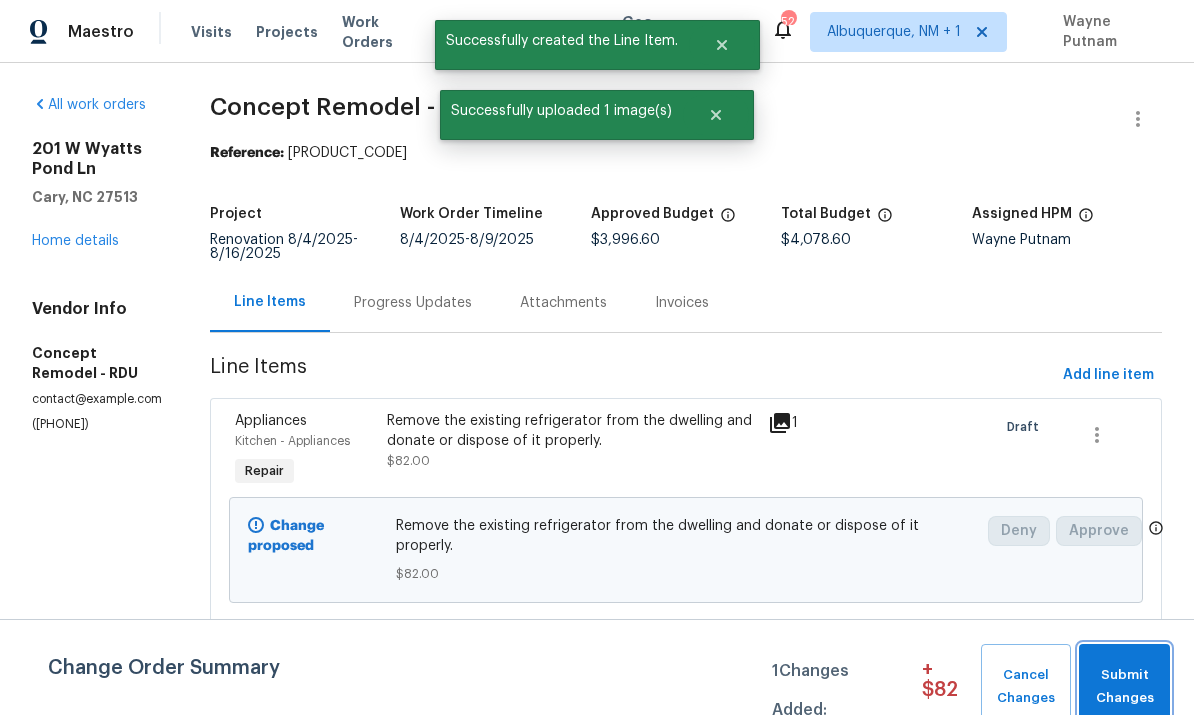 click on "Submit Changes" at bounding box center [1124, 687] 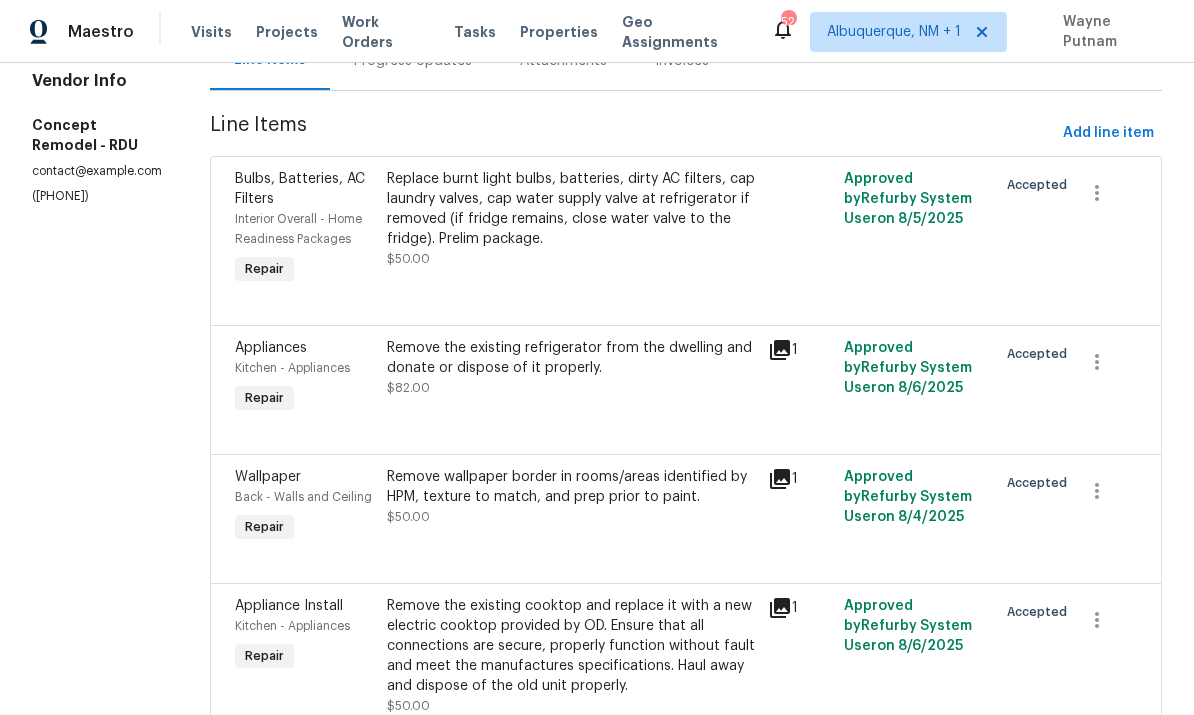 scroll, scrollTop: 229, scrollLeft: 0, axis: vertical 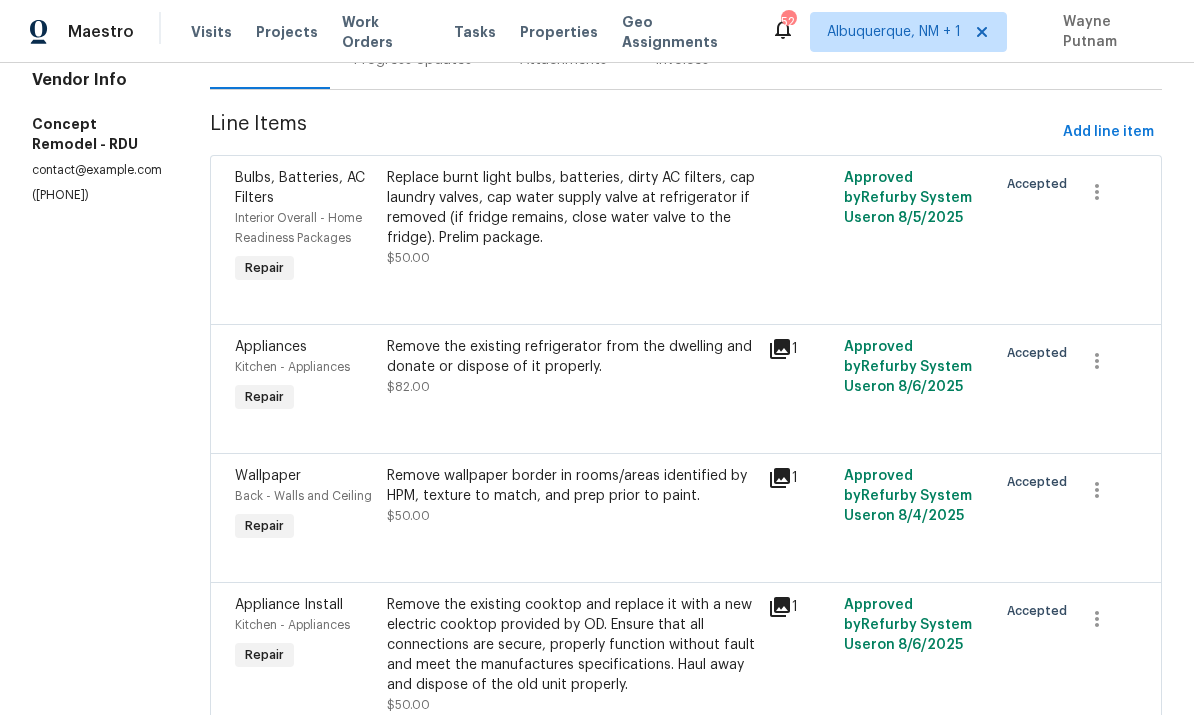 click on "Remove the existing refrigerator from the dwelling and donate or dispose of it properly." at bounding box center [571, 357] 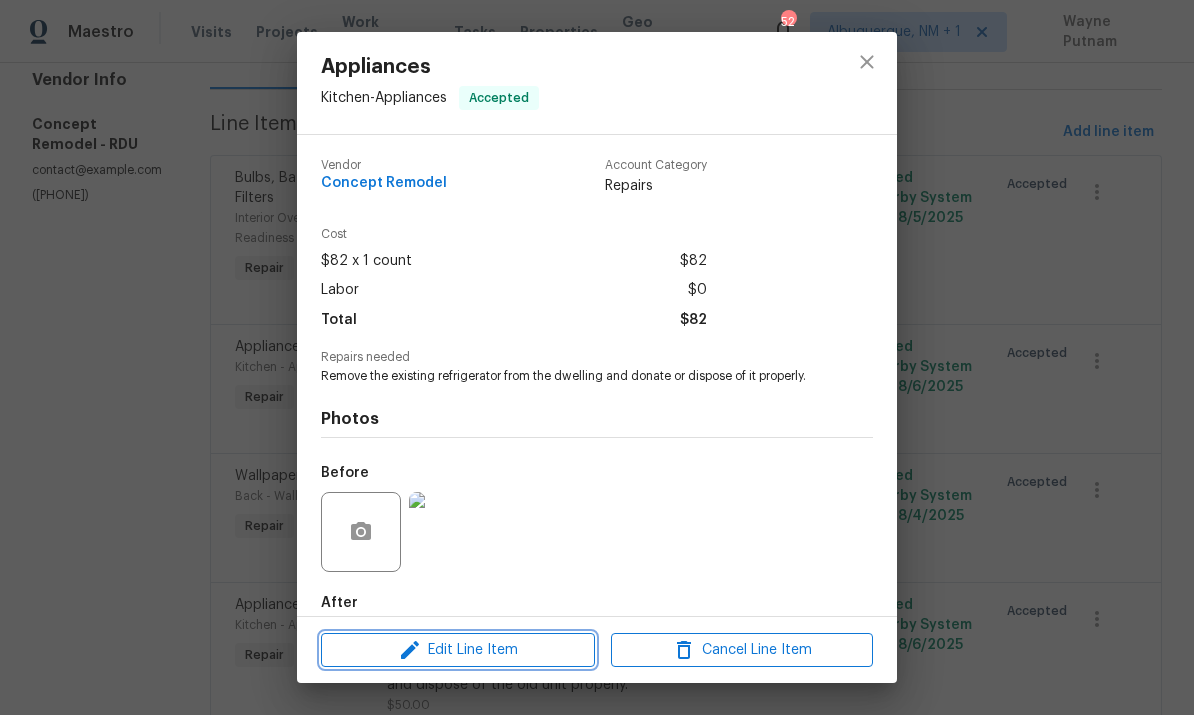 click on "Edit Line Item" at bounding box center (458, 650) 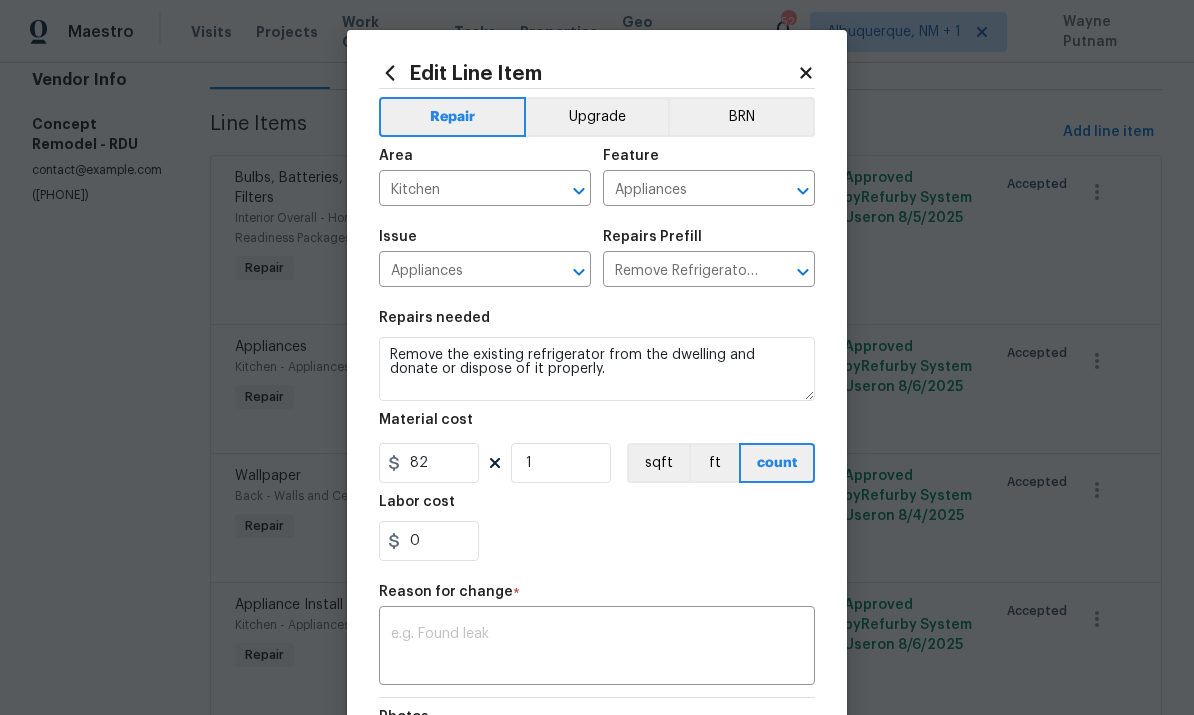 click on "Upgrade" at bounding box center (597, 117) 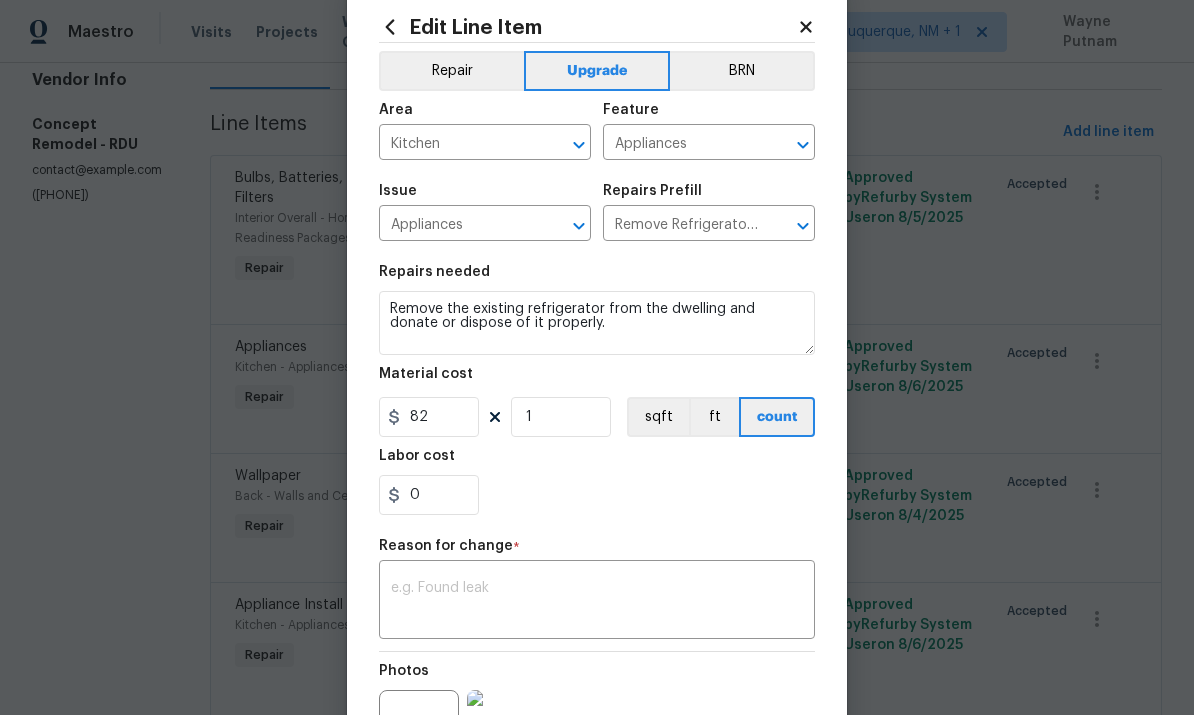 scroll, scrollTop: 49, scrollLeft: 0, axis: vertical 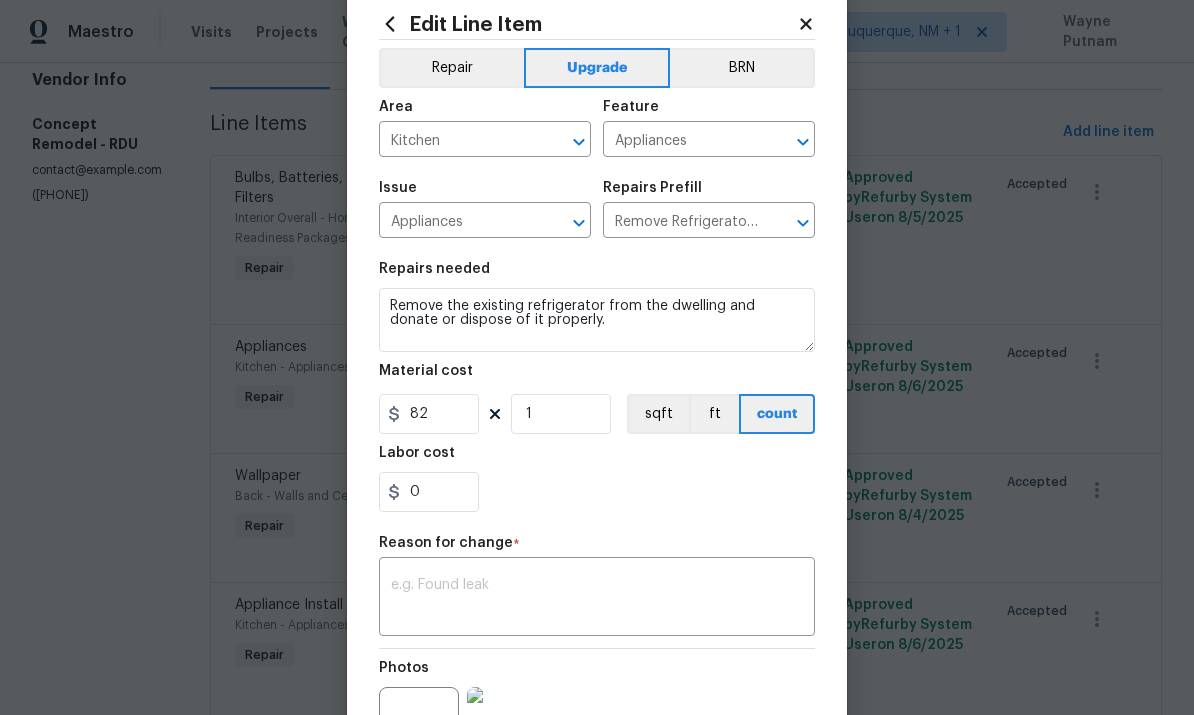 click on "x ​" at bounding box center (597, 599) 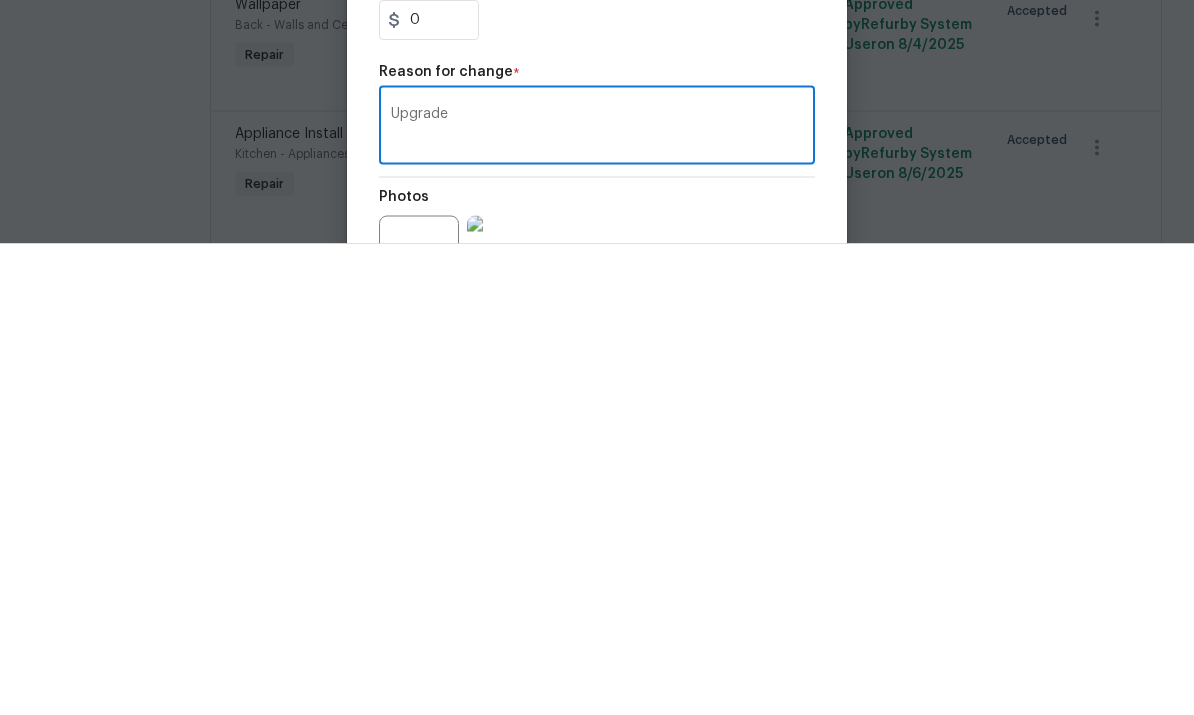 scroll, scrollTop: 75, scrollLeft: 0, axis: vertical 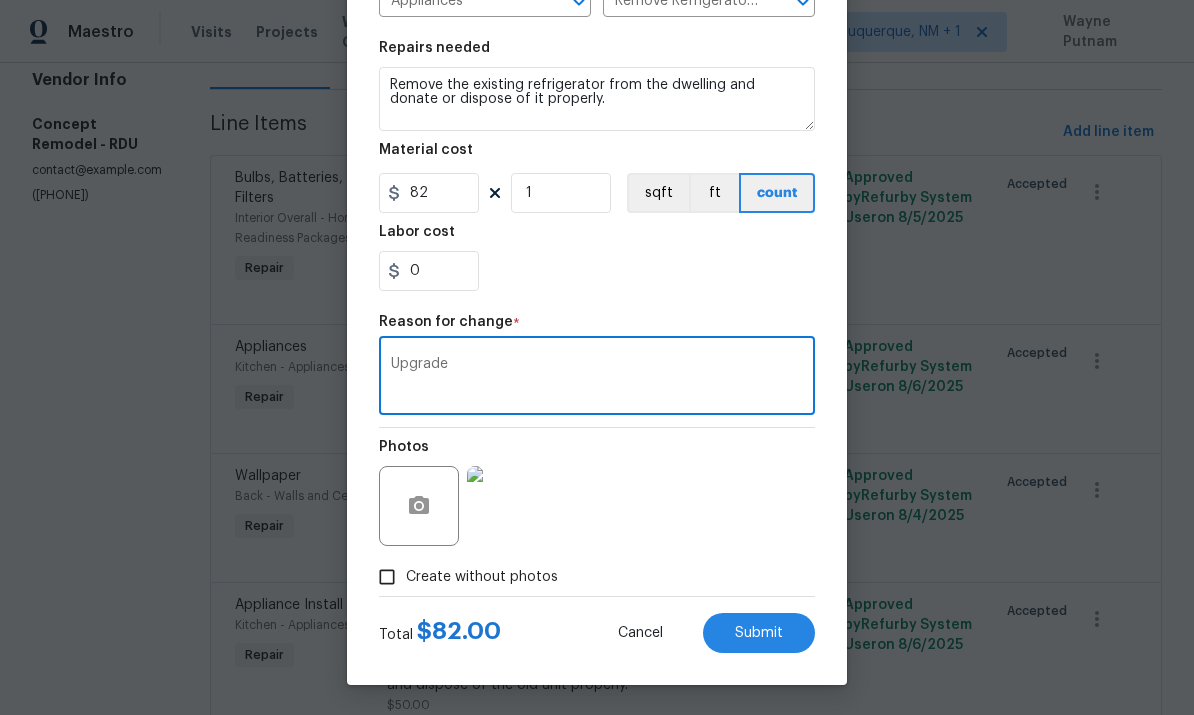 type on "Upgrade" 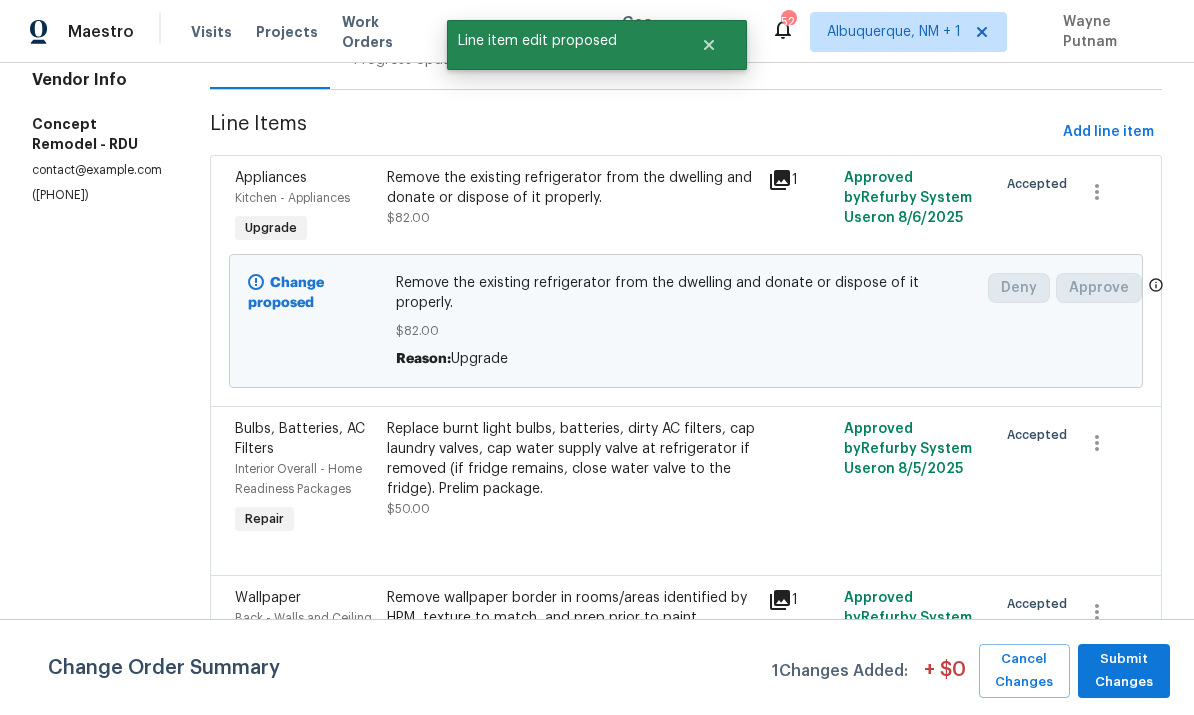 scroll, scrollTop: 0, scrollLeft: 0, axis: both 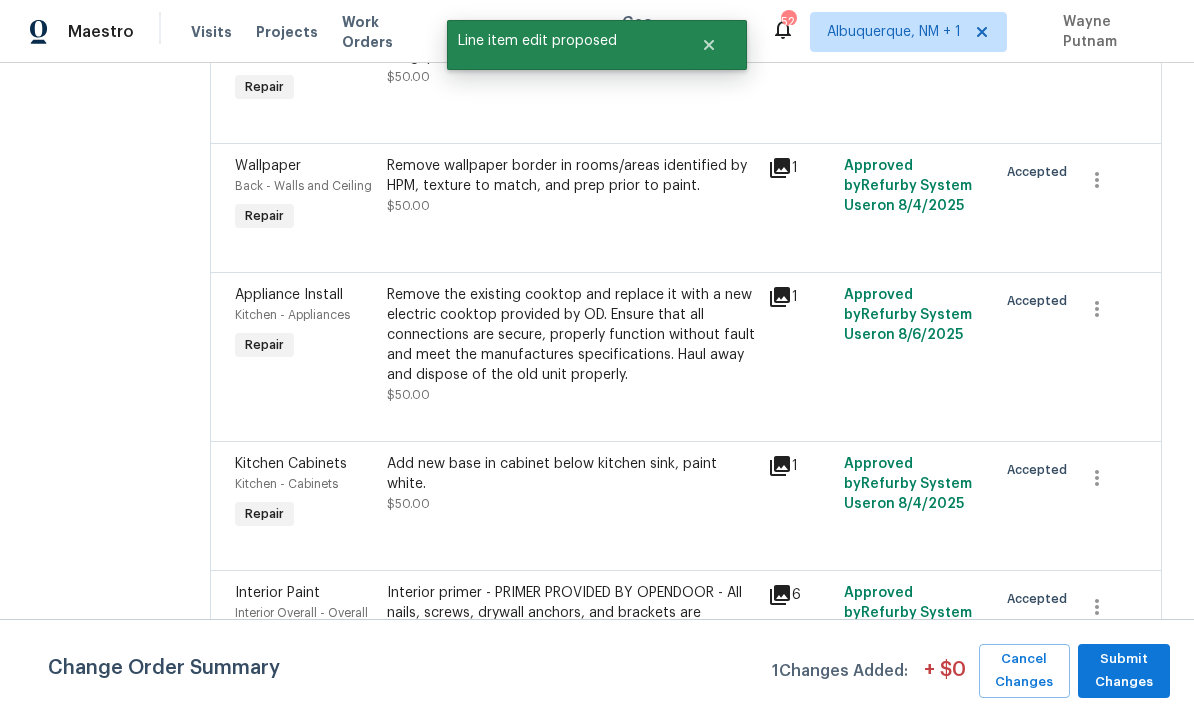 click on "Remove the existing cooktop and replace it with a new electric cooktop provided by OD. Ensure that all  connections are secure, properly function without fault and meet the manufactures specifications. Haul away and dispose of the old unit properly." at bounding box center [571, 335] 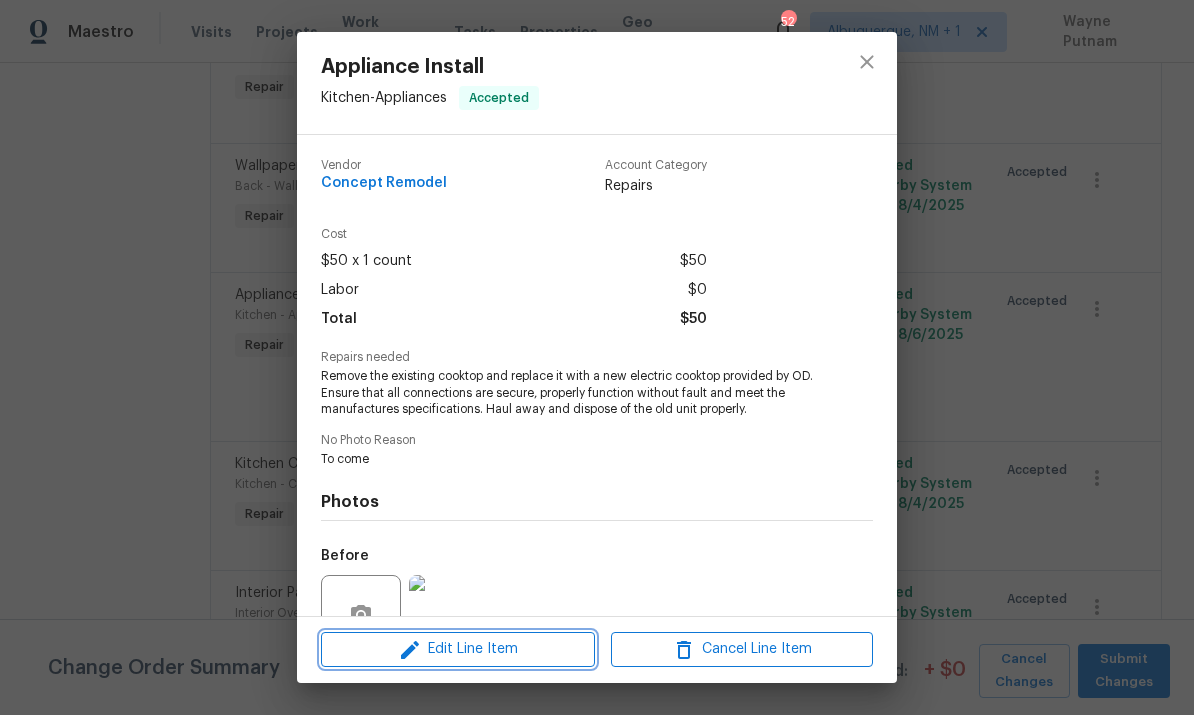 click on "Edit Line Item" at bounding box center (458, 649) 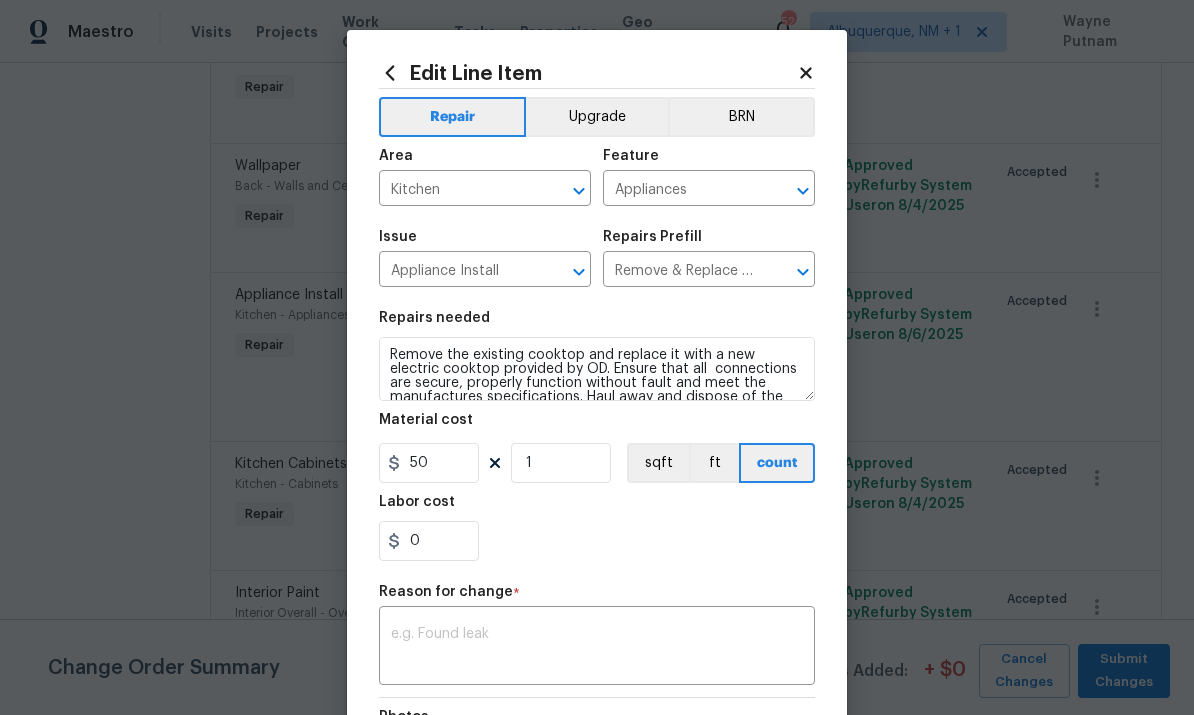 click on "Upgrade" at bounding box center (597, 117) 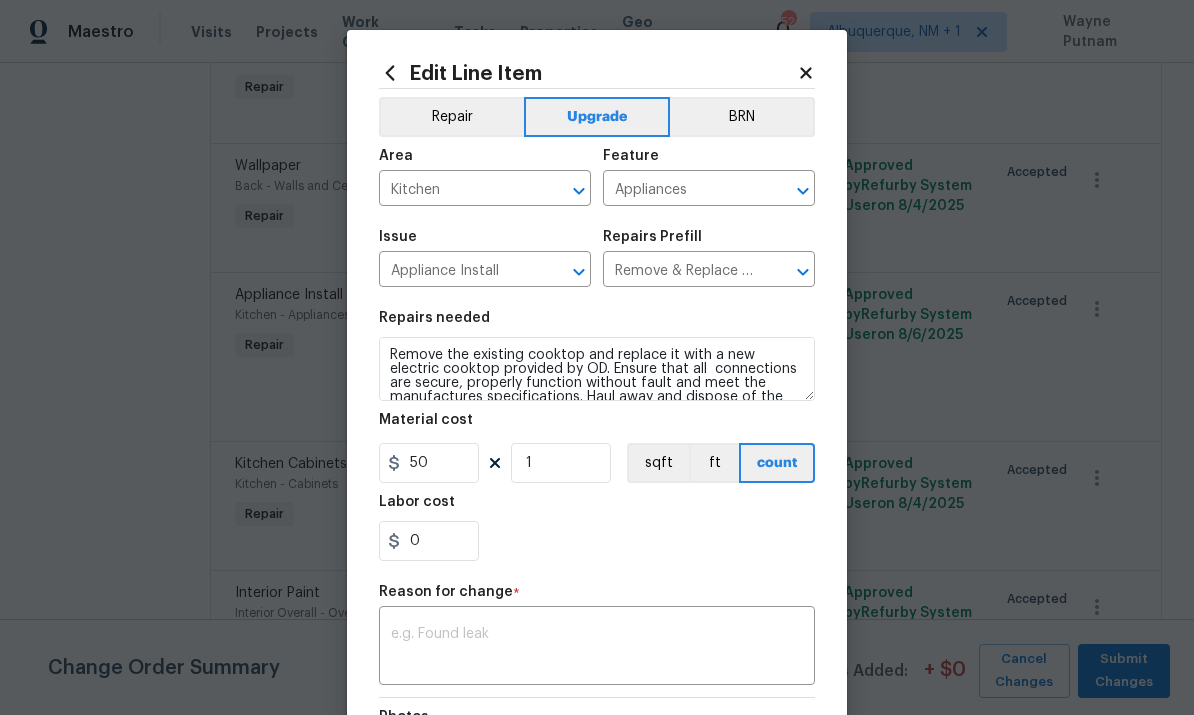 click at bounding box center (597, 648) 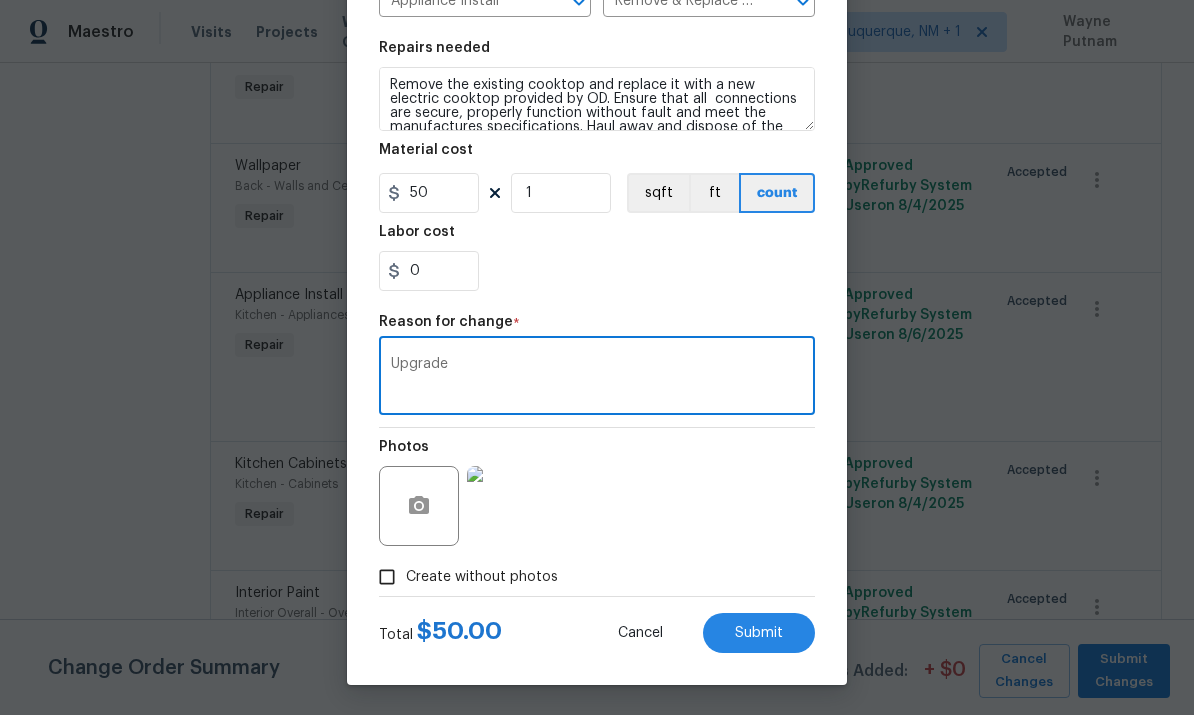 scroll, scrollTop: 274, scrollLeft: 0, axis: vertical 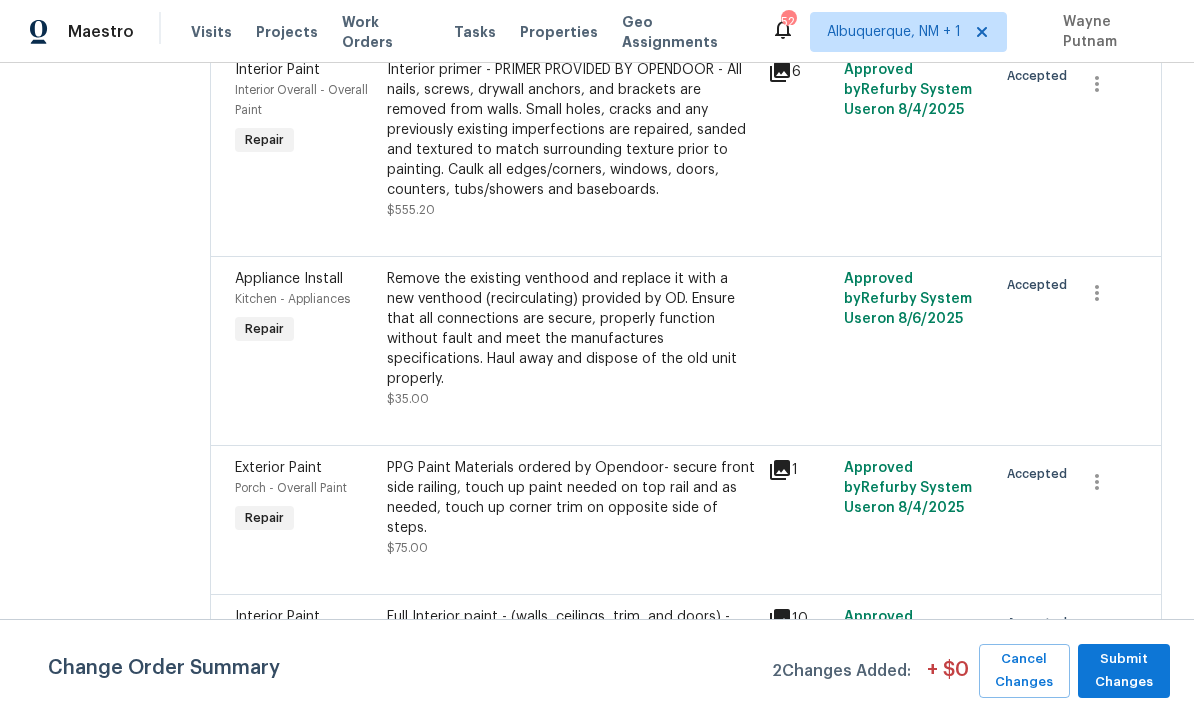 click on "Remove the existing venthood and replace it with a new venthood (recirculating) provided by OD. Ensure that all connections are secure, properly function without fault and meet the manufactures specifications. Haul away and dispose of the old unit properly." at bounding box center (571, 329) 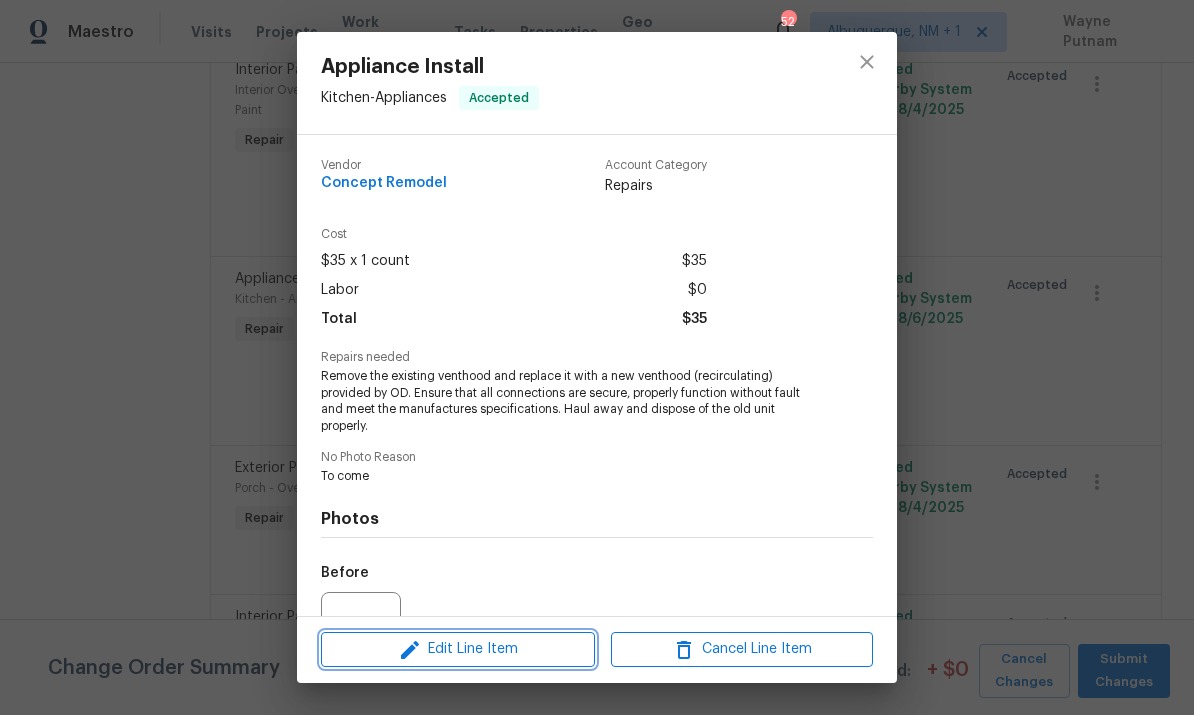 click on "Edit Line Item" at bounding box center (458, 649) 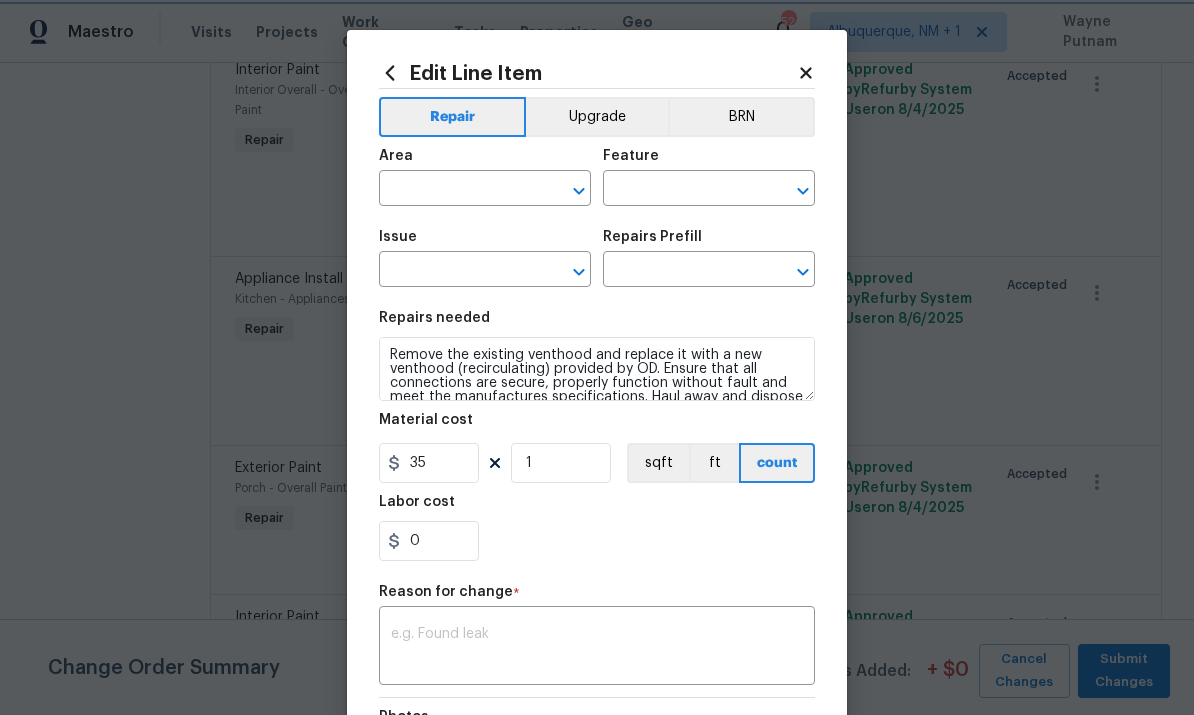 type on "Kitchen" 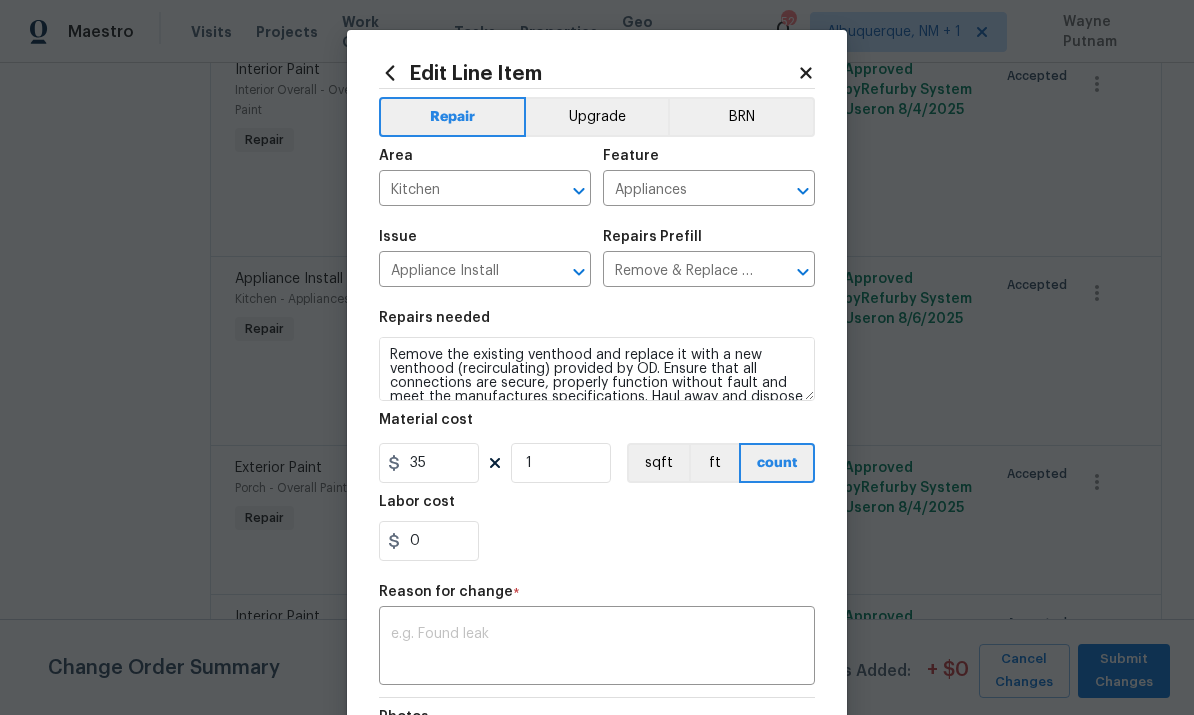 click on "Upgrade" at bounding box center (597, 117) 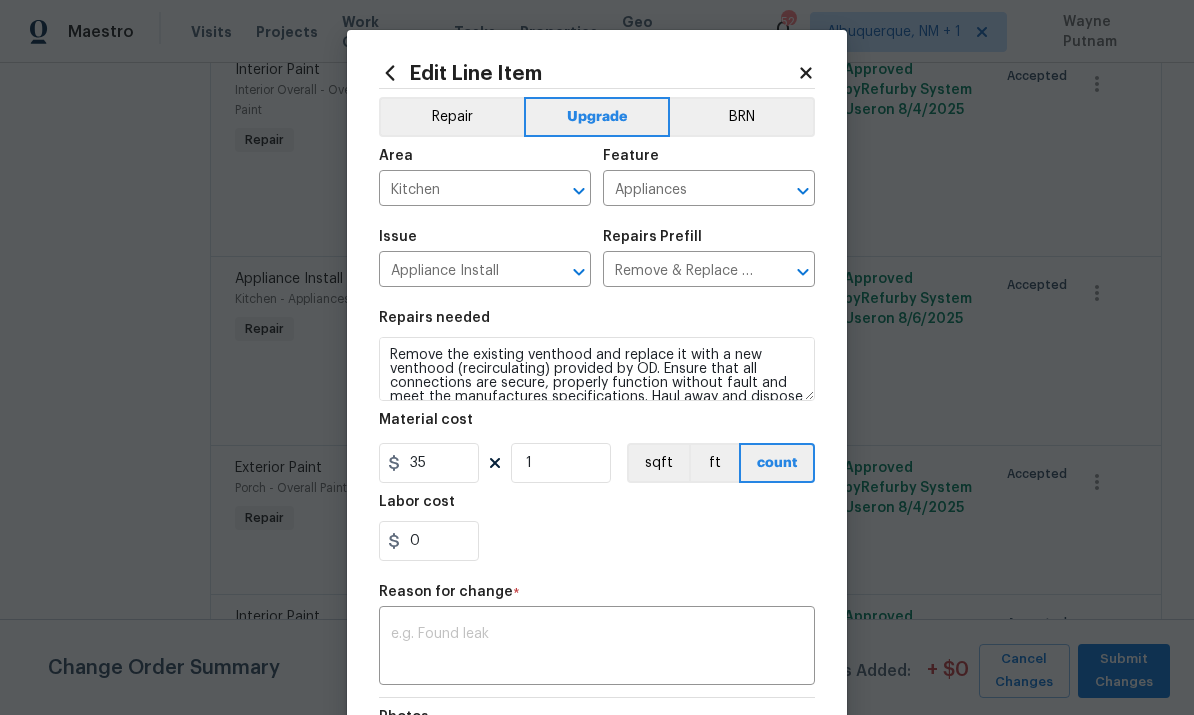 click at bounding box center (597, 648) 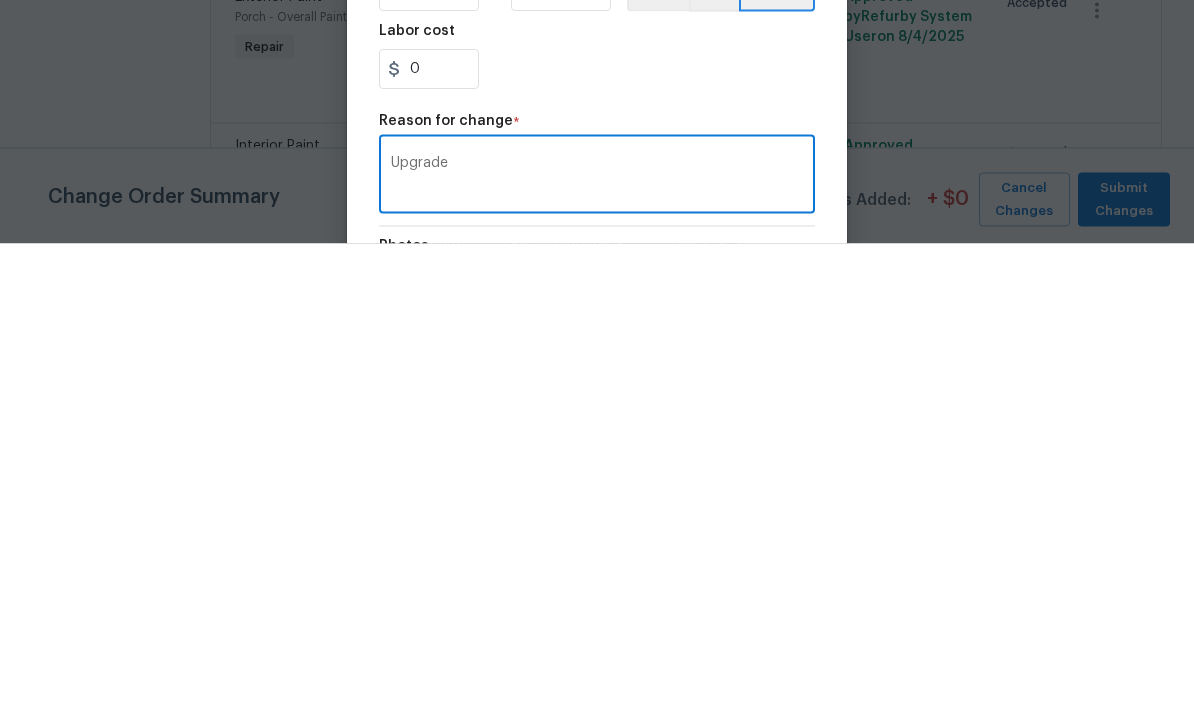scroll, scrollTop: 75, scrollLeft: 0, axis: vertical 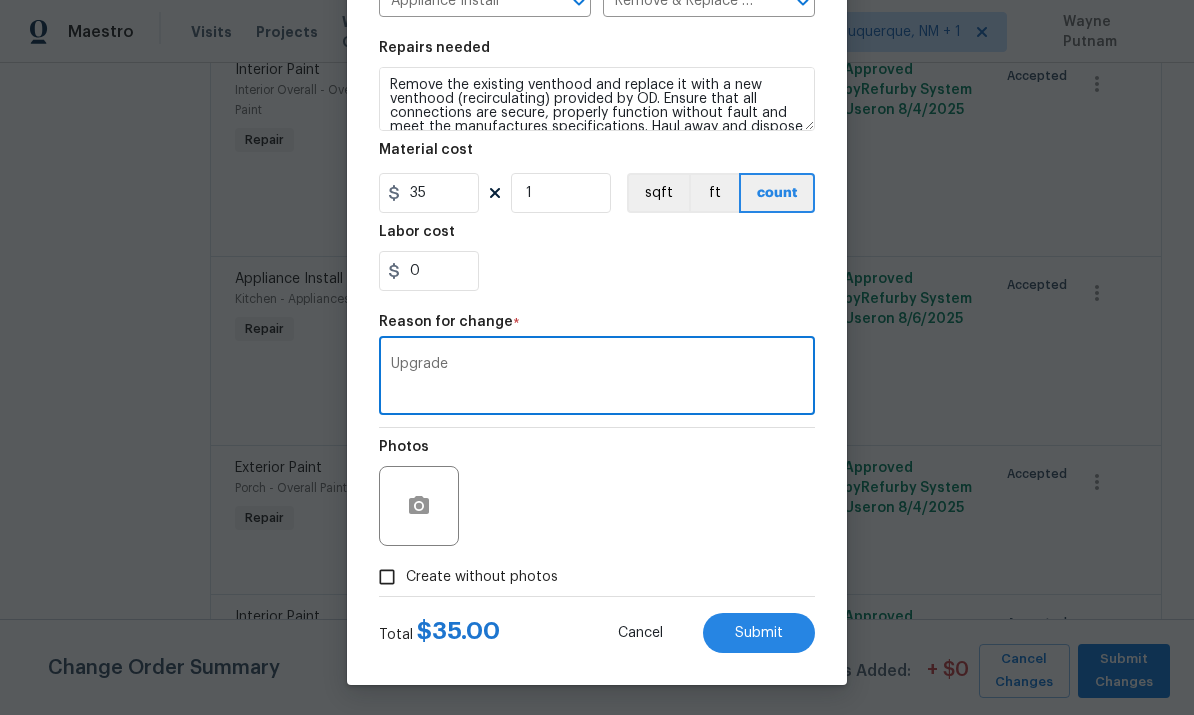 type on "Upgrade" 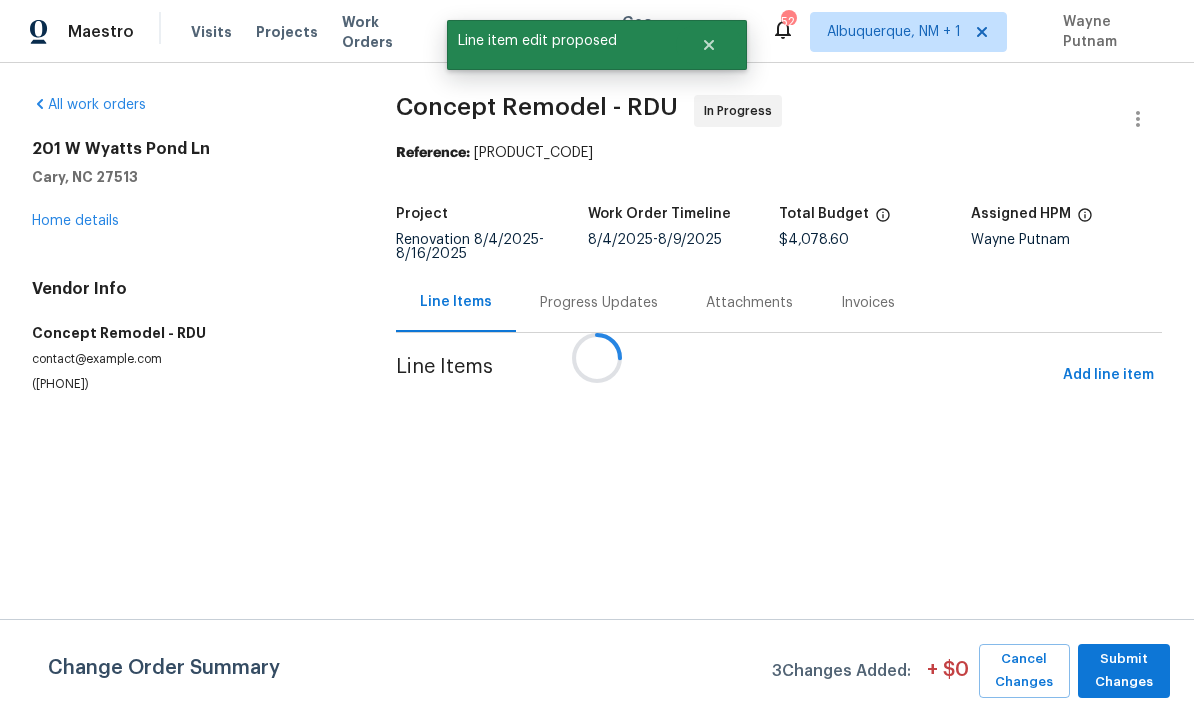 scroll, scrollTop: 0, scrollLeft: 0, axis: both 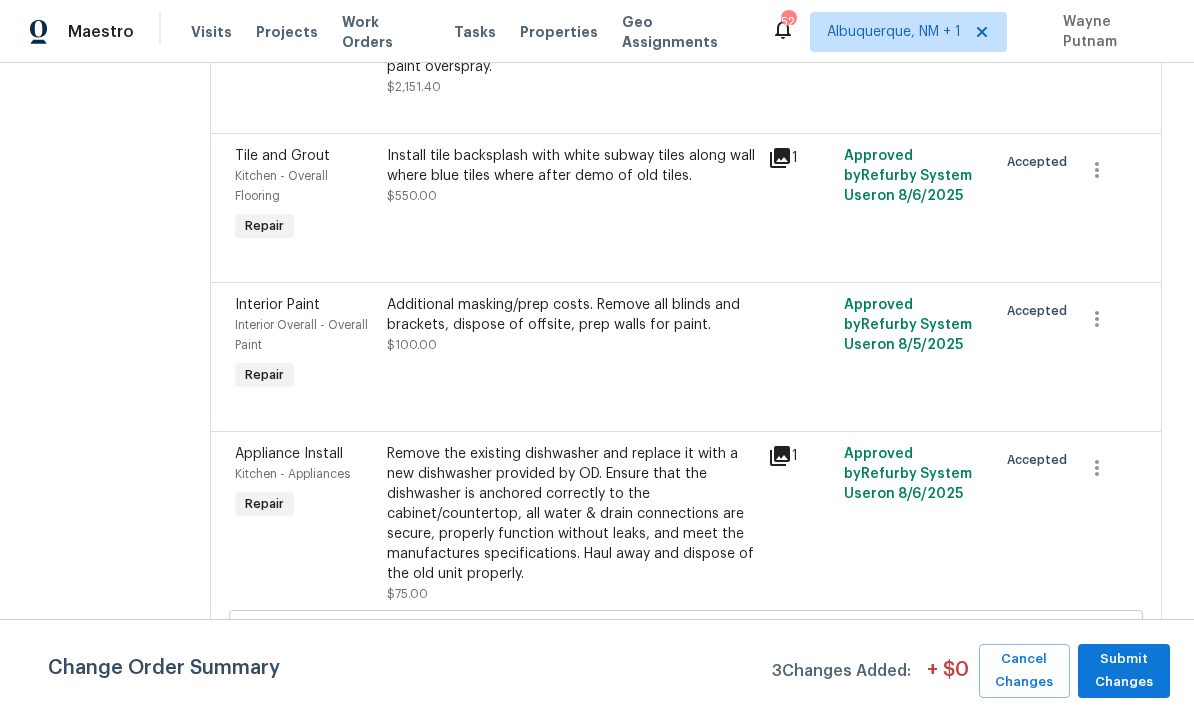 click on "Remove the existing dishwasher and replace it with a new dishwasher provided by OD. Ensure that the dishwasher is anchored correctly to the cabinet/countertop, all water & drain connections are secure, properly function without leaks, and meet the manufactures specifications. Haul away and dispose of the old unit properly." at bounding box center [571, 514] 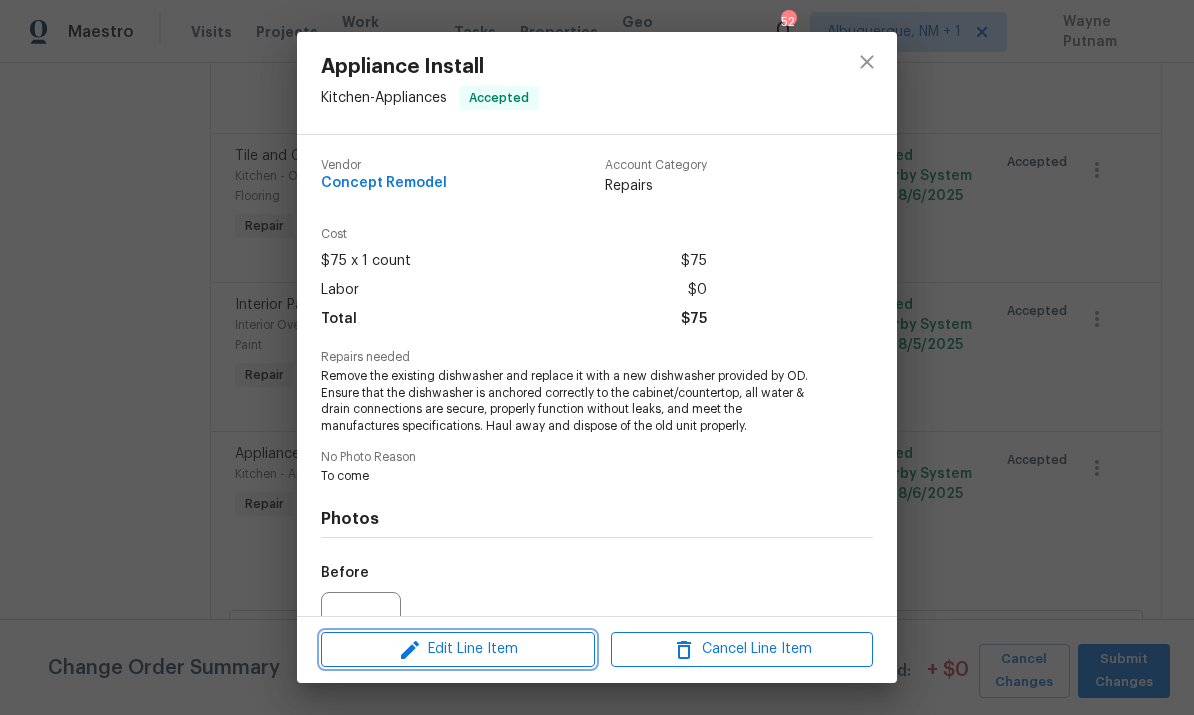 click on "Edit Line Item" at bounding box center (458, 649) 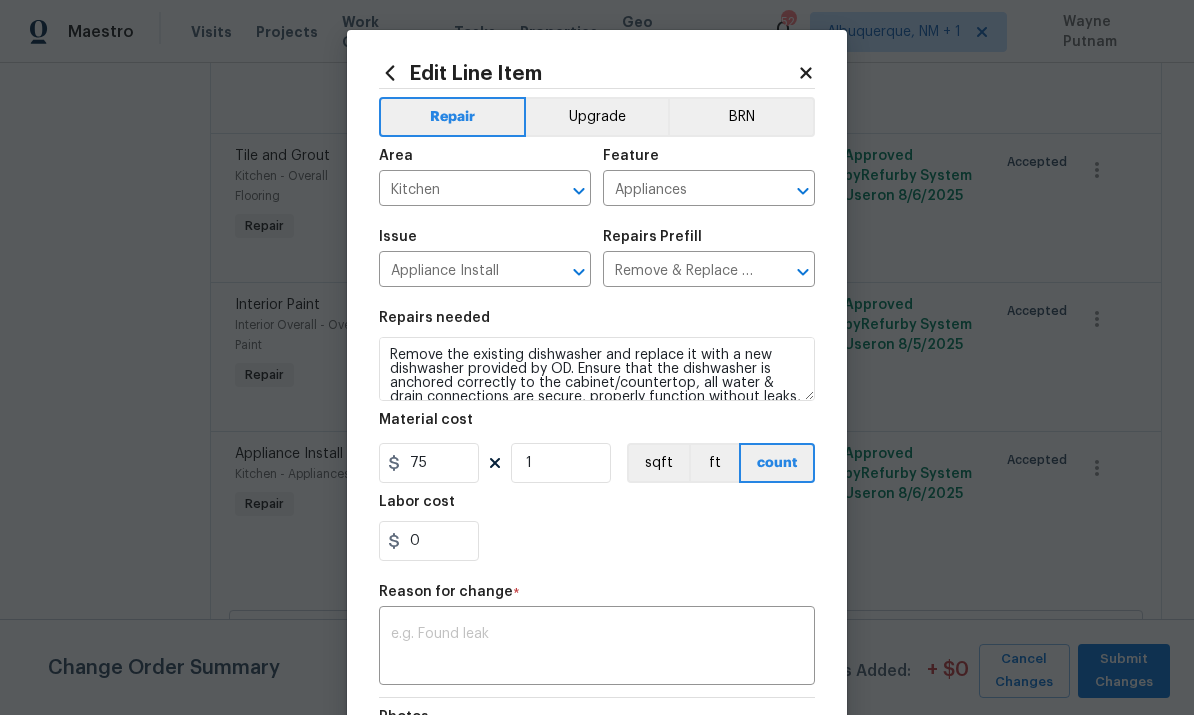 click on "Upgrade" at bounding box center (597, 117) 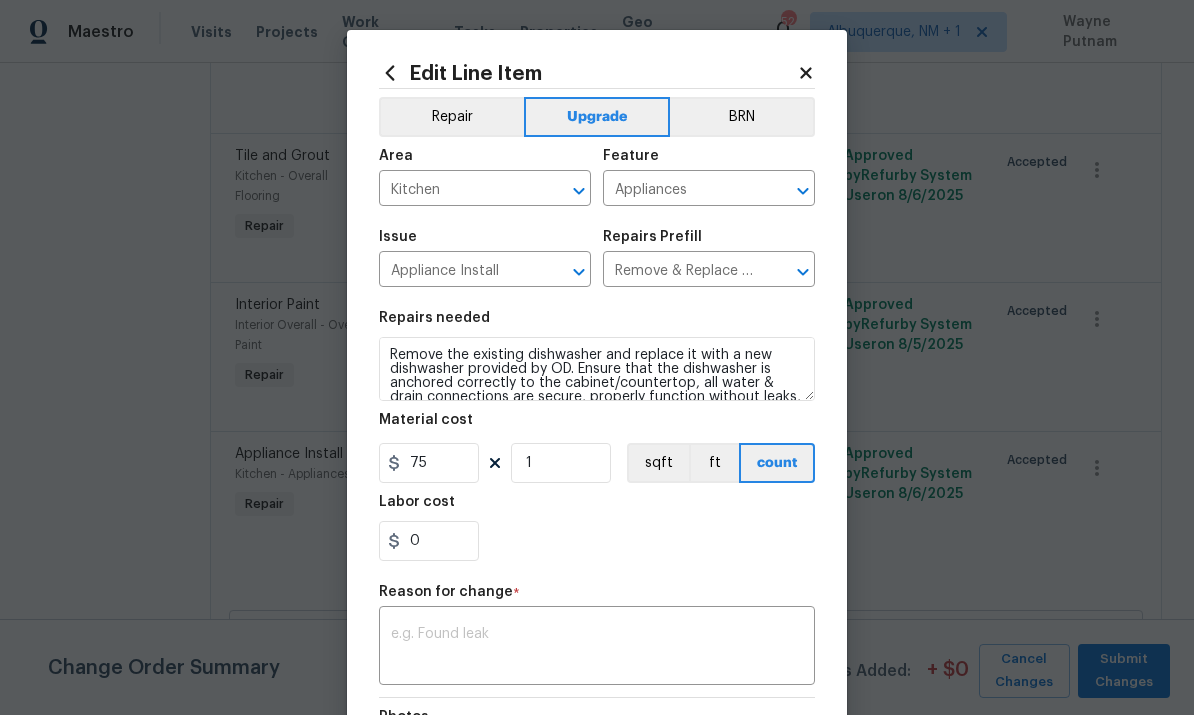 click at bounding box center [597, 648] 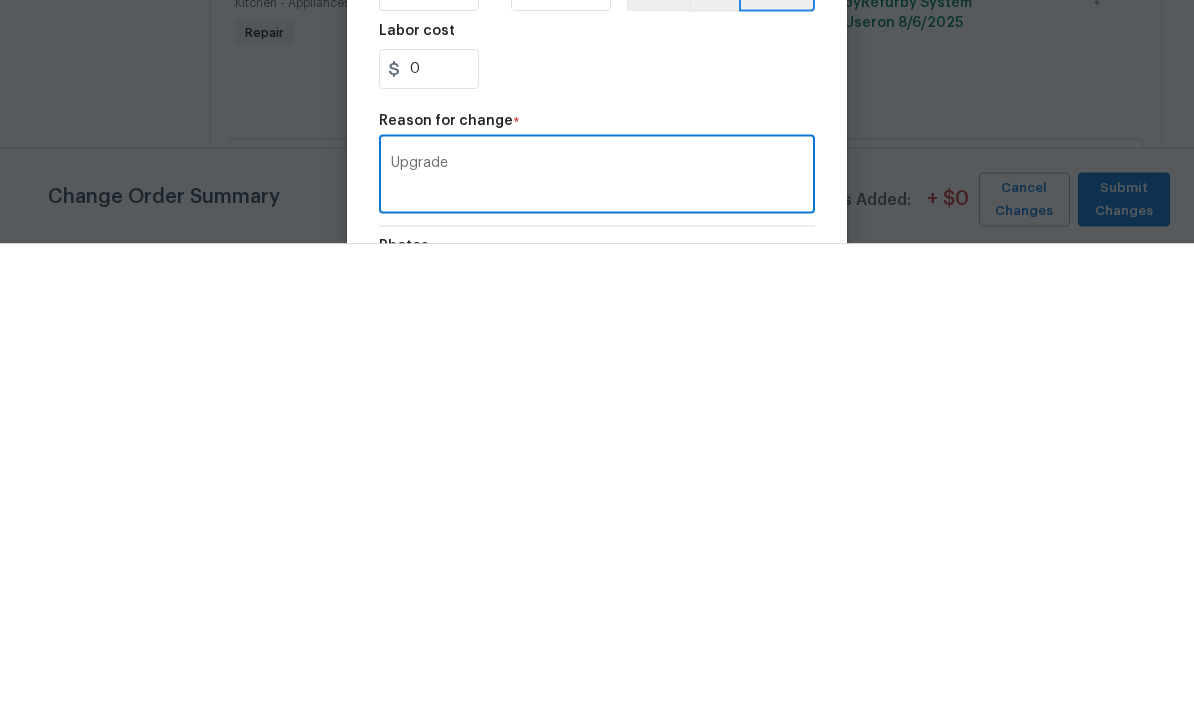 scroll, scrollTop: 75, scrollLeft: 0, axis: vertical 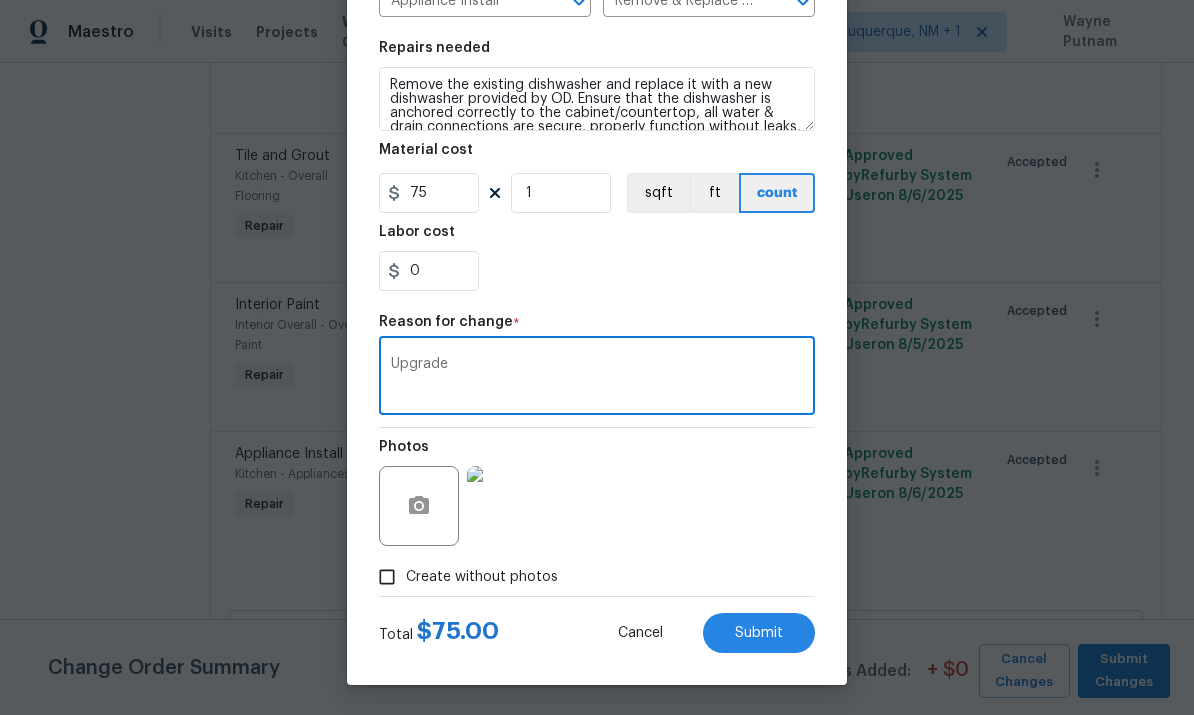 type on "Upgrade" 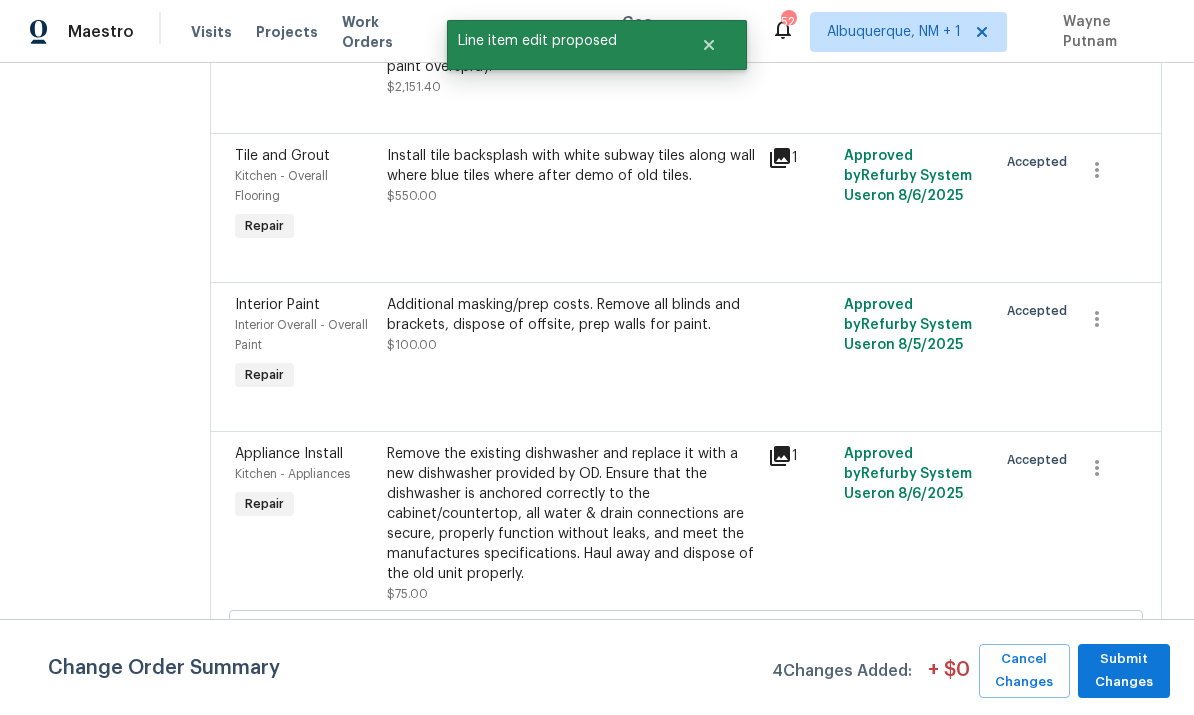 scroll, scrollTop: 0, scrollLeft: 0, axis: both 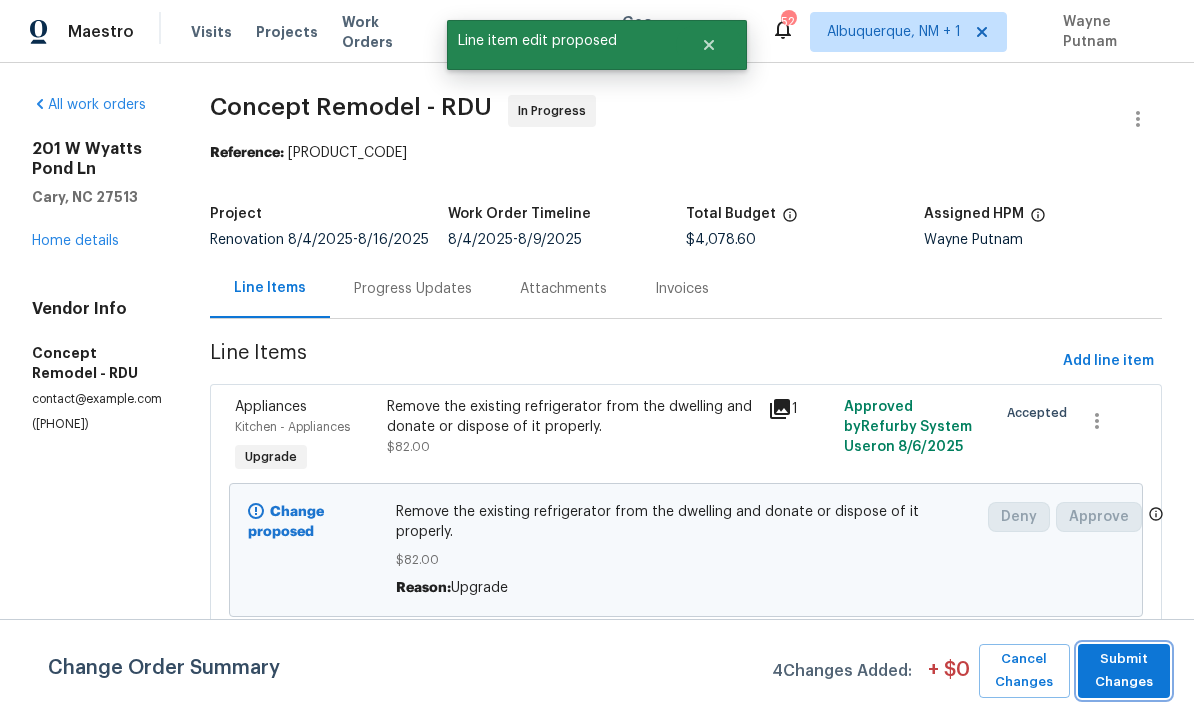 click on "Submit Changes" at bounding box center [1124, 671] 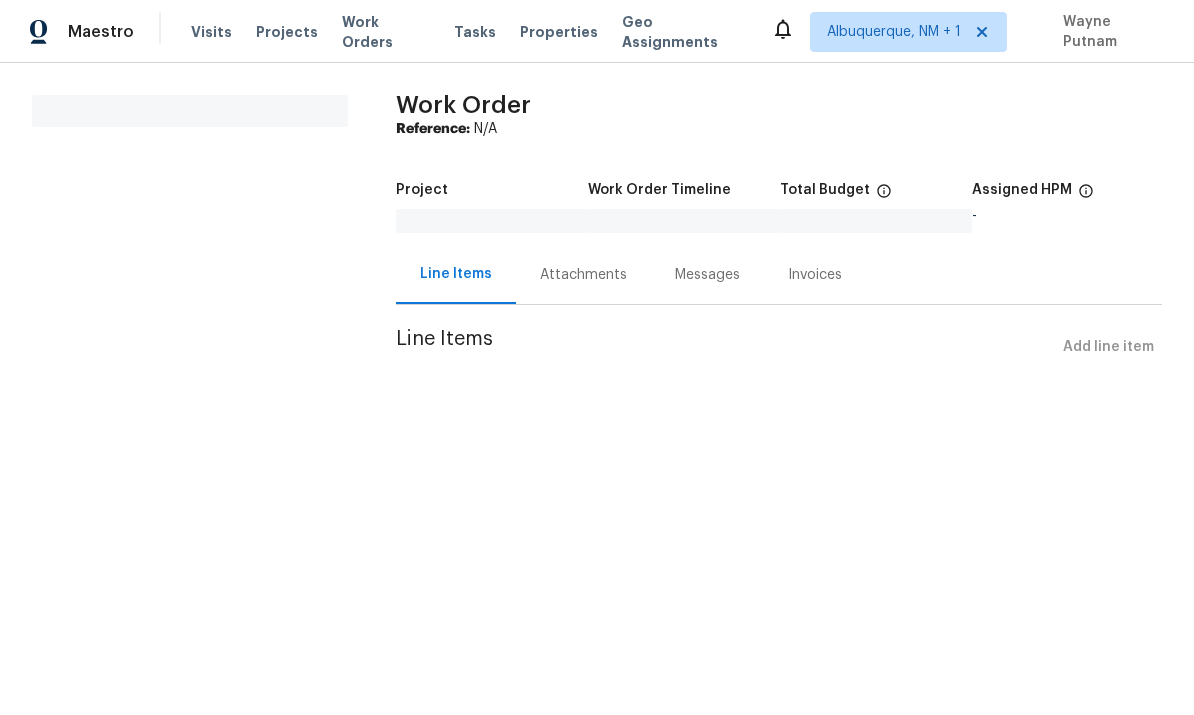 scroll, scrollTop: 0, scrollLeft: 0, axis: both 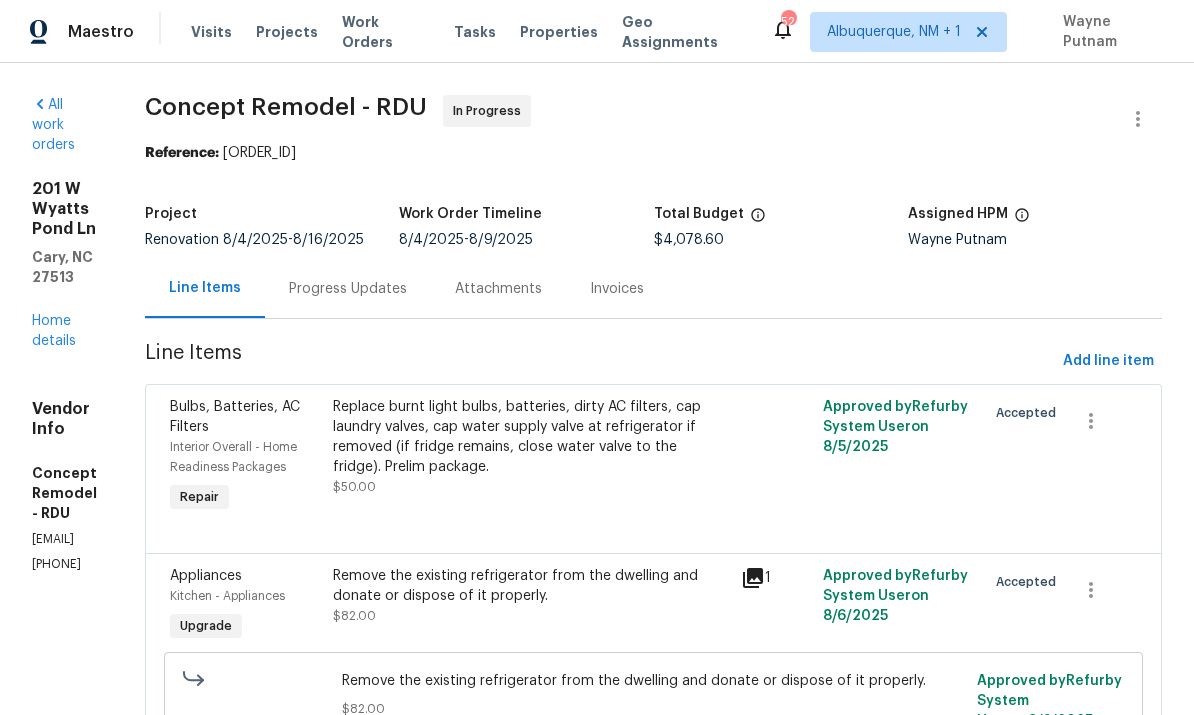 click on "Progress Updates" at bounding box center [348, 289] 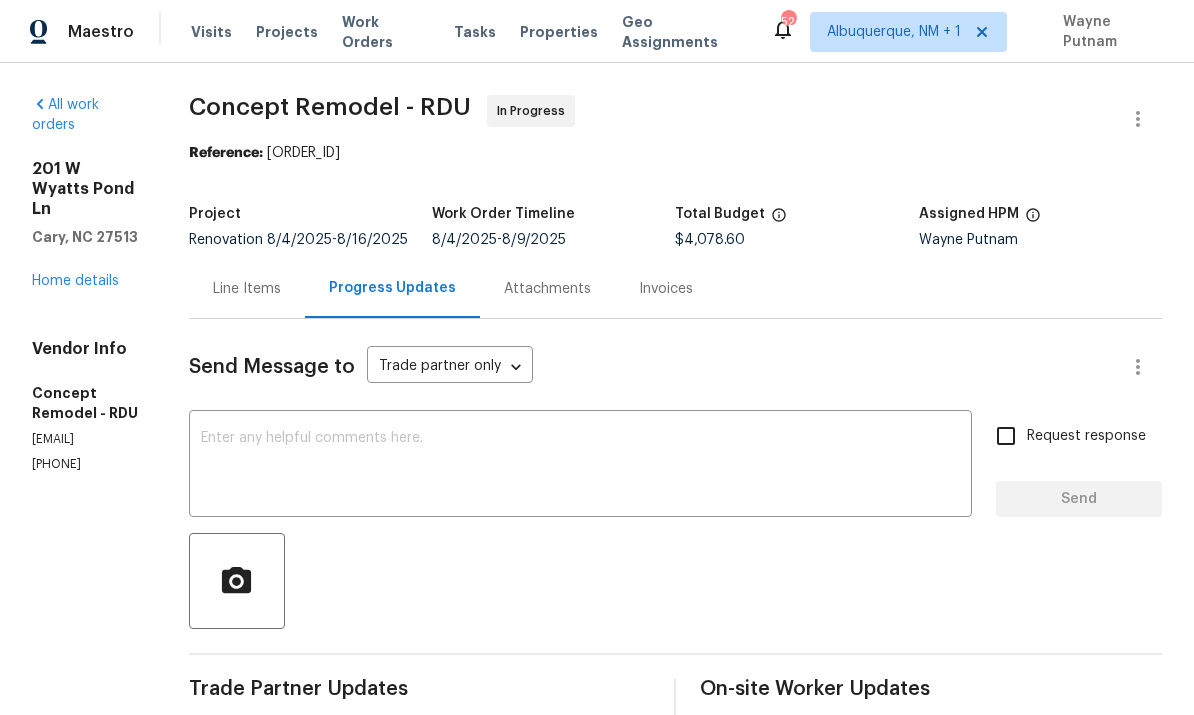 scroll, scrollTop: 0, scrollLeft: 0, axis: both 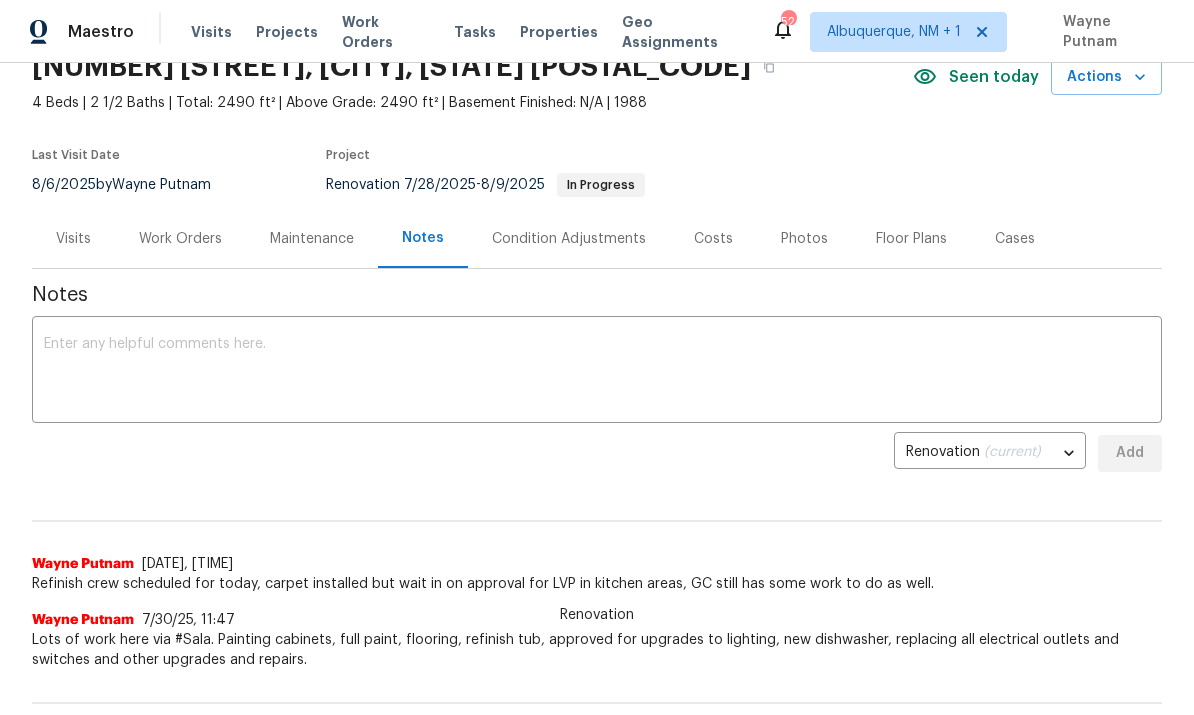 click on "Work Orders" at bounding box center (180, 238) 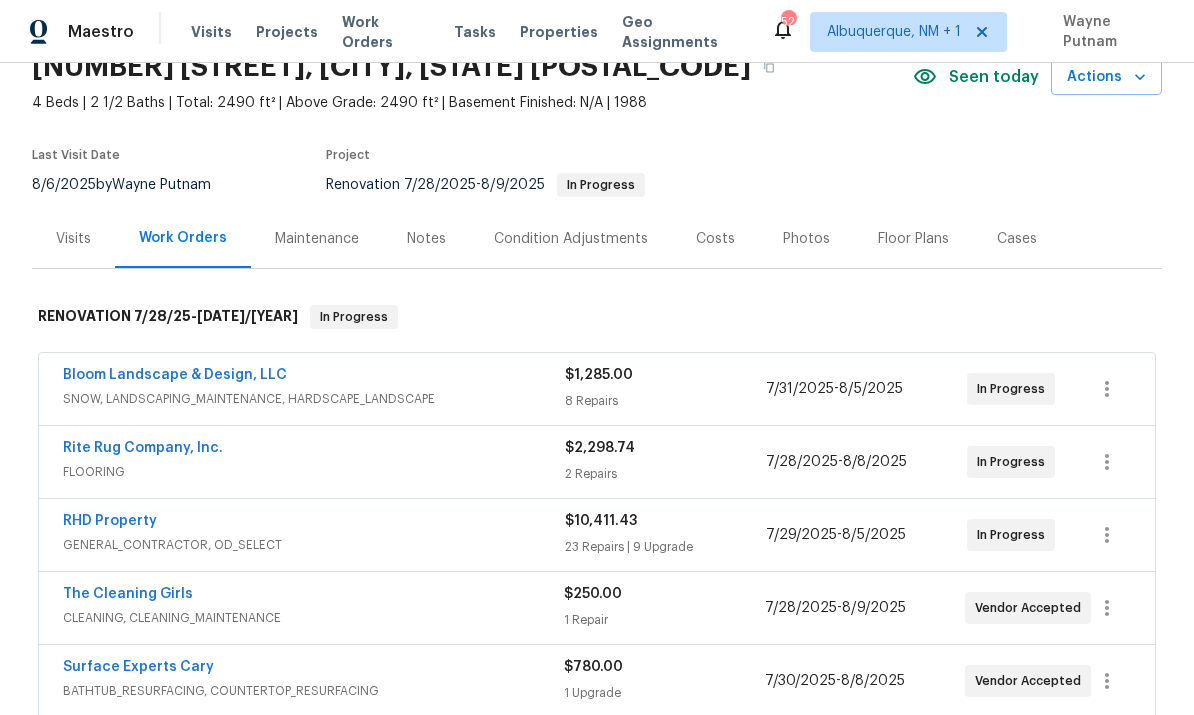 click on "Notes" at bounding box center (426, 239) 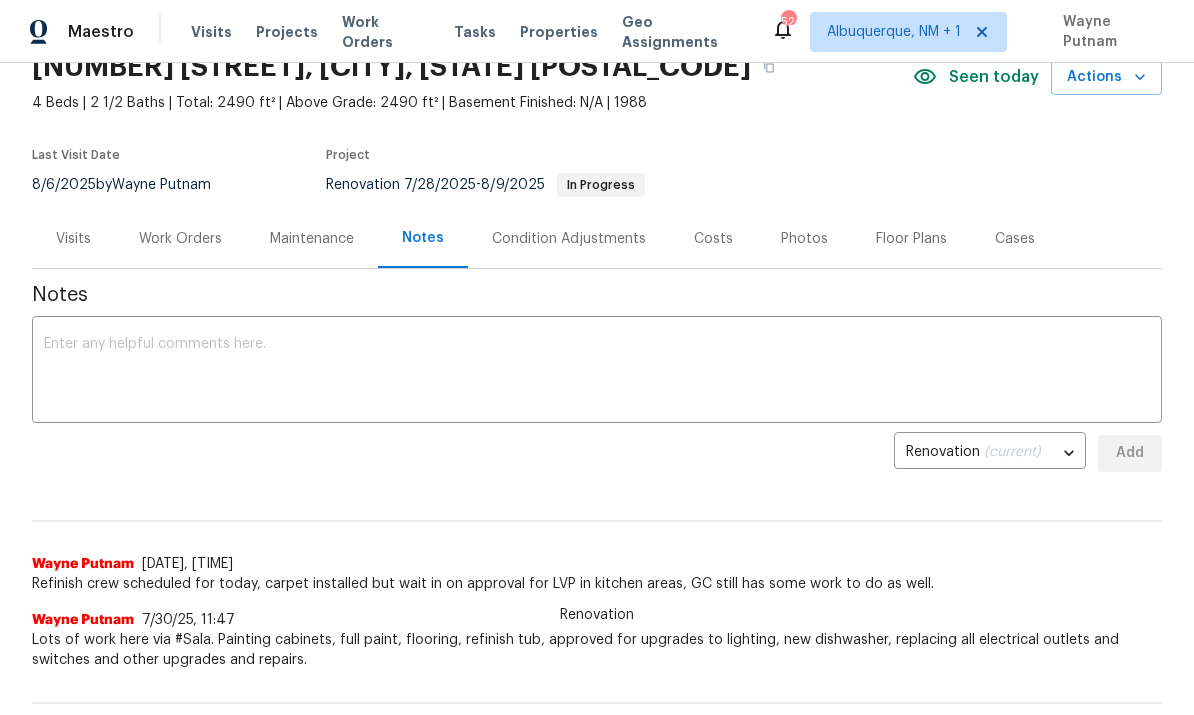click at bounding box center (597, 372) 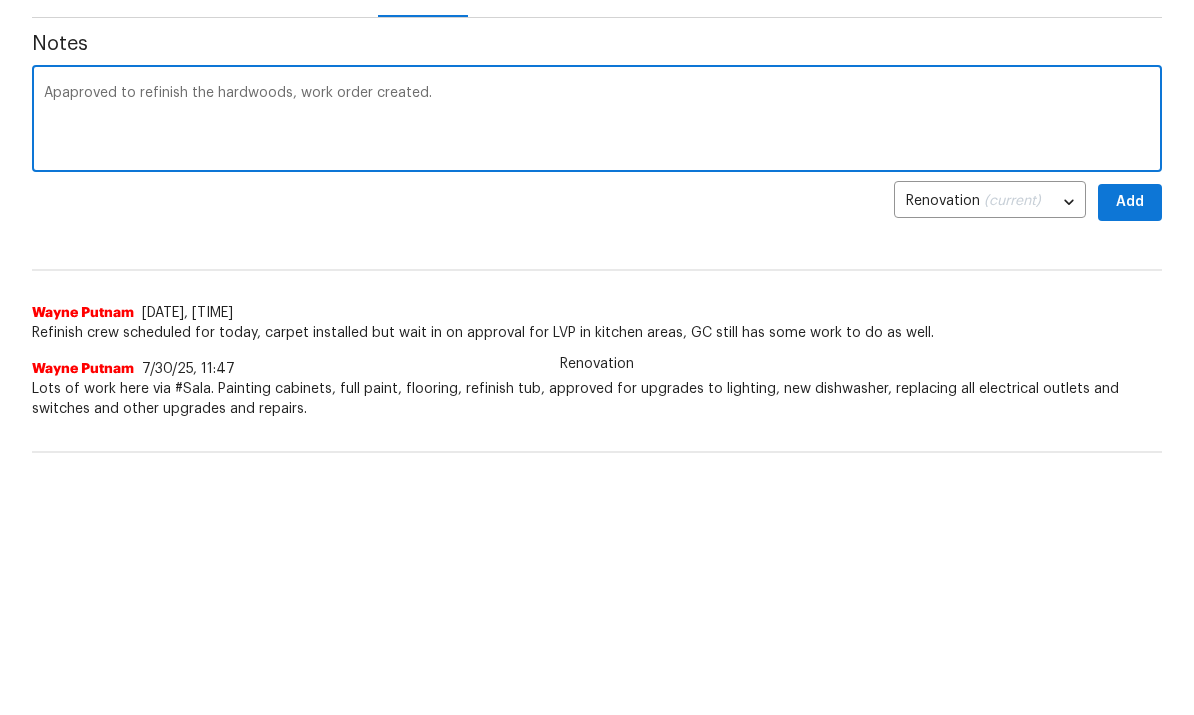 click on "Apaproved to refinish the hardwoods, work order created." at bounding box center [597, 372] 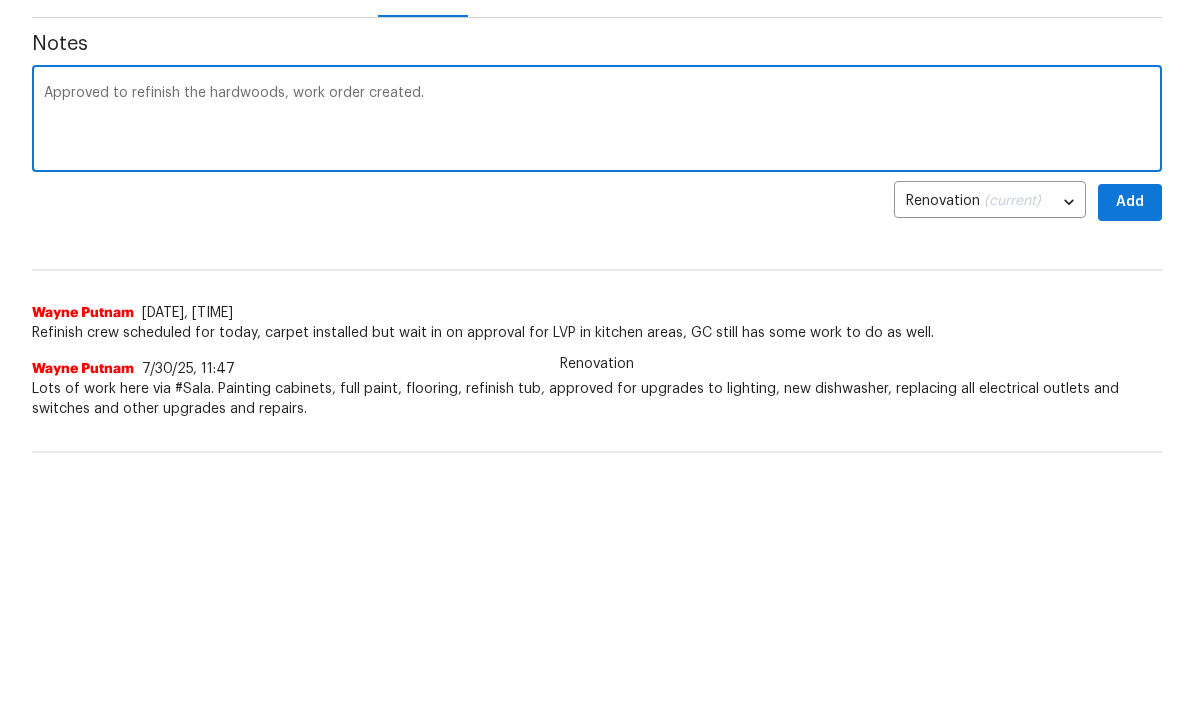 type on "Approved to refinish the hardwoods, work order created." 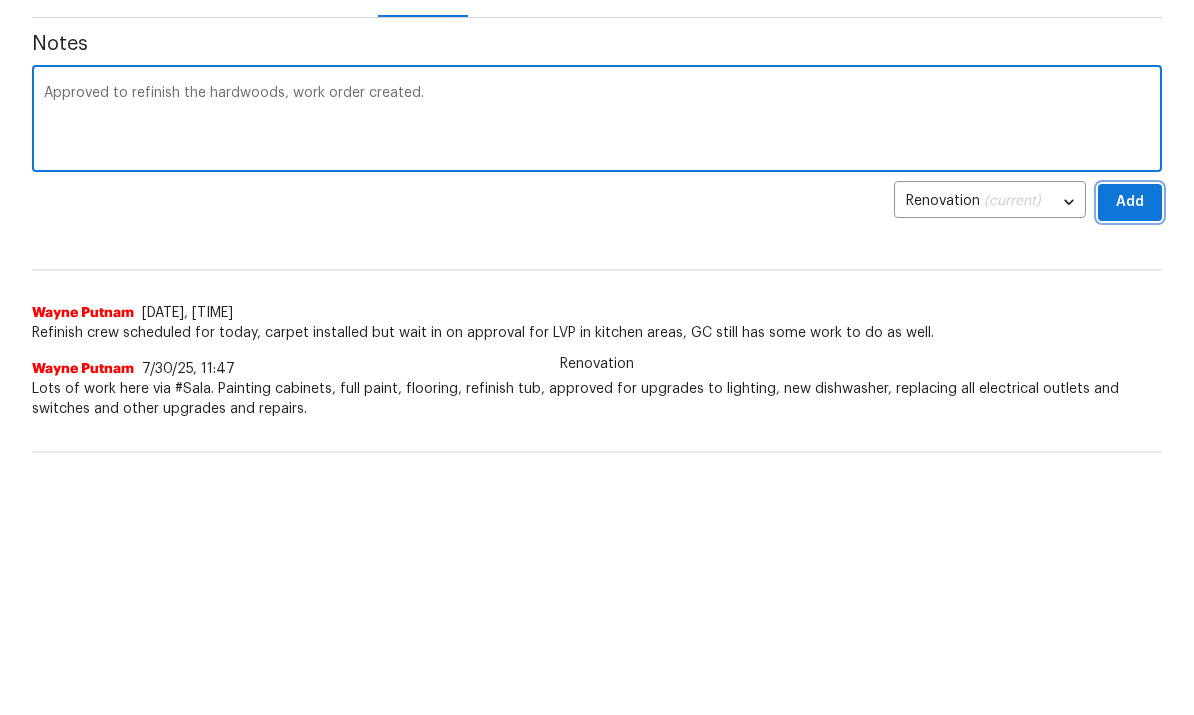 click on "Add" at bounding box center (1130, 453) 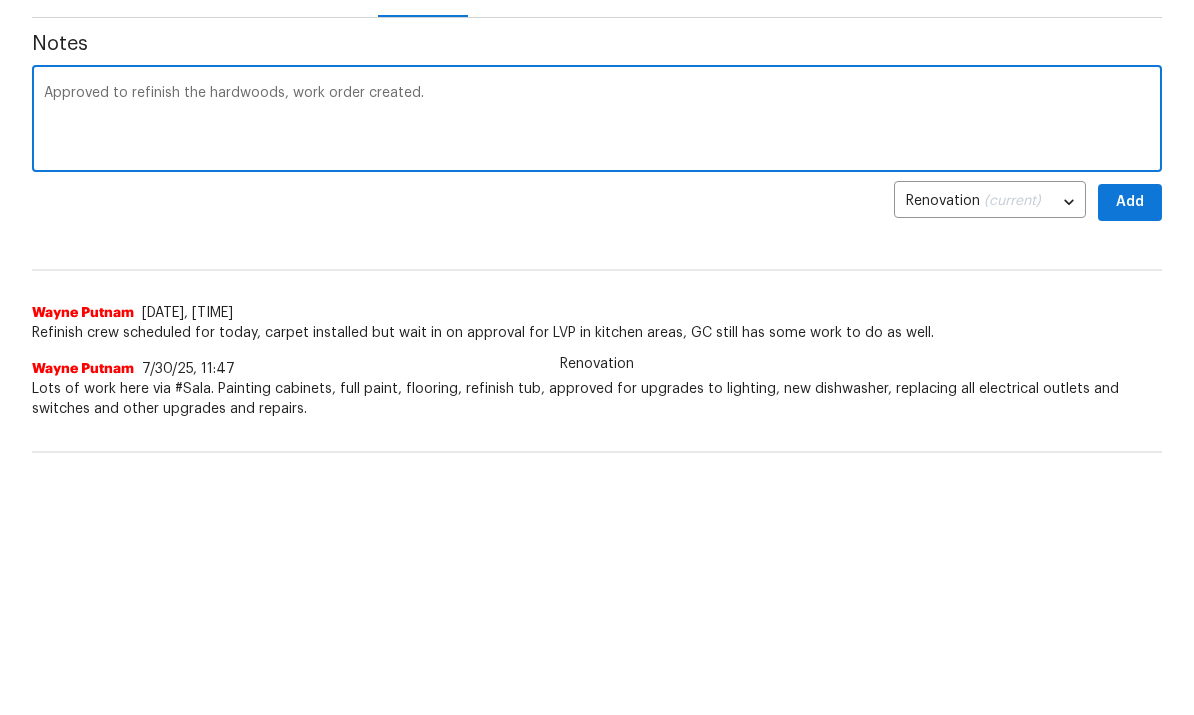 scroll, scrollTop: 251, scrollLeft: 0, axis: vertical 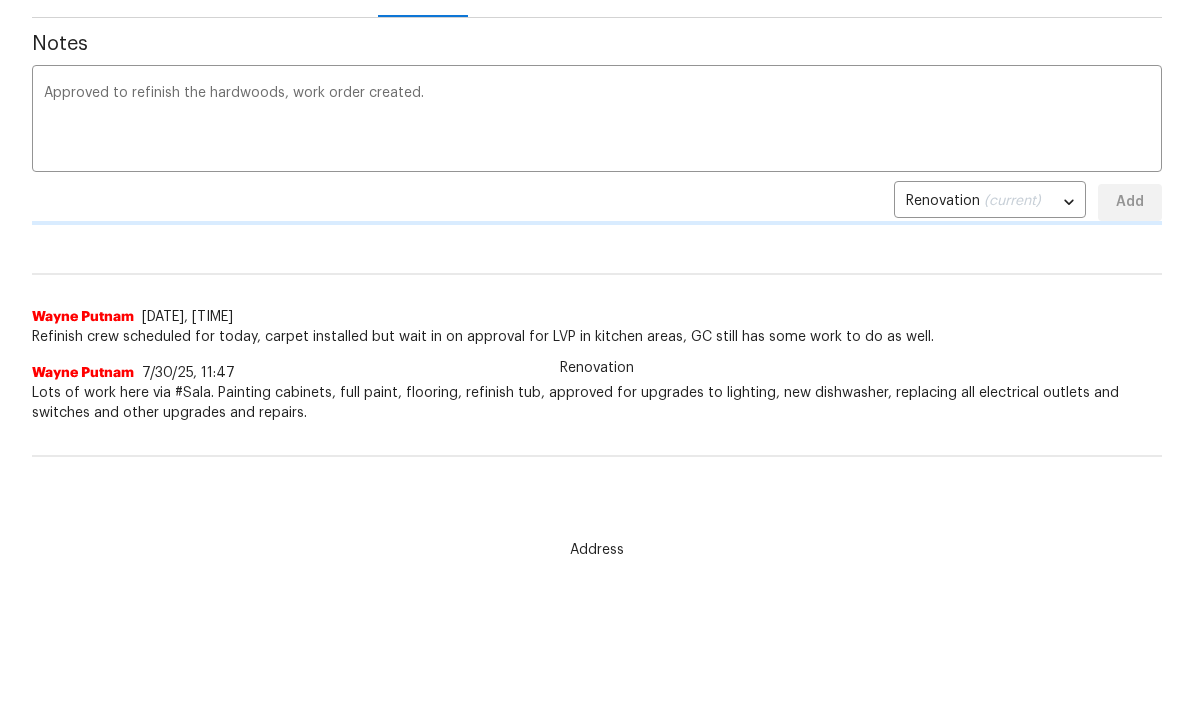 type 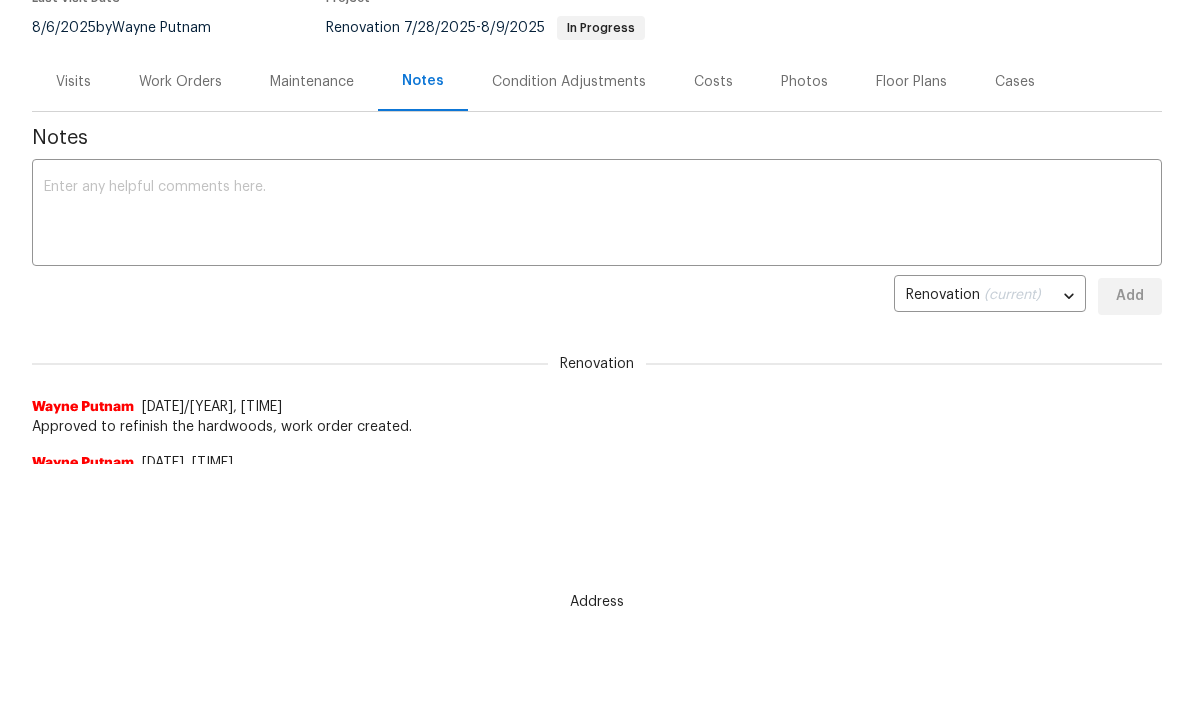 scroll, scrollTop: 0, scrollLeft: 0, axis: both 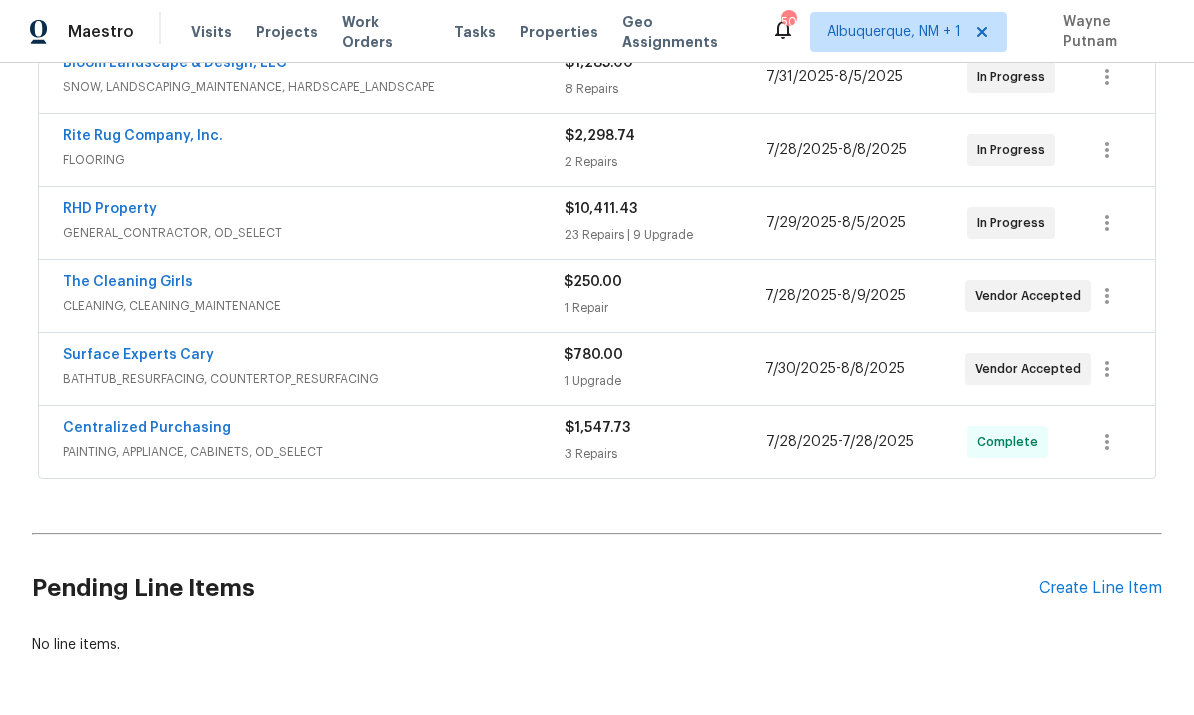 click on "Create Line Item" at bounding box center [1100, 588] 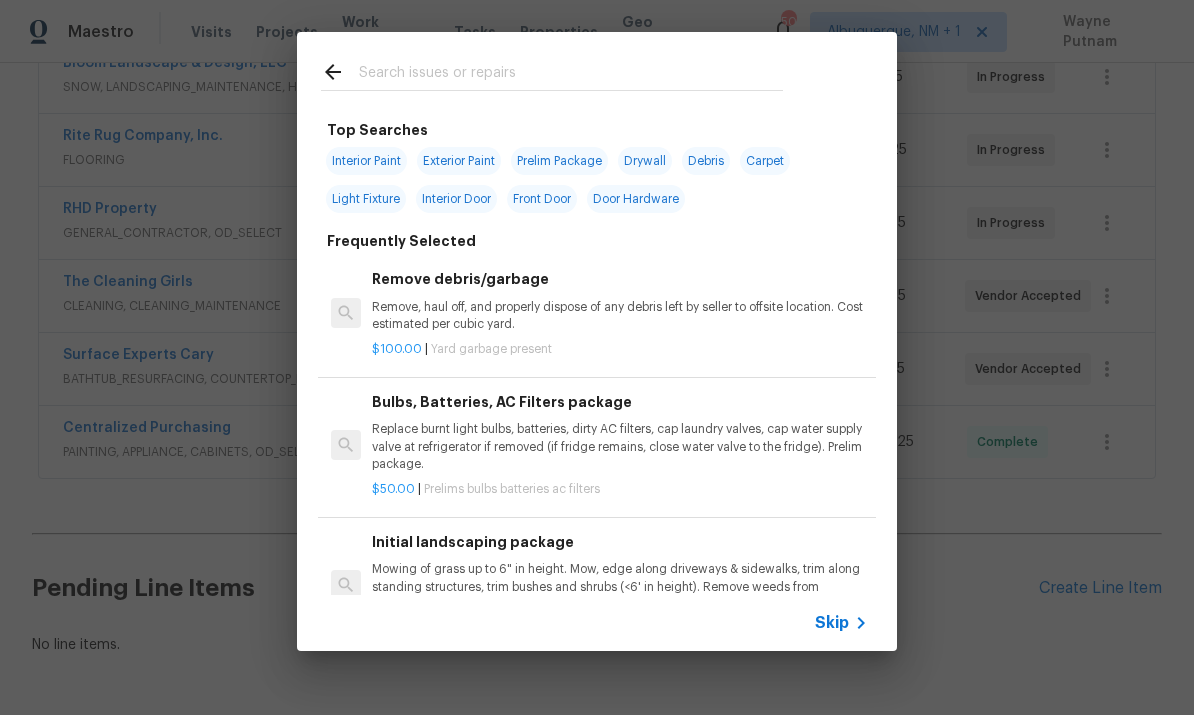 click at bounding box center (571, 75) 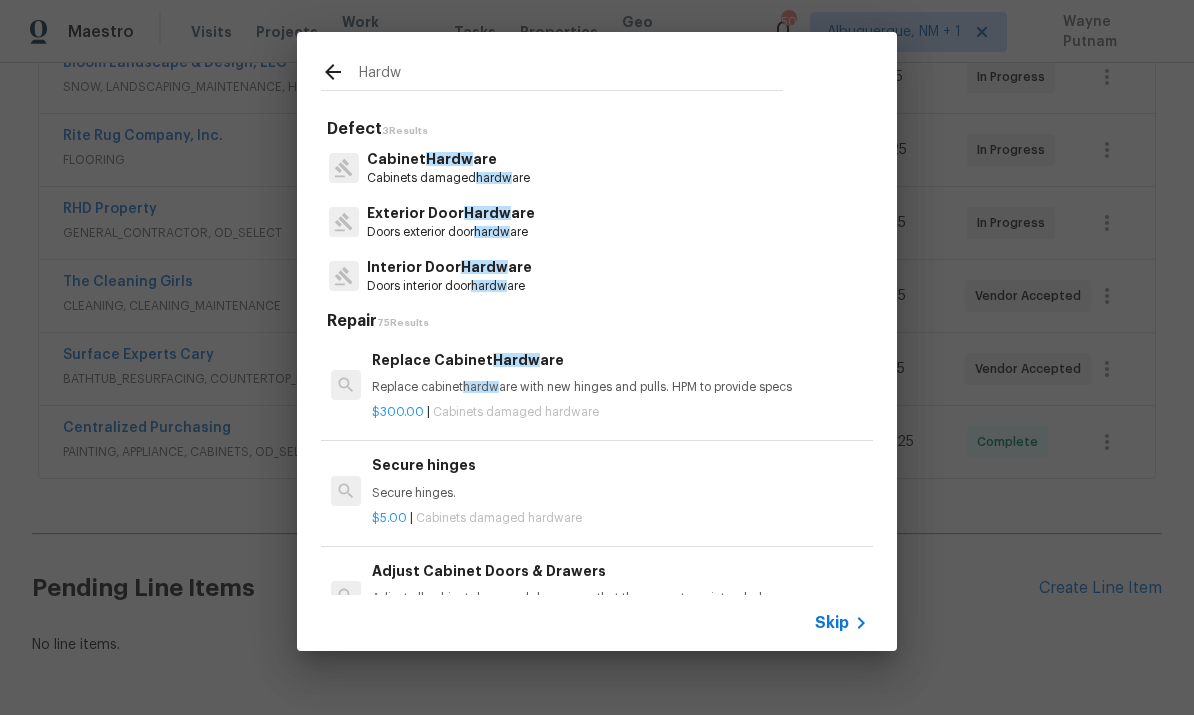 type on "Hardwoods" 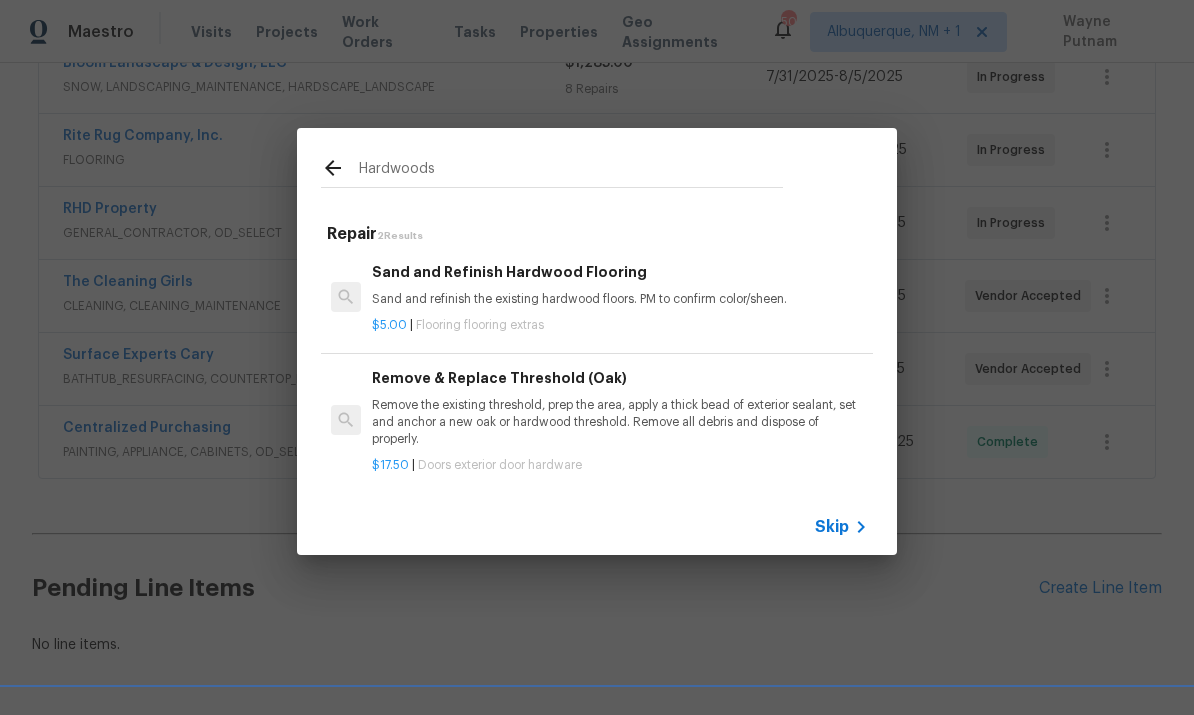 click on "Sand and Refinish Hardwood Flooring" at bounding box center [620, 272] 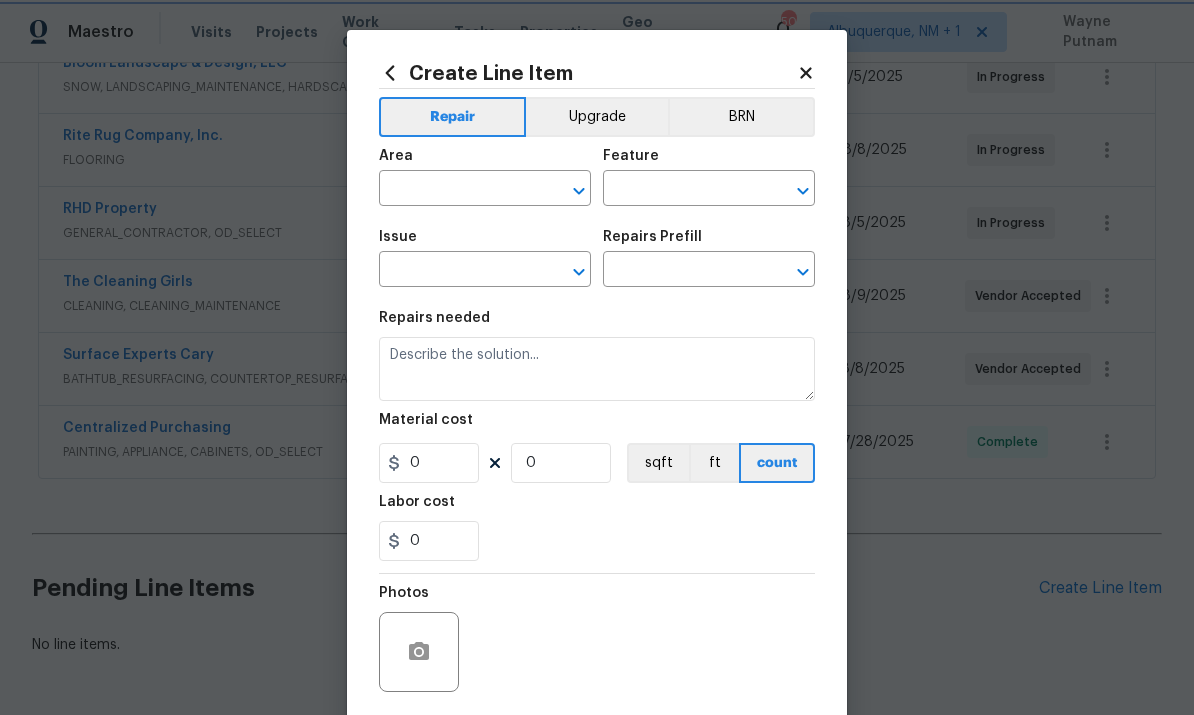 type on "Overall Flooring" 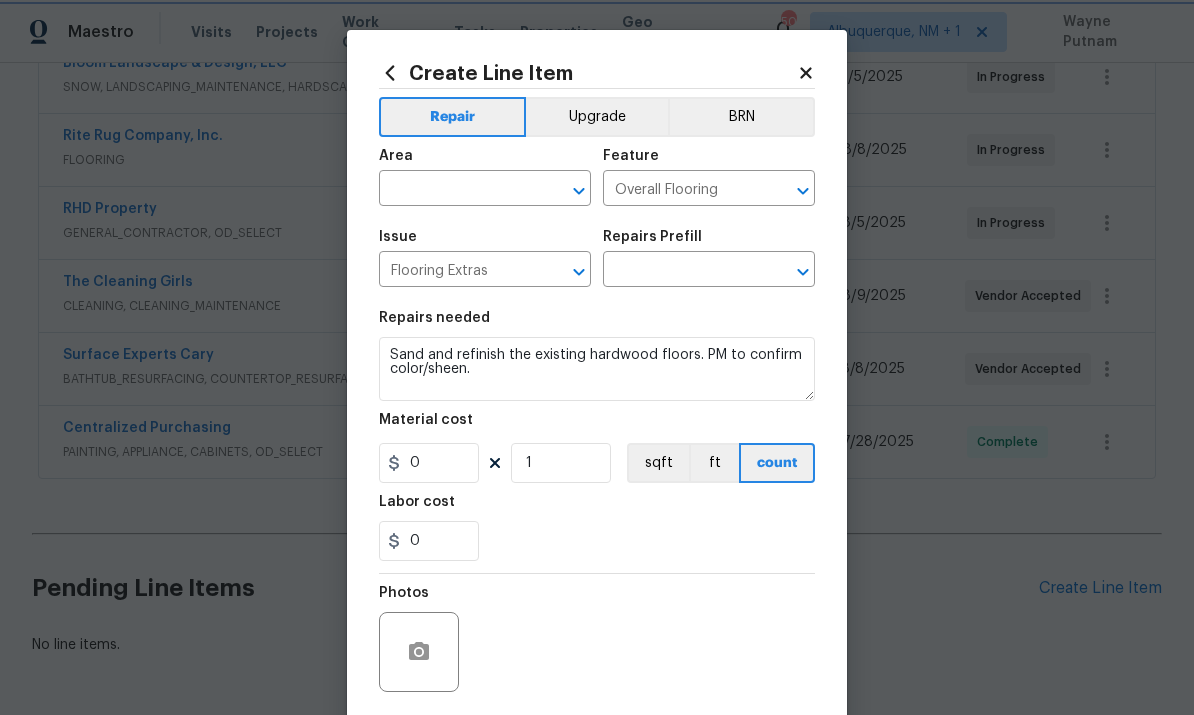 type on "Sand and Refinish Hardwood Flooring $5.00" 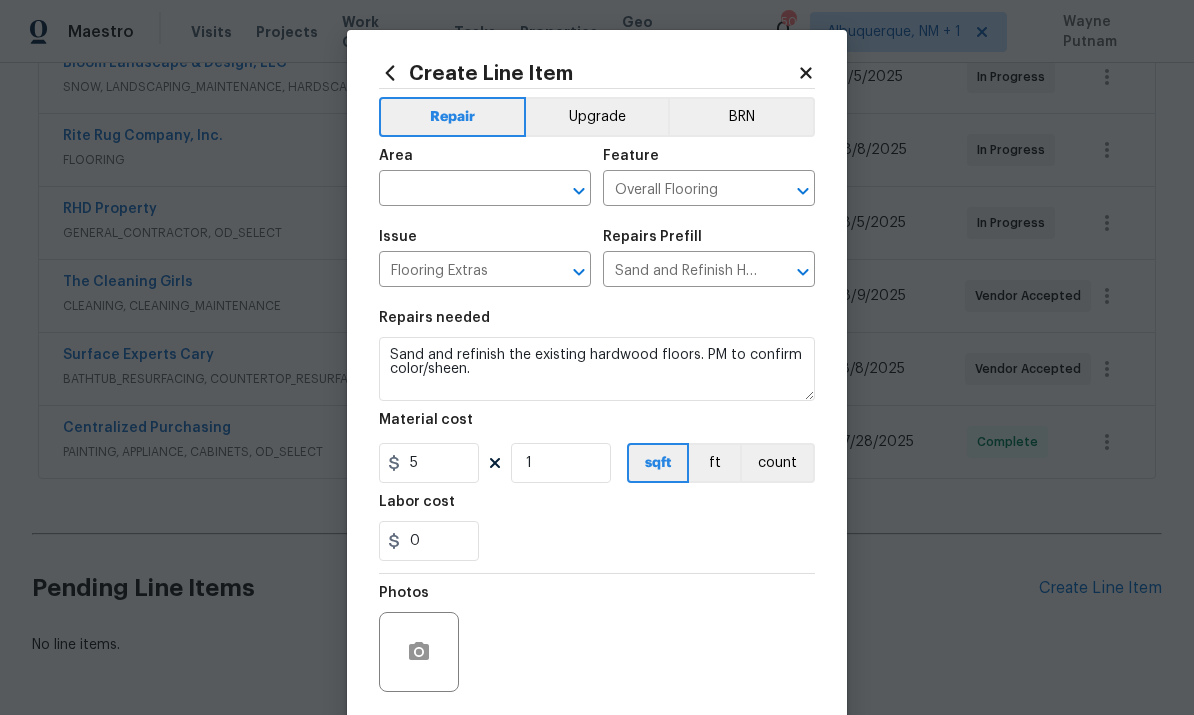 click at bounding box center [457, 190] 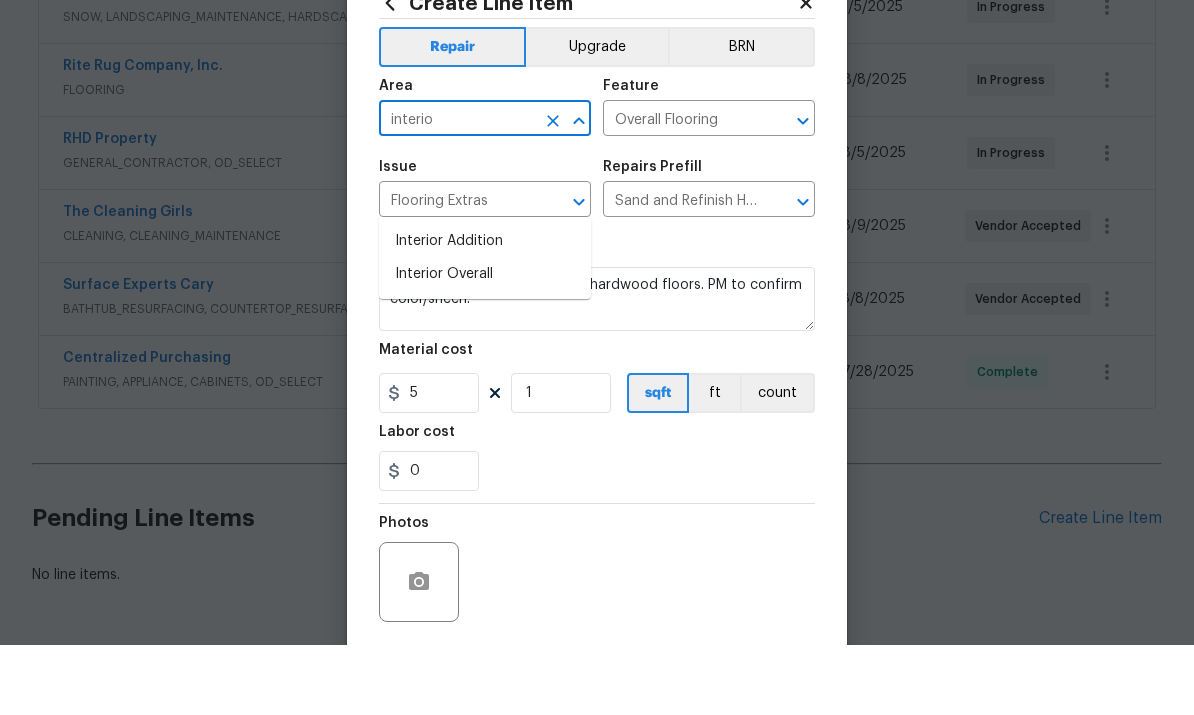click on "Interior Overall" at bounding box center (485, 344) 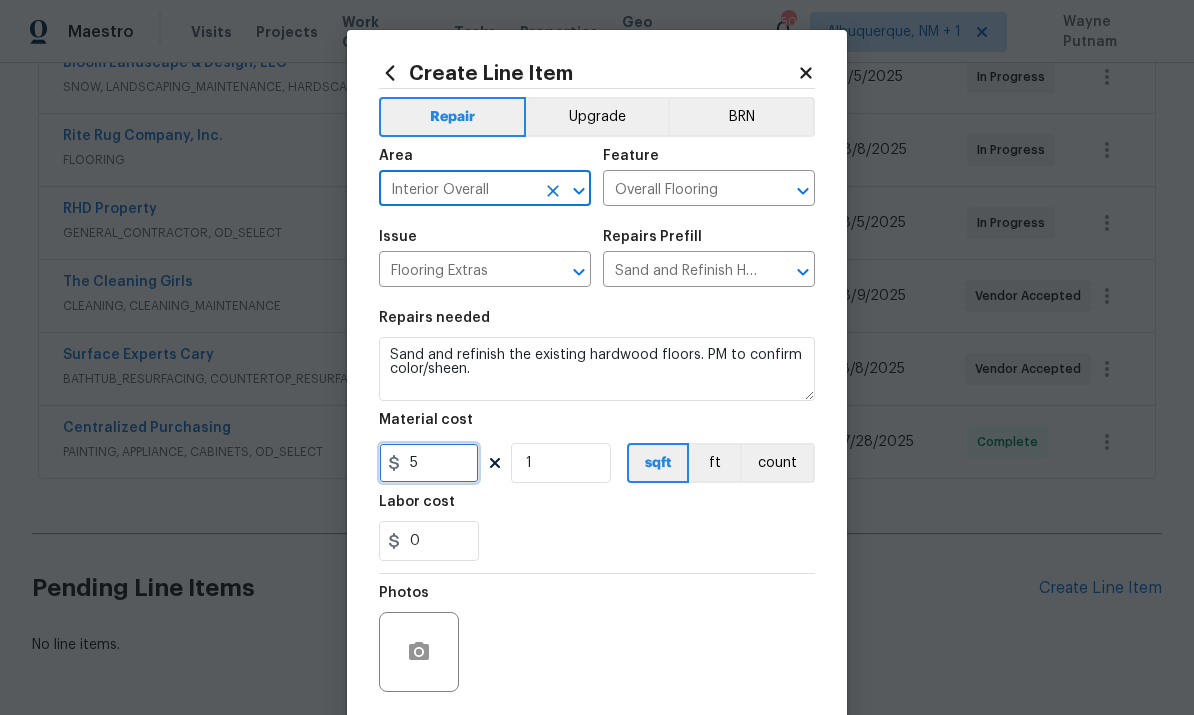 click on "5" at bounding box center [429, 463] 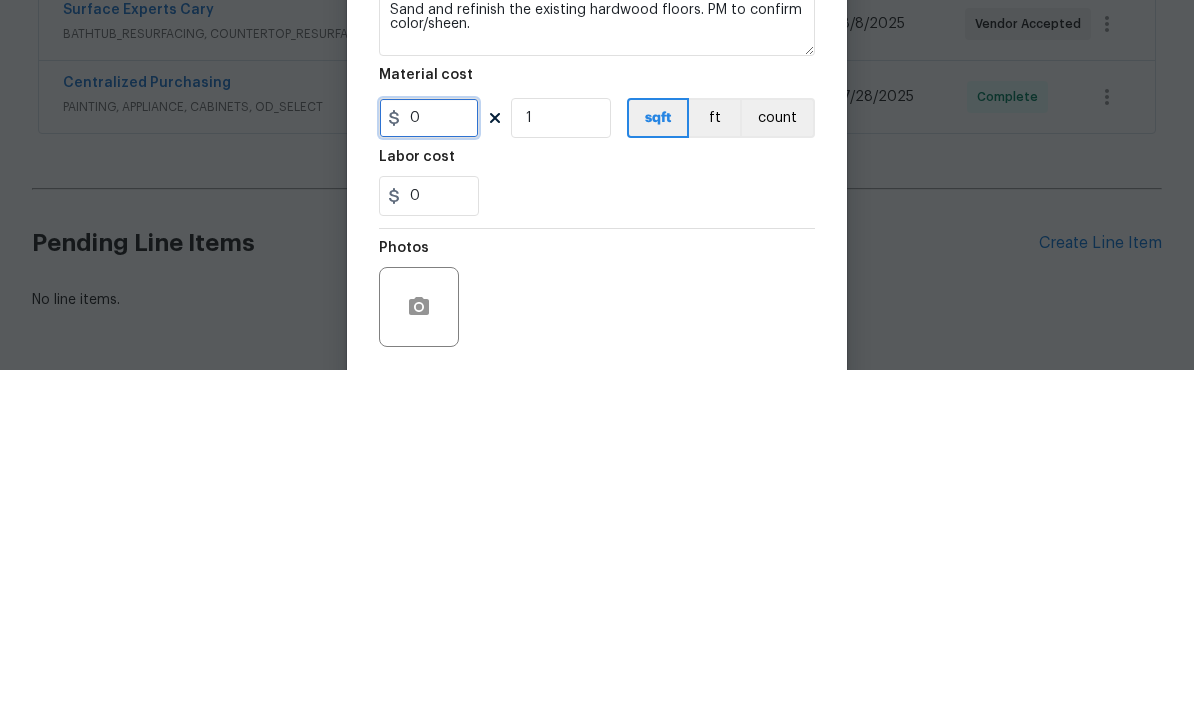 type on "1" 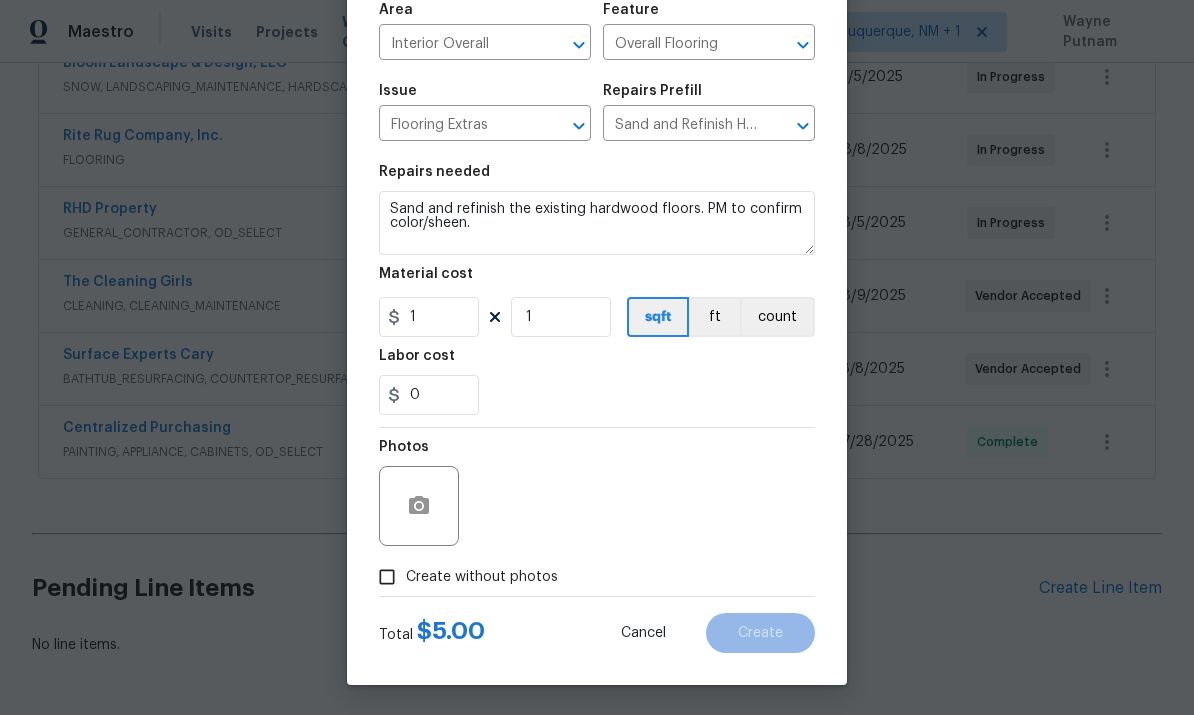 scroll, scrollTop: 150, scrollLeft: 0, axis: vertical 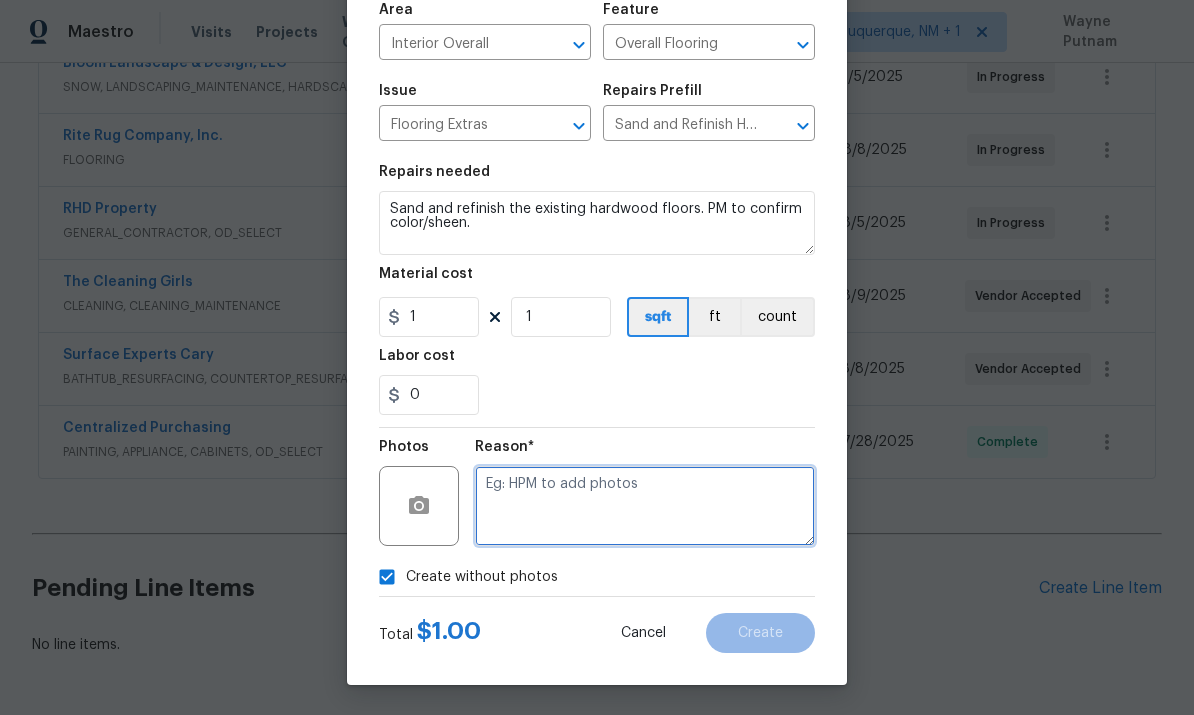 click at bounding box center (645, 506) 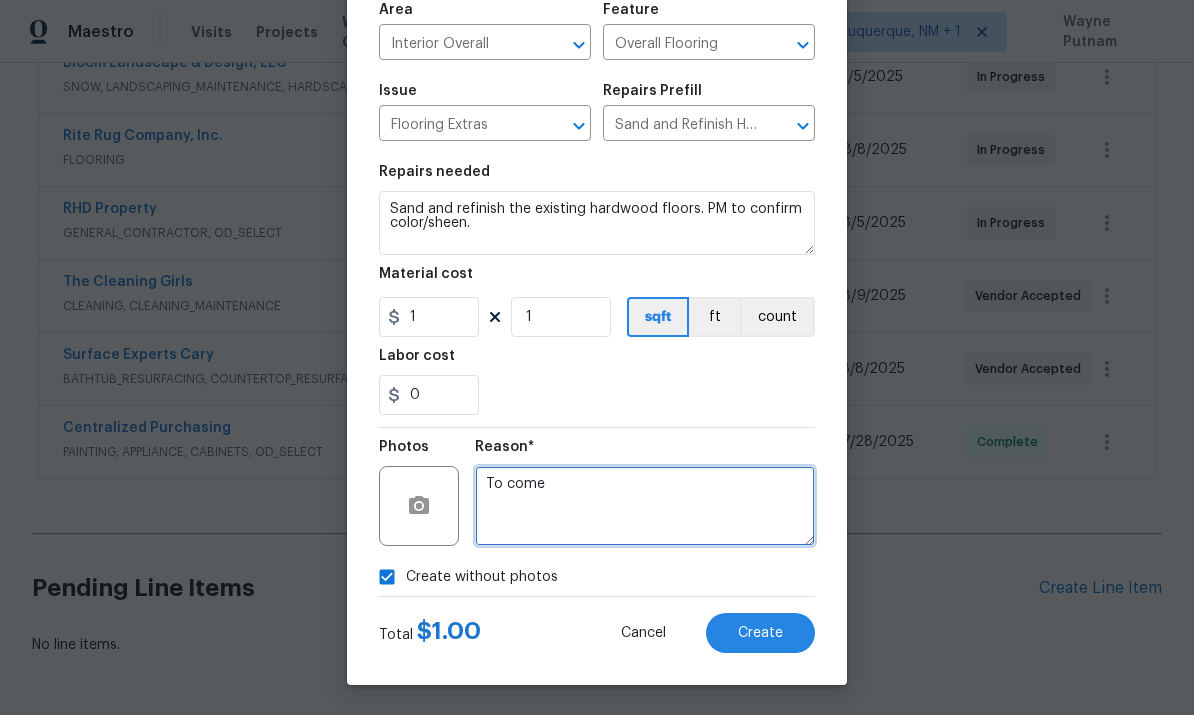 type on "To come" 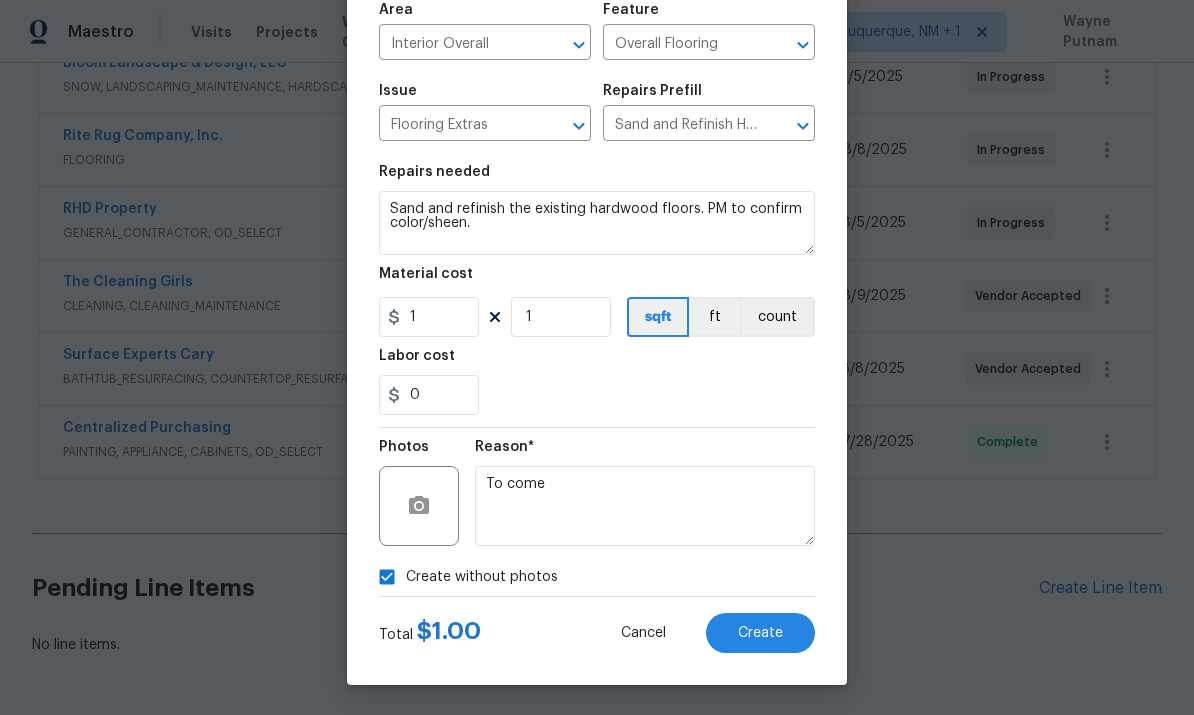 click on "Sand and refinish the existing hardwood floors. PM to confirm color/sheen." at bounding box center [597, 223] 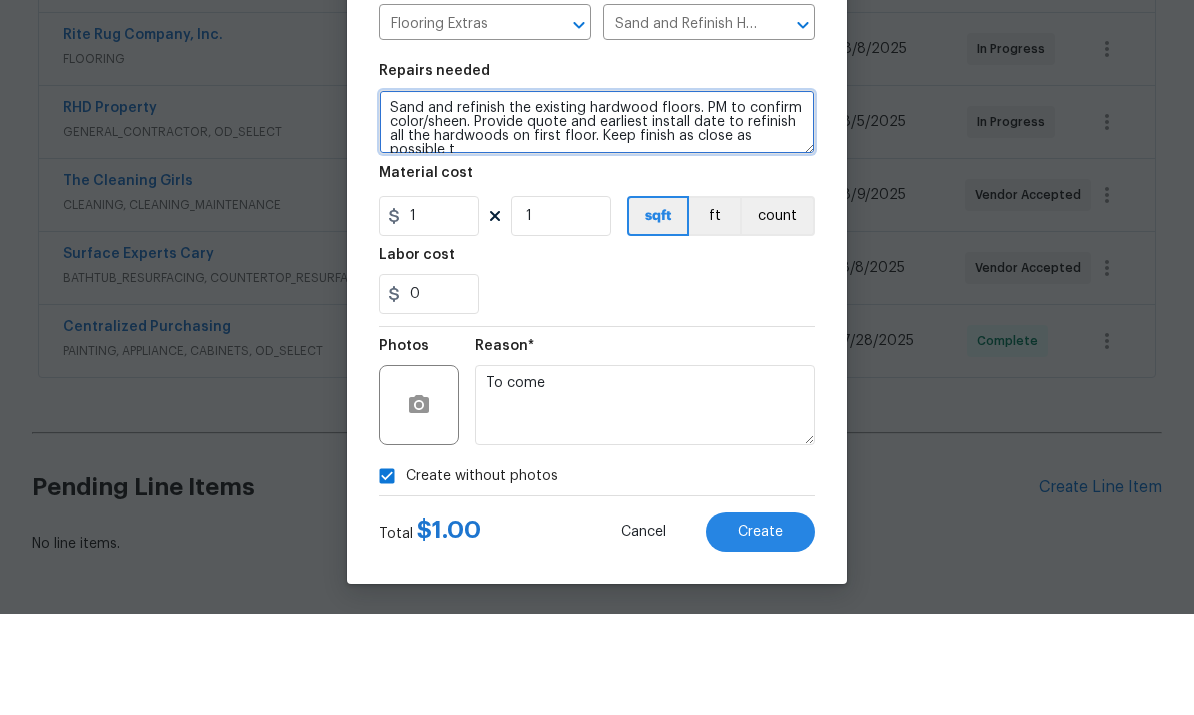 scroll, scrollTop: 4, scrollLeft: 0, axis: vertical 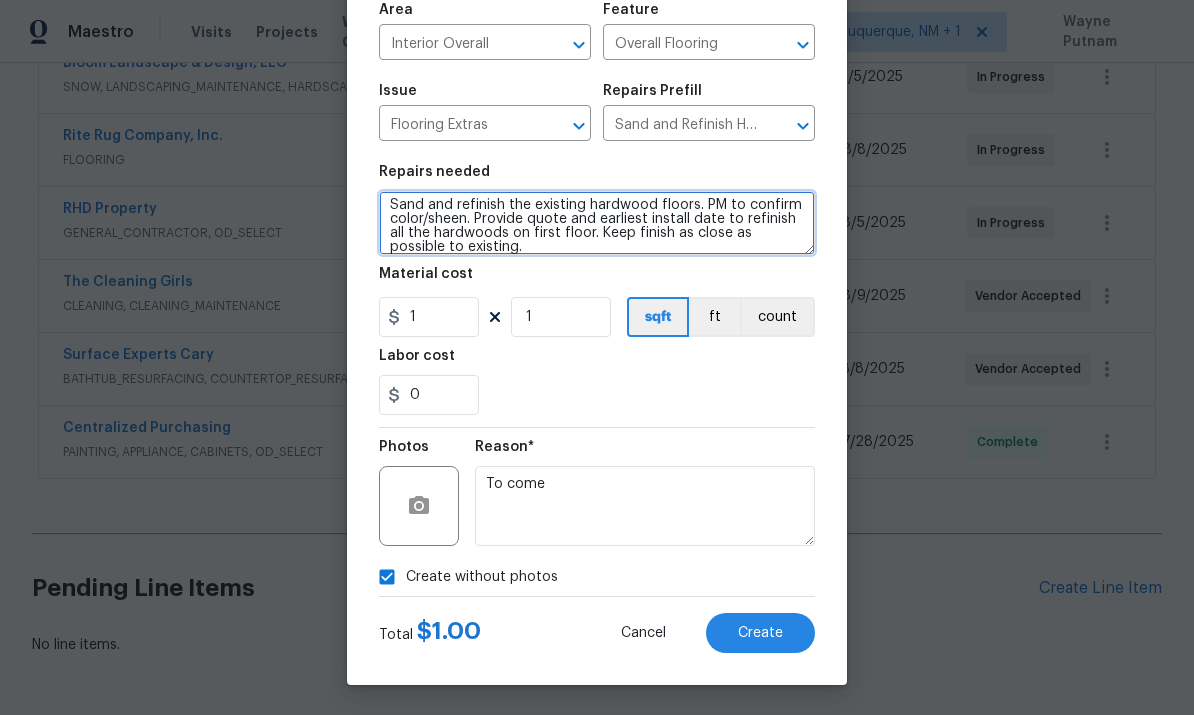 type on "Sand and refinish the existing hardwood floors. PM to confirm color/sheen. Provide quote and earliest install date to refinish all the hardwoods on first floor. Keep finish as close as possible to existing." 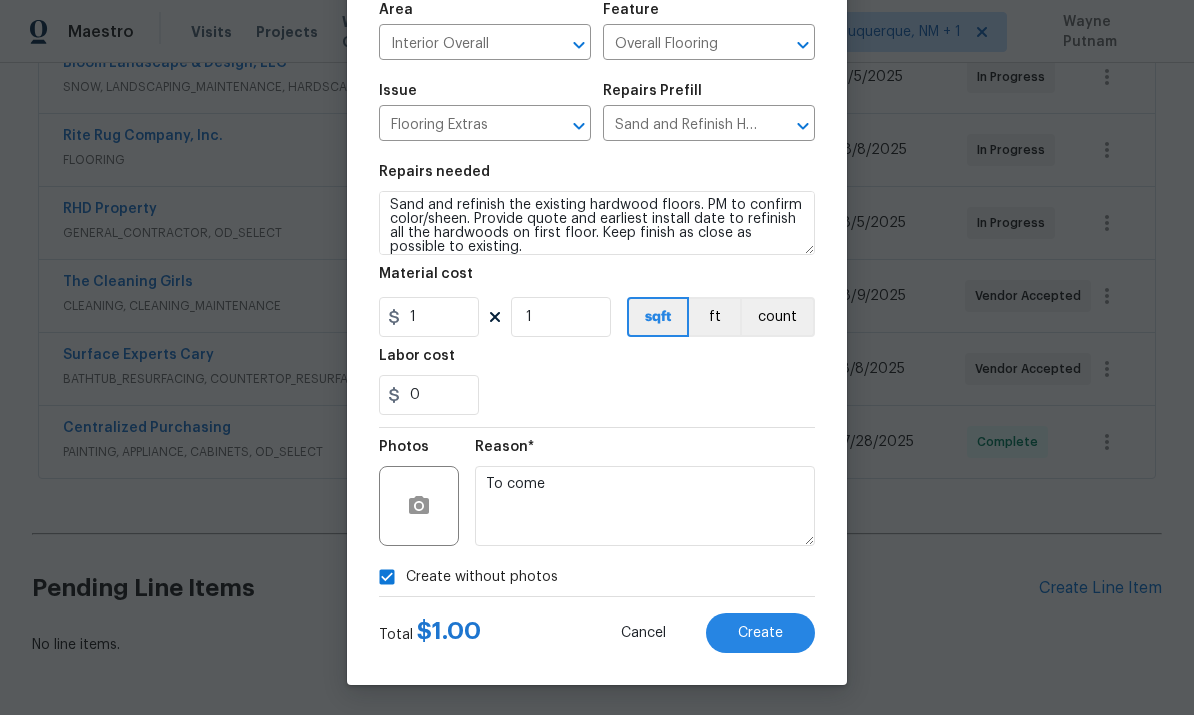 click on "Create" at bounding box center (760, 633) 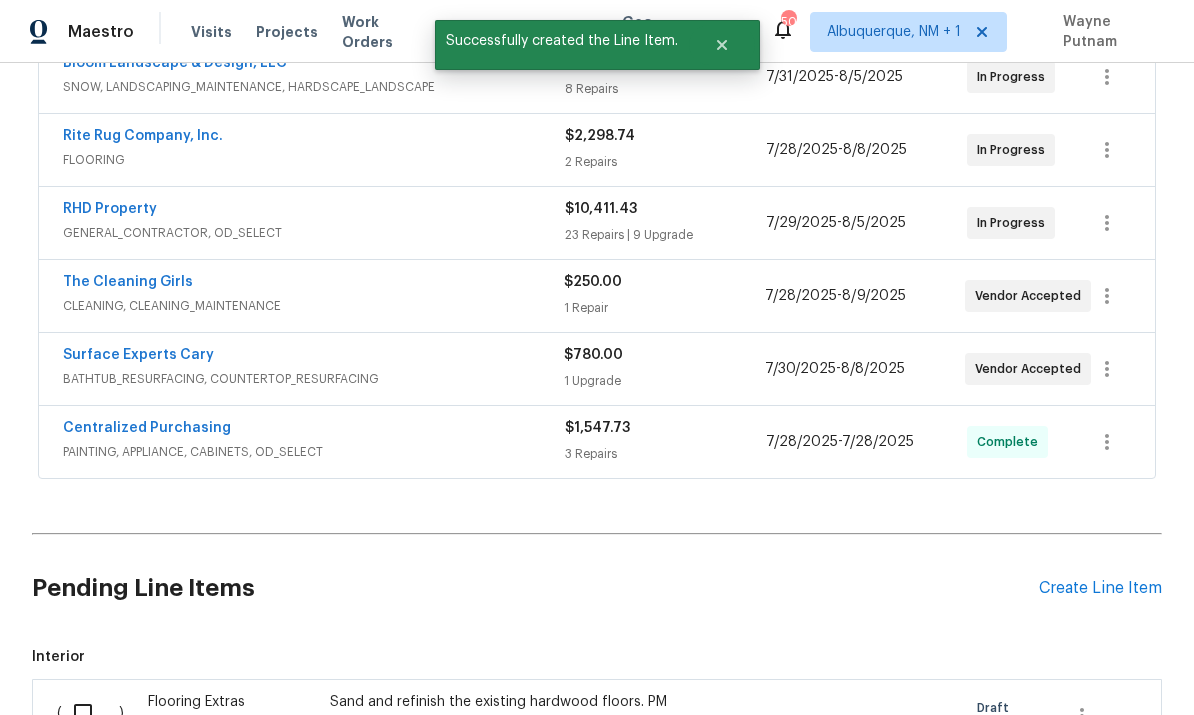 click at bounding box center [90, 713] 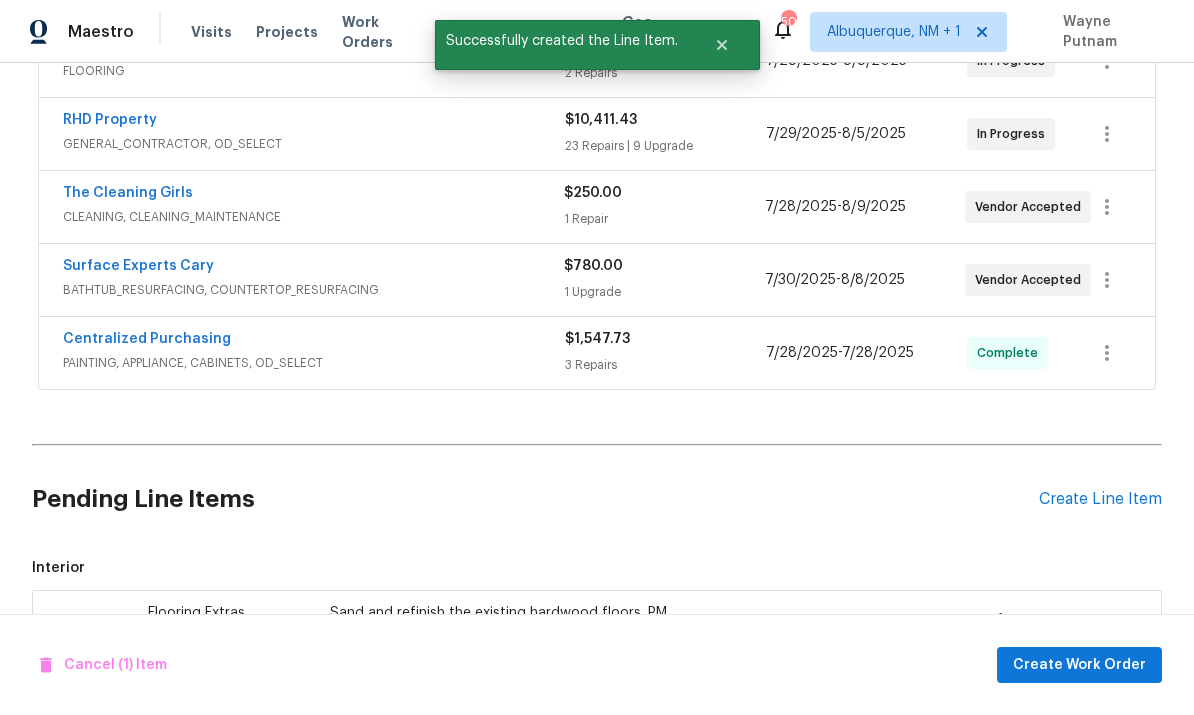 scroll, scrollTop: 574, scrollLeft: 0, axis: vertical 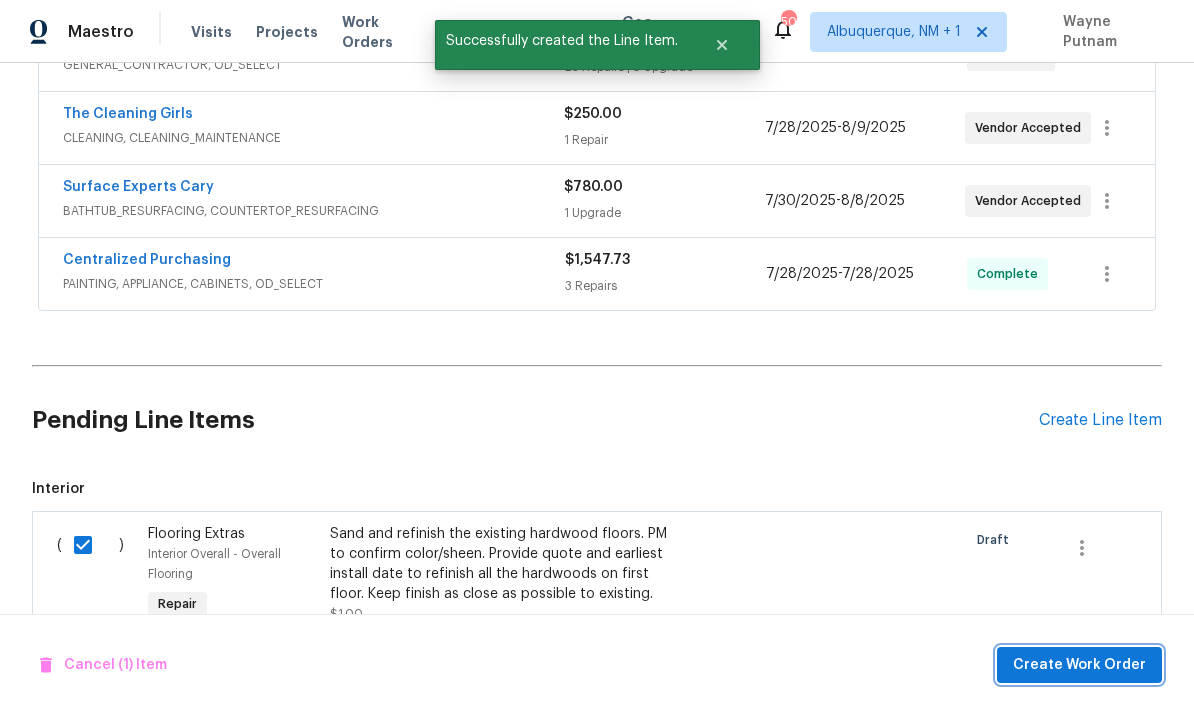 click on "Create Work Order" at bounding box center [1079, 665] 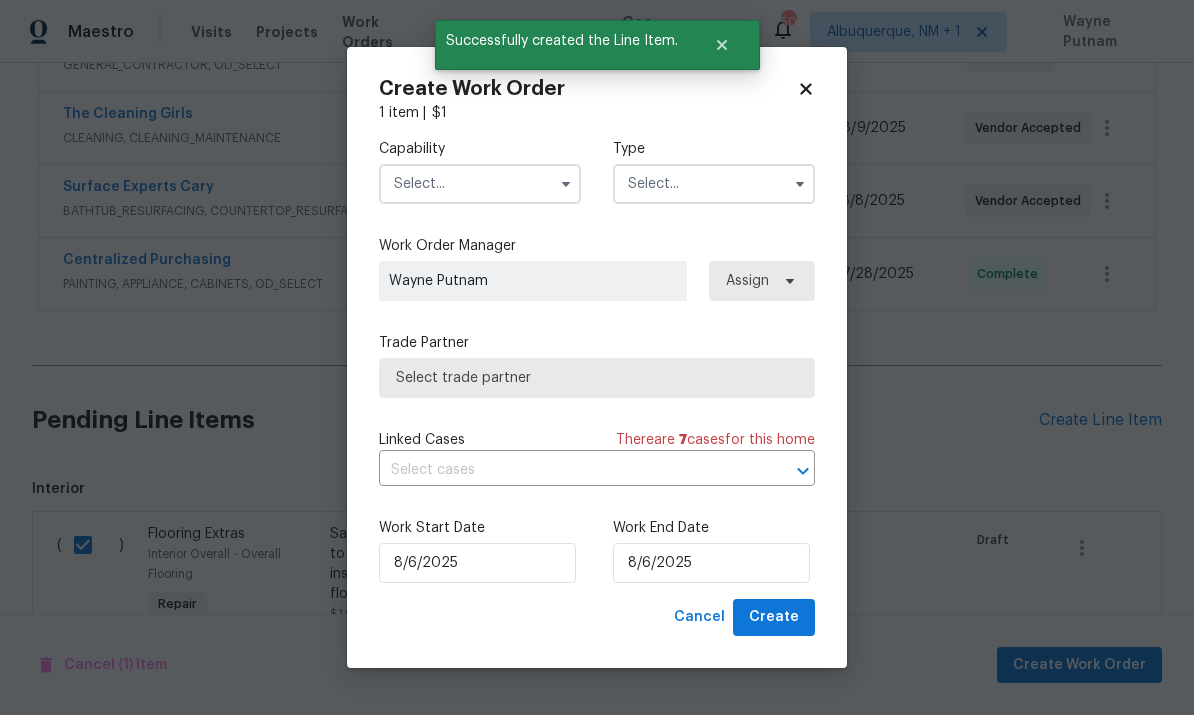 click at bounding box center (480, 184) 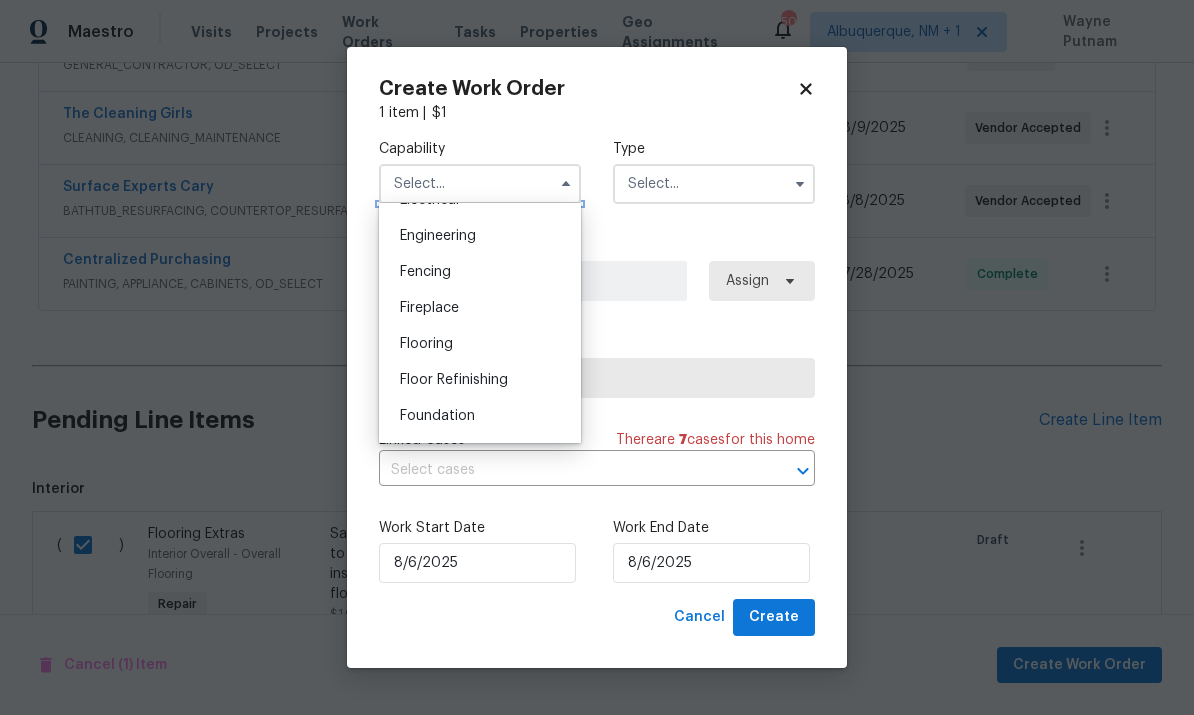 scroll, scrollTop: 657, scrollLeft: 0, axis: vertical 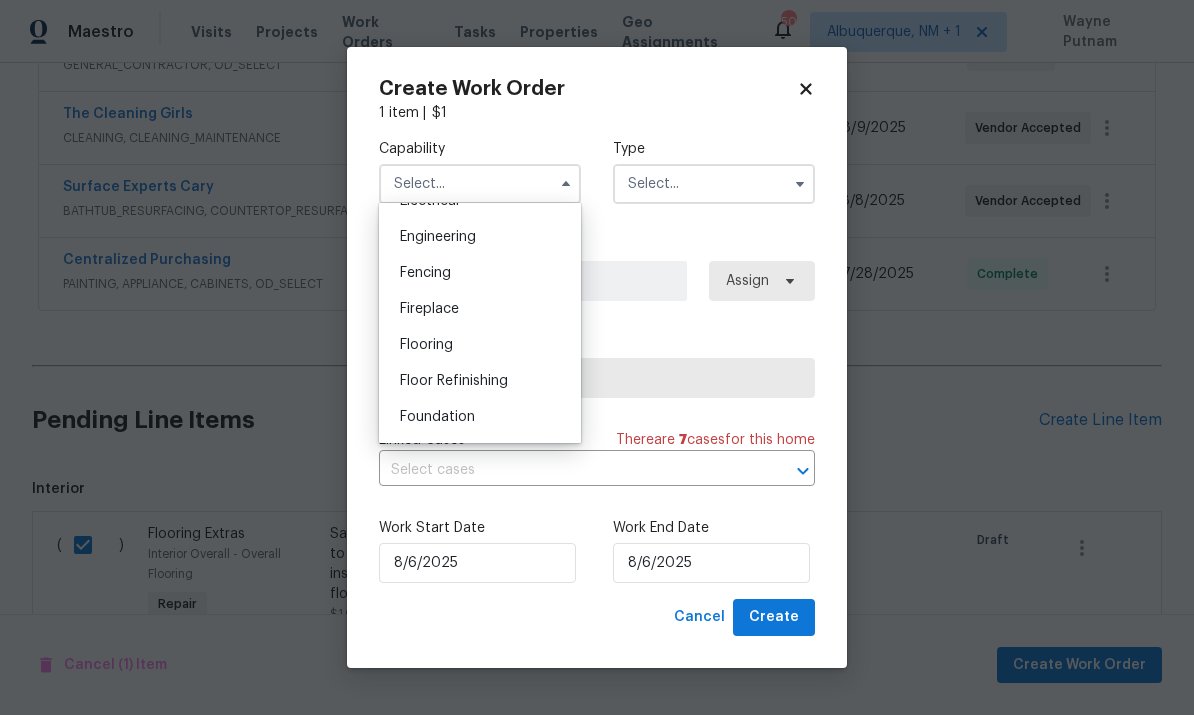 click on "Flooring" at bounding box center (480, 345) 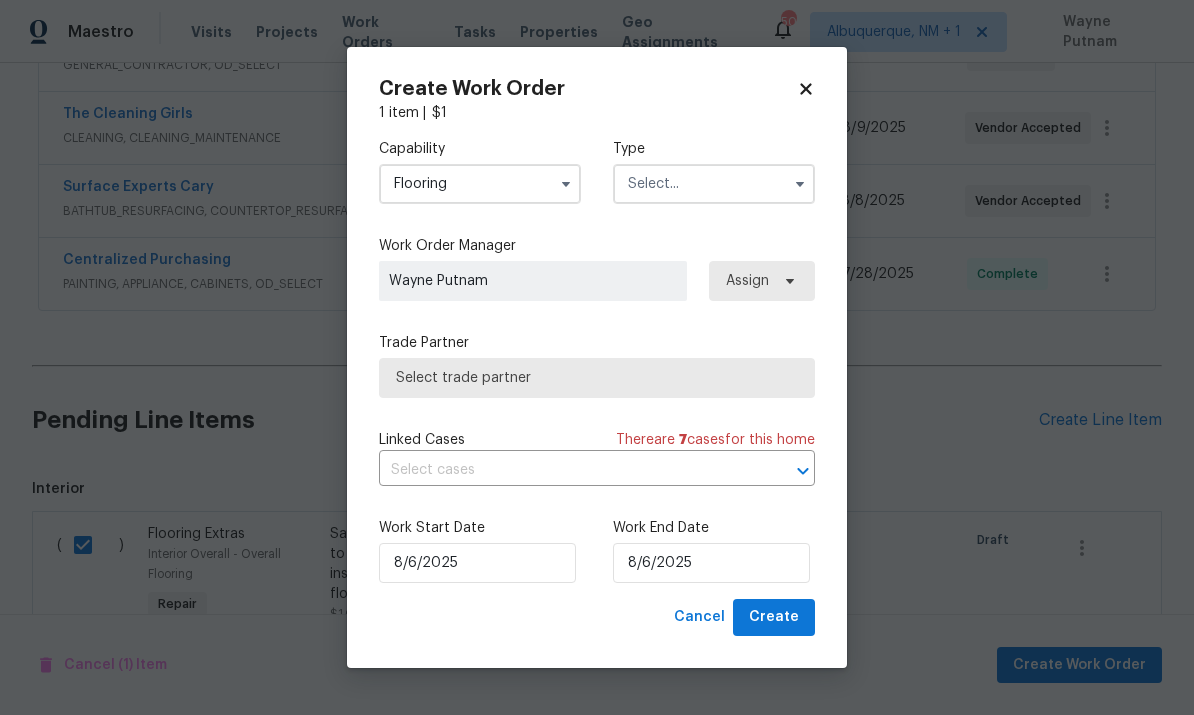 click at bounding box center [714, 184] 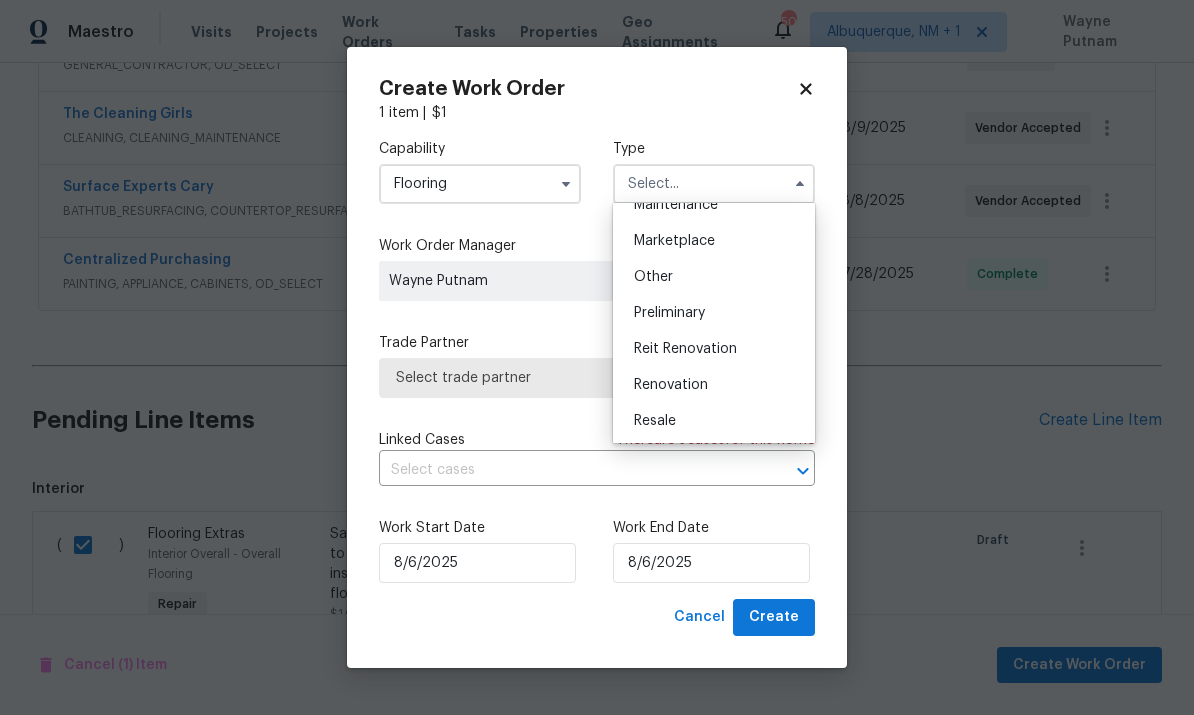 scroll, scrollTop: 343, scrollLeft: 0, axis: vertical 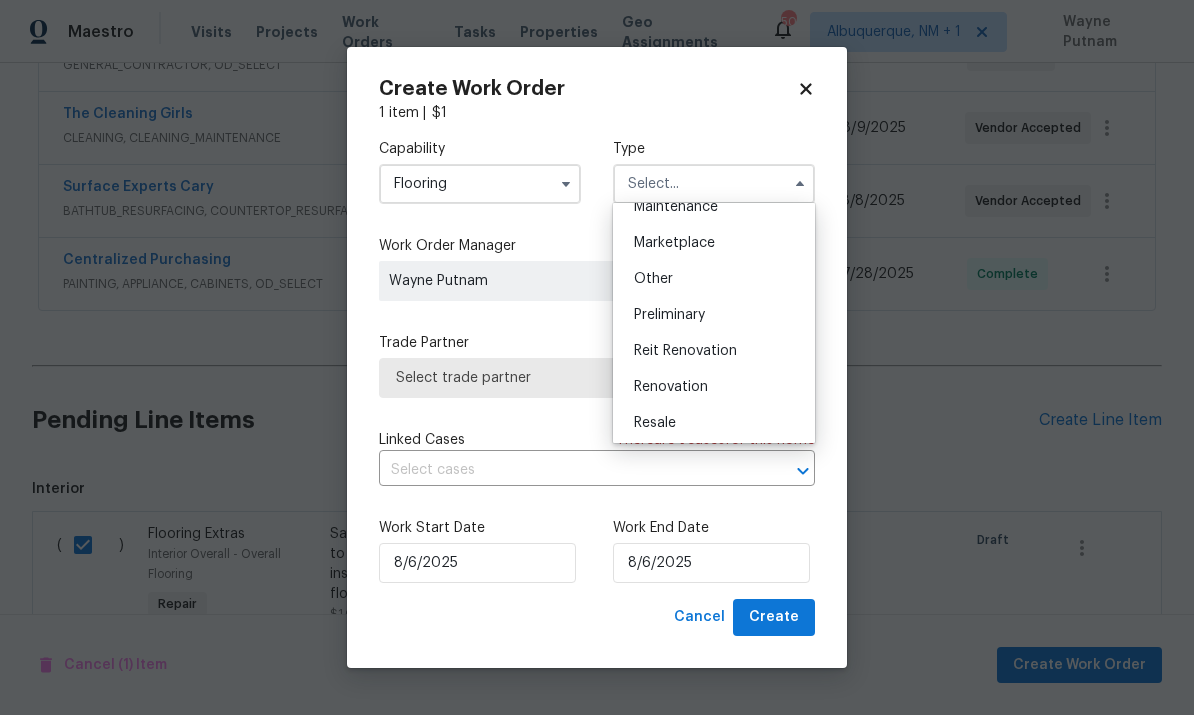 click on "Renovation" at bounding box center [714, 387] 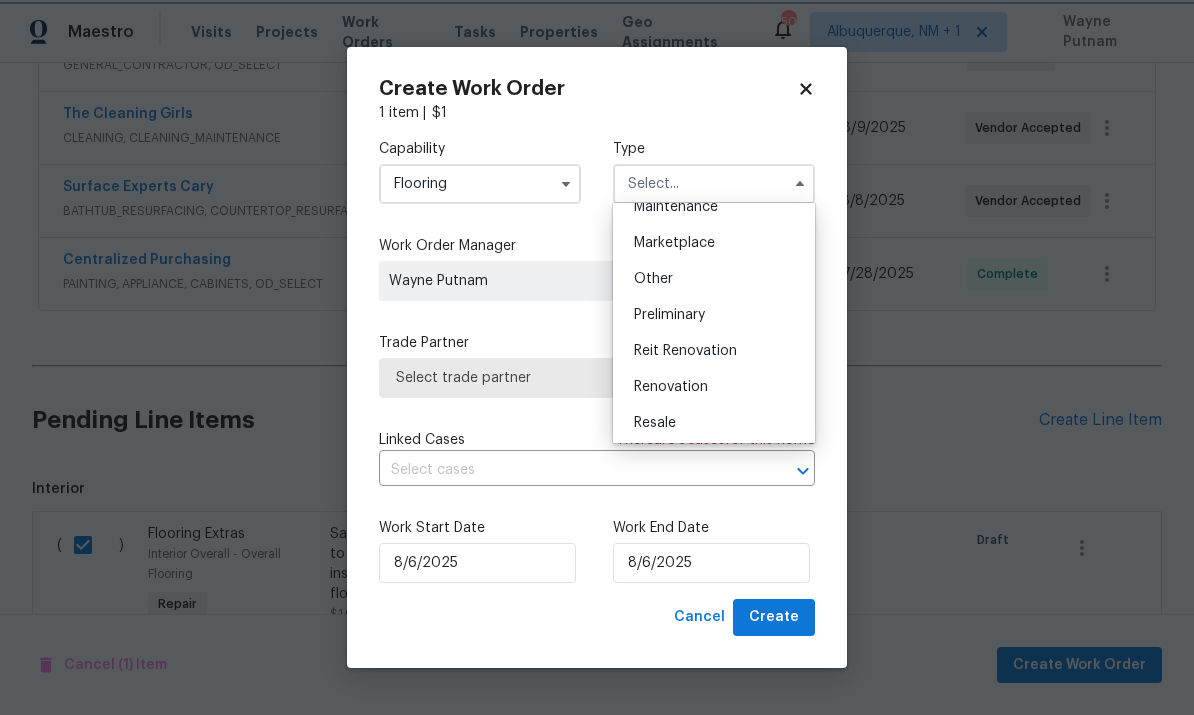 type on "Renovation" 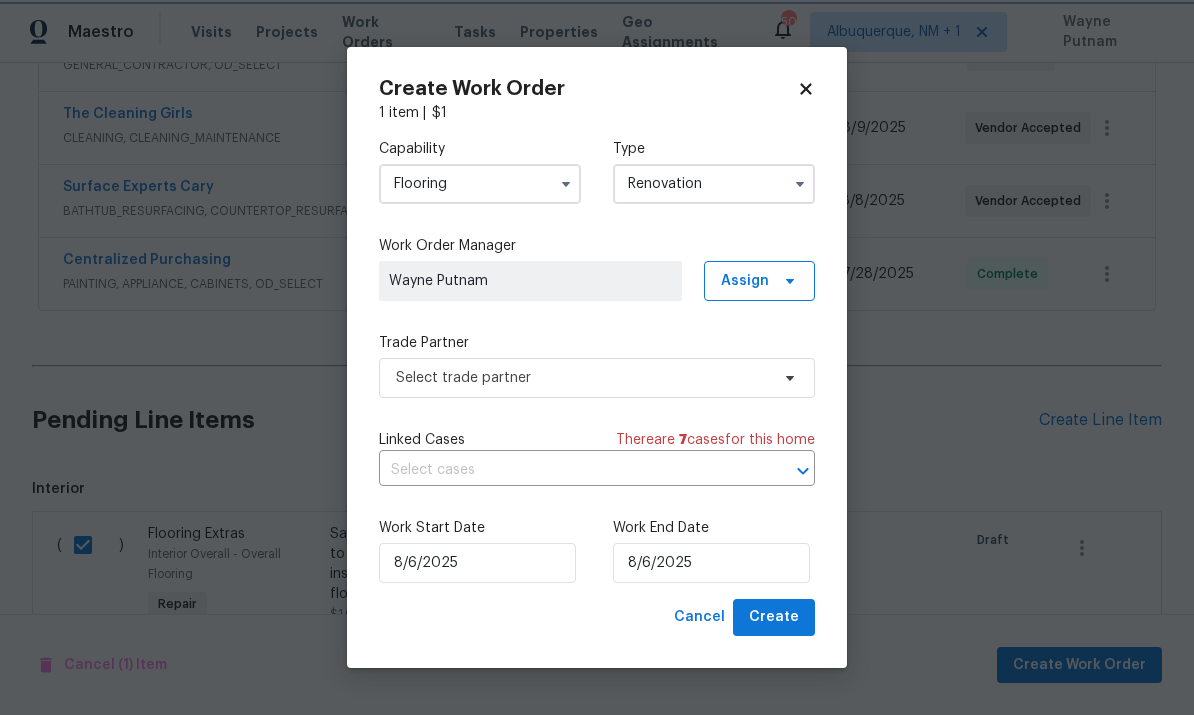 scroll, scrollTop: 0, scrollLeft: 0, axis: both 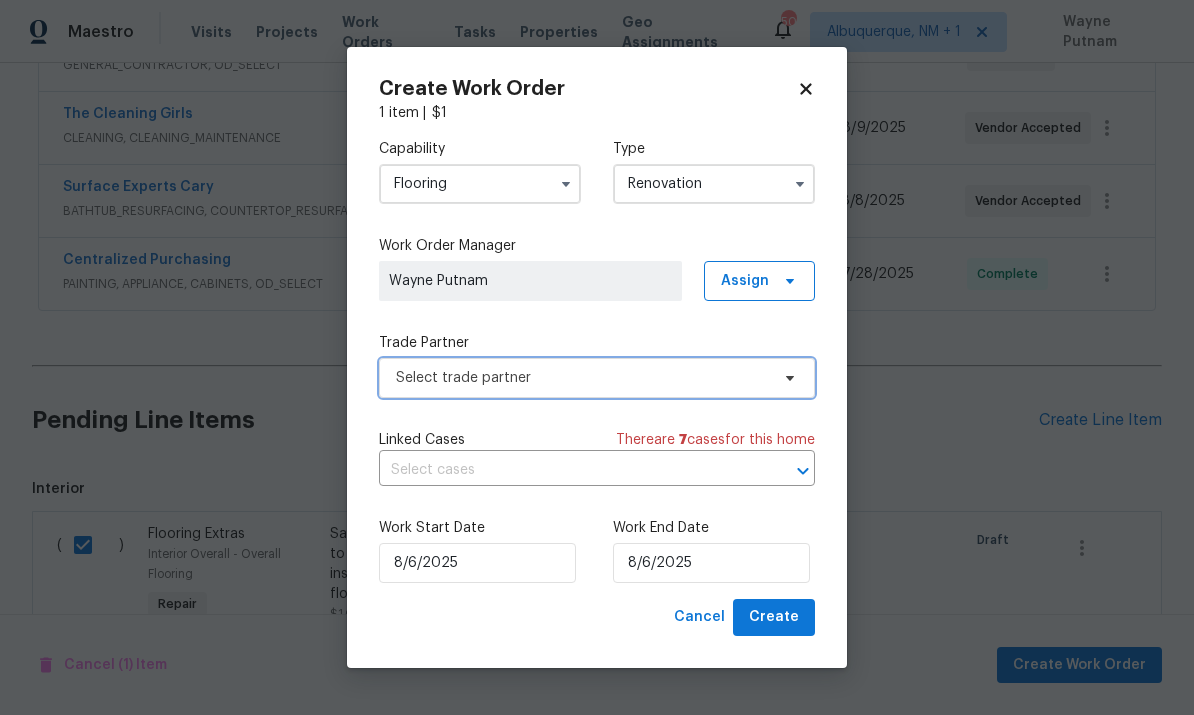 click 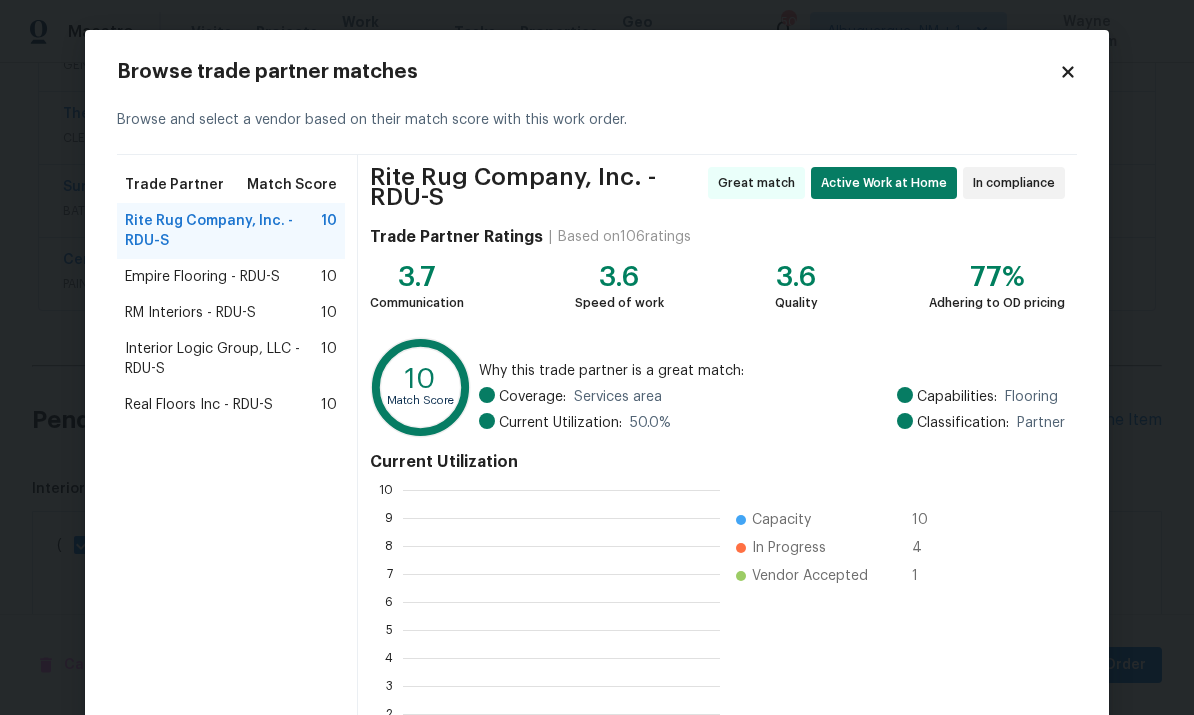 scroll, scrollTop: 2, scrollLeft: 2, axis: both 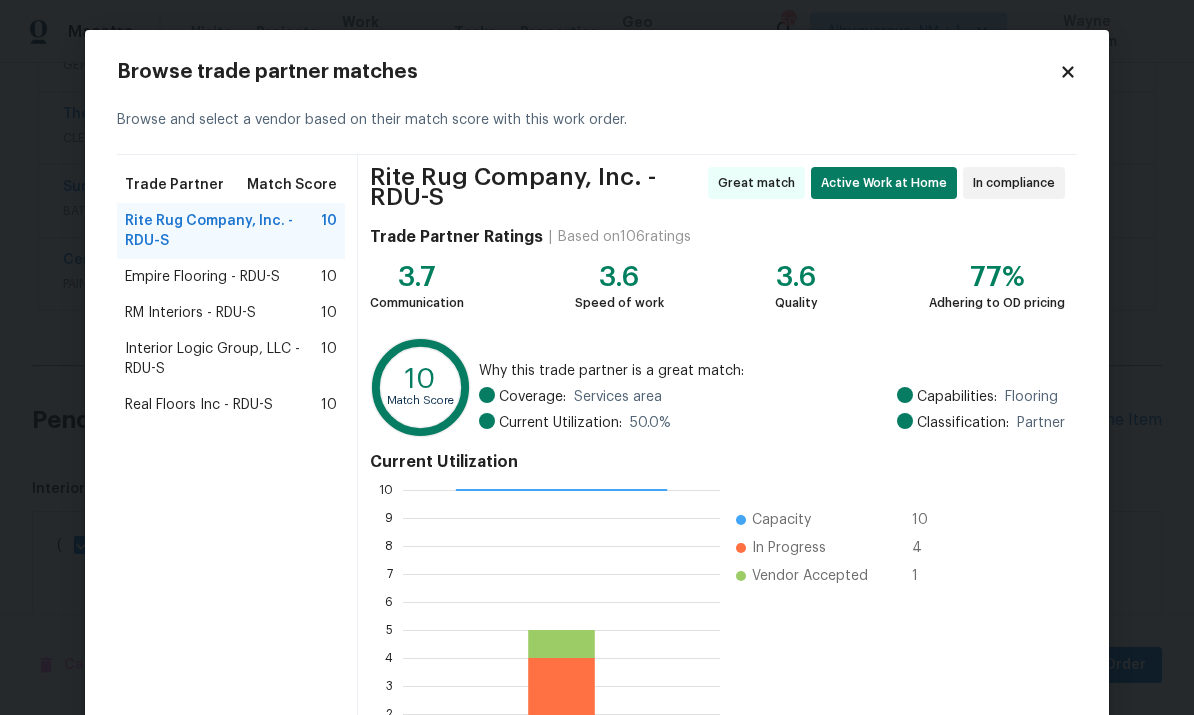 click 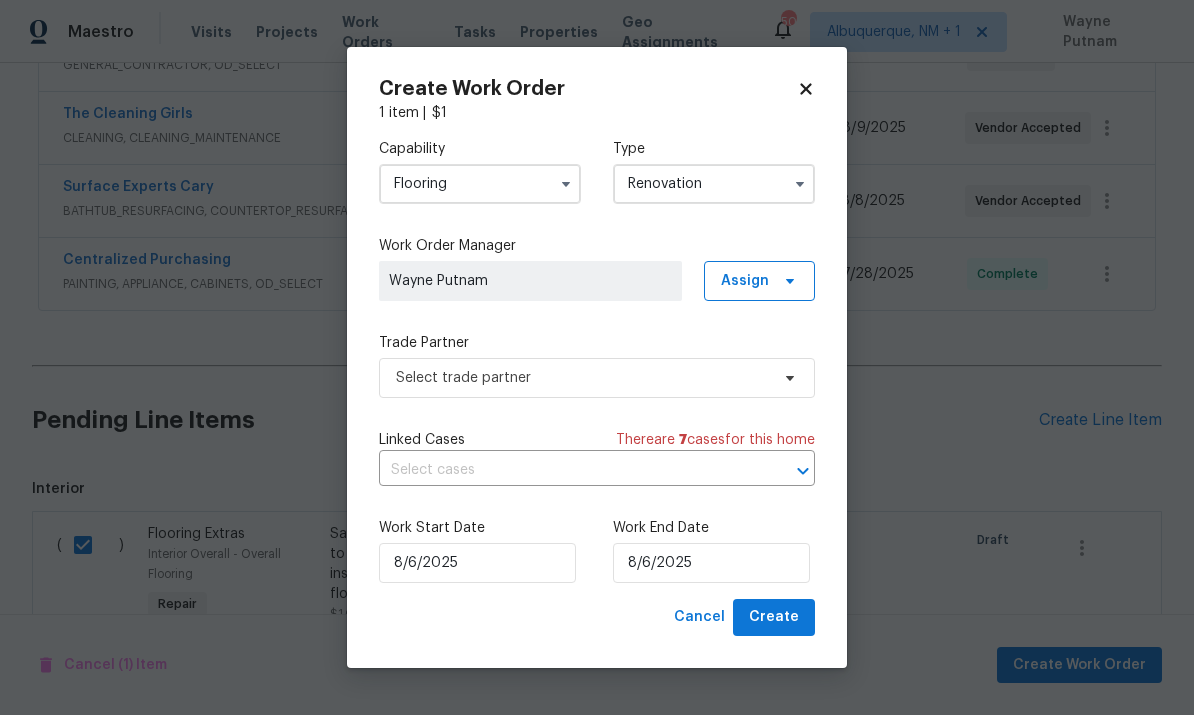click 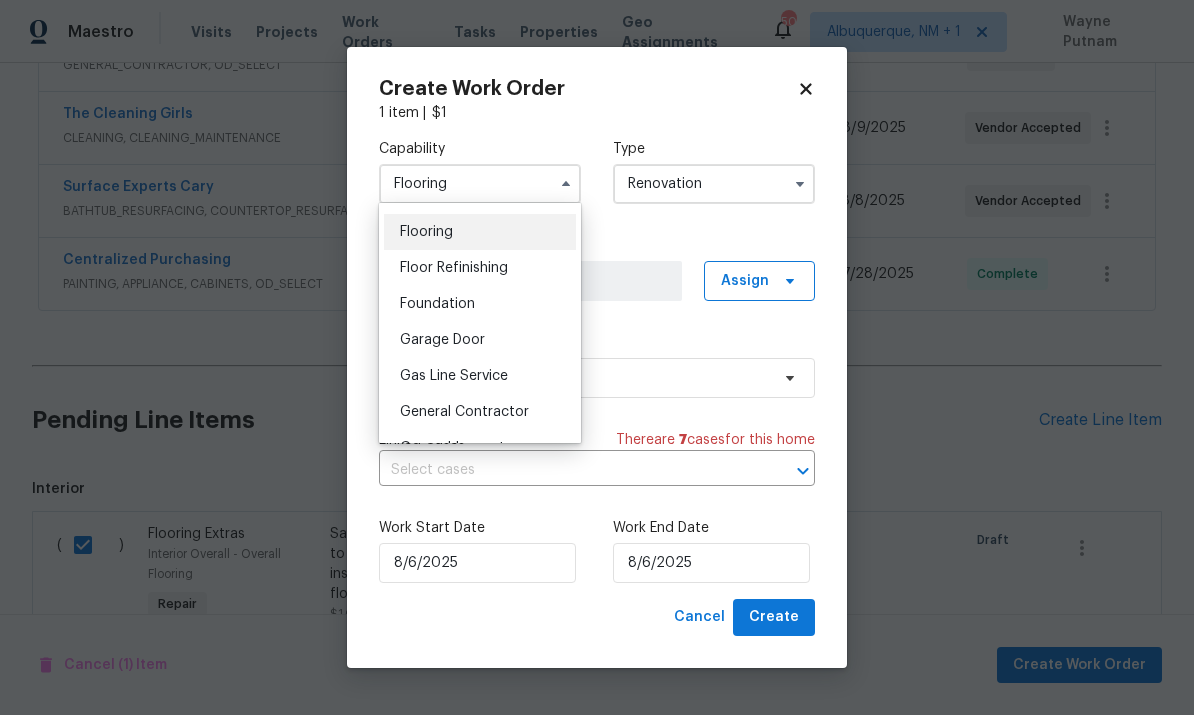 scroll, scrollTop: 782, scrollLeft: 0, axis: vertical 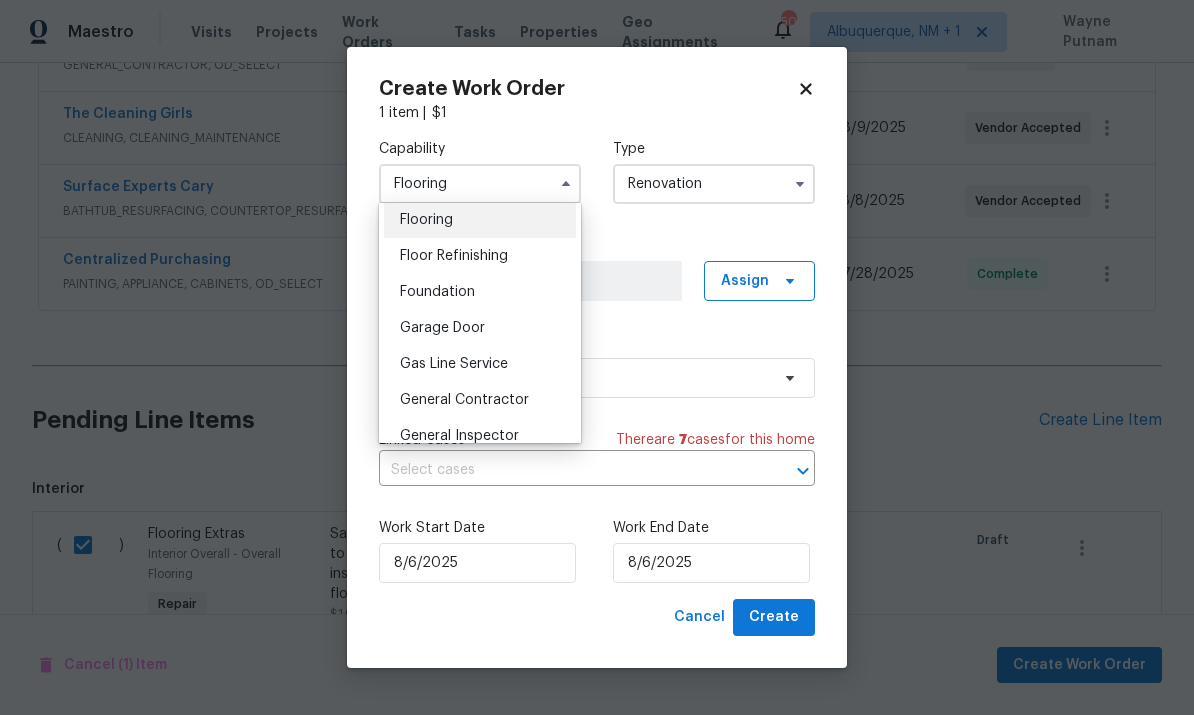 click on "General Contractor" at bounding box center [464, 400] 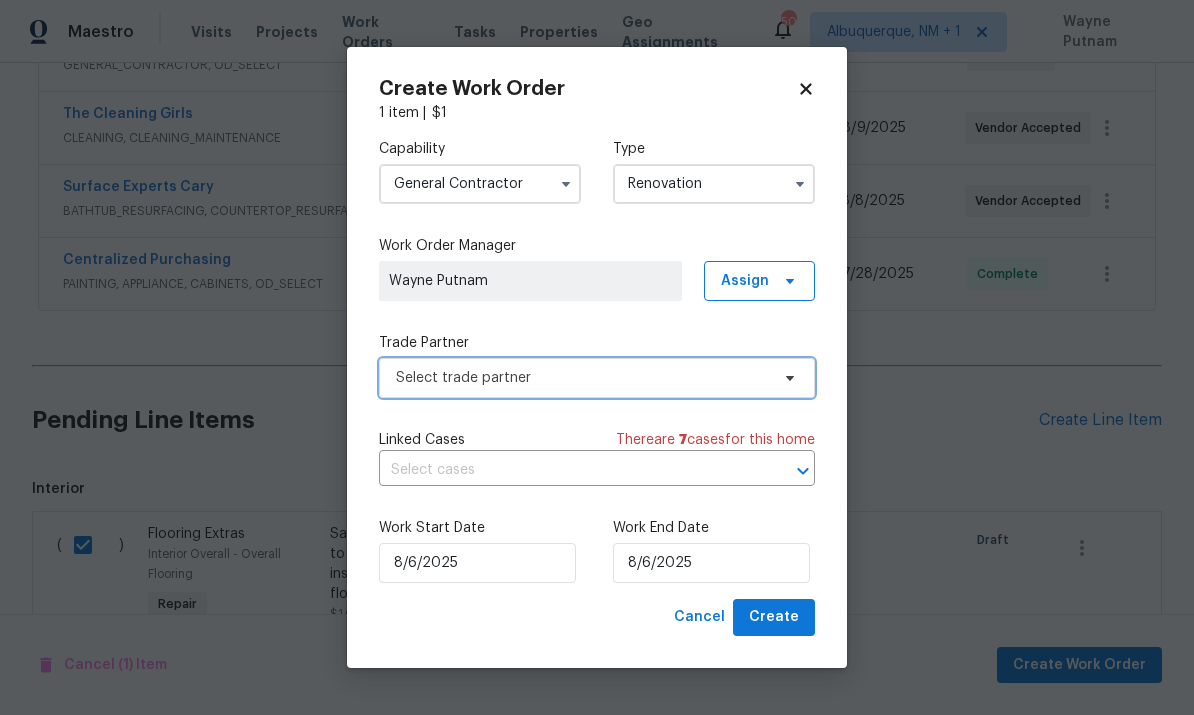 click 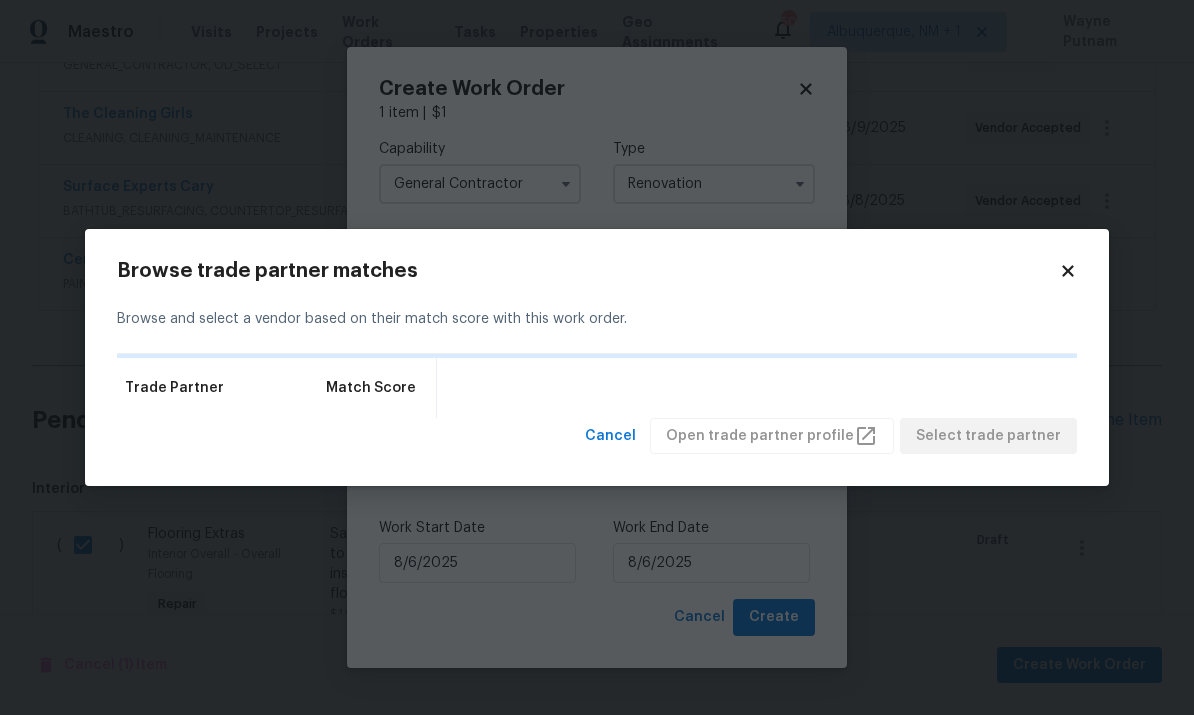 click 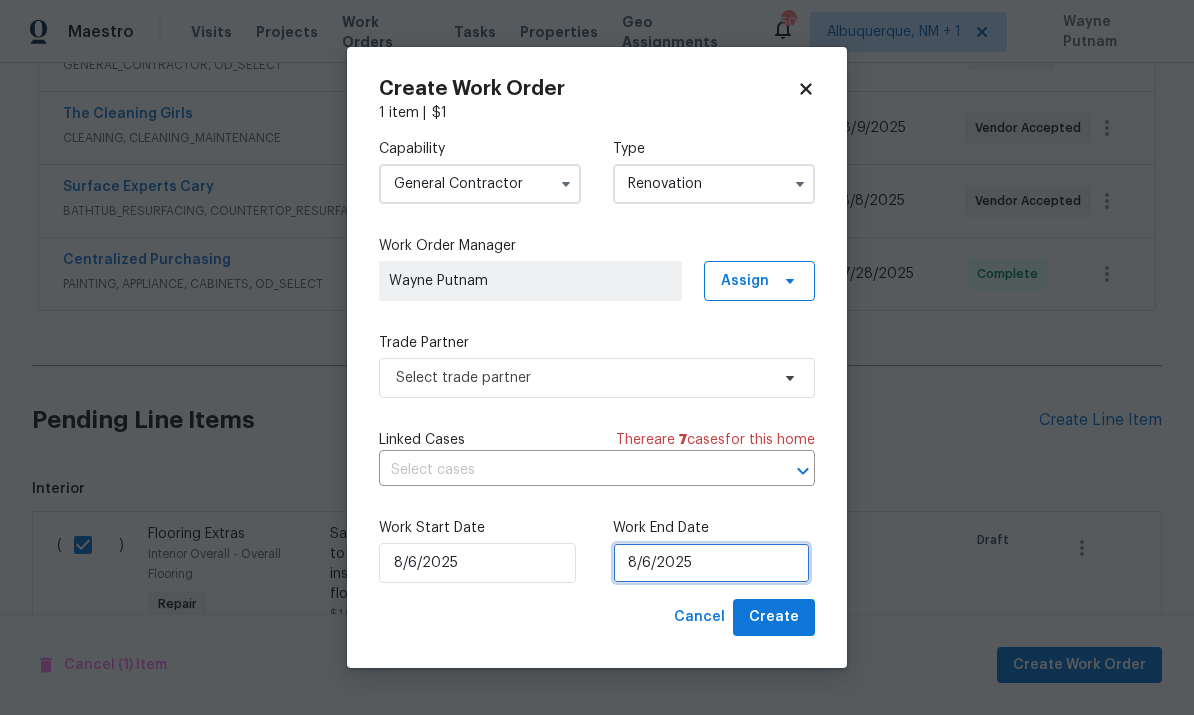 click on "8/6/2025" at bounding box center (711, 563) 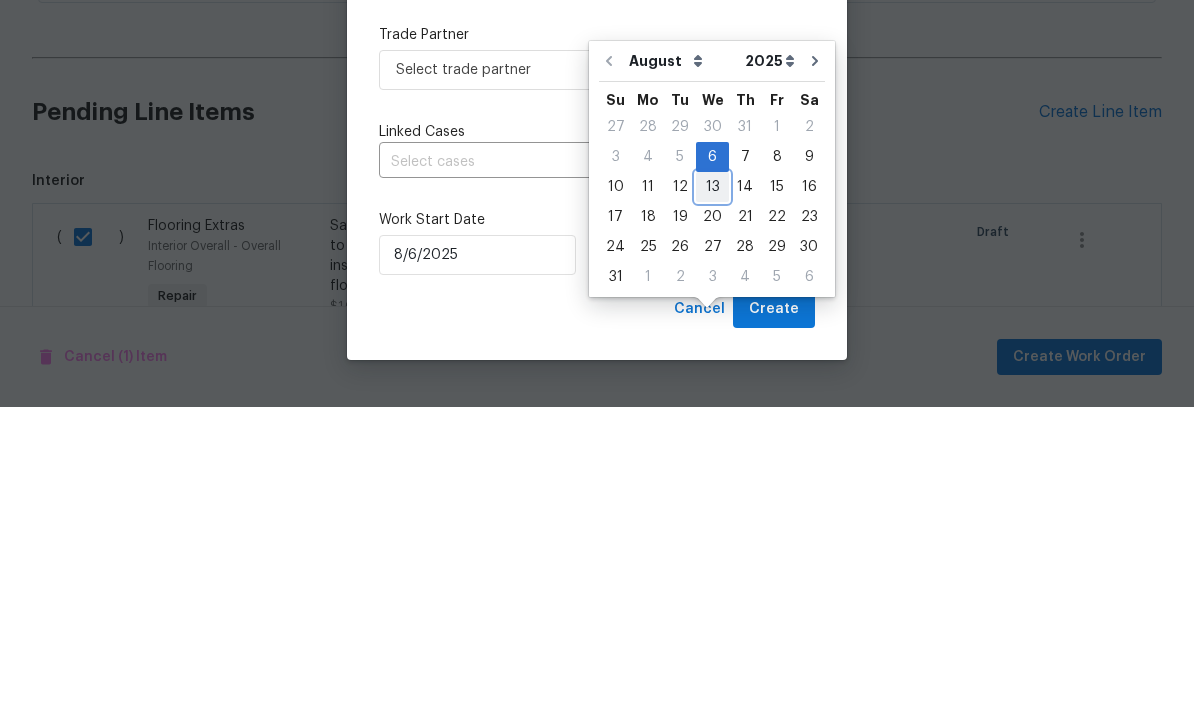 click on "13" at bounding box center (712, 495) 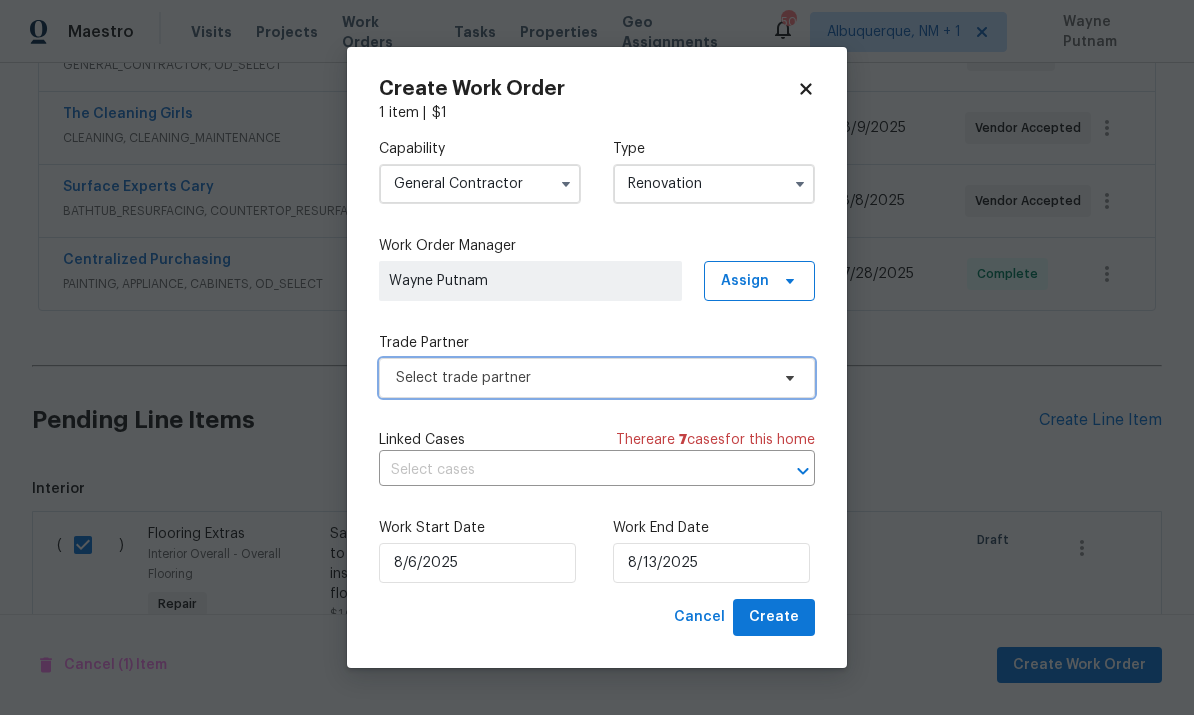 click 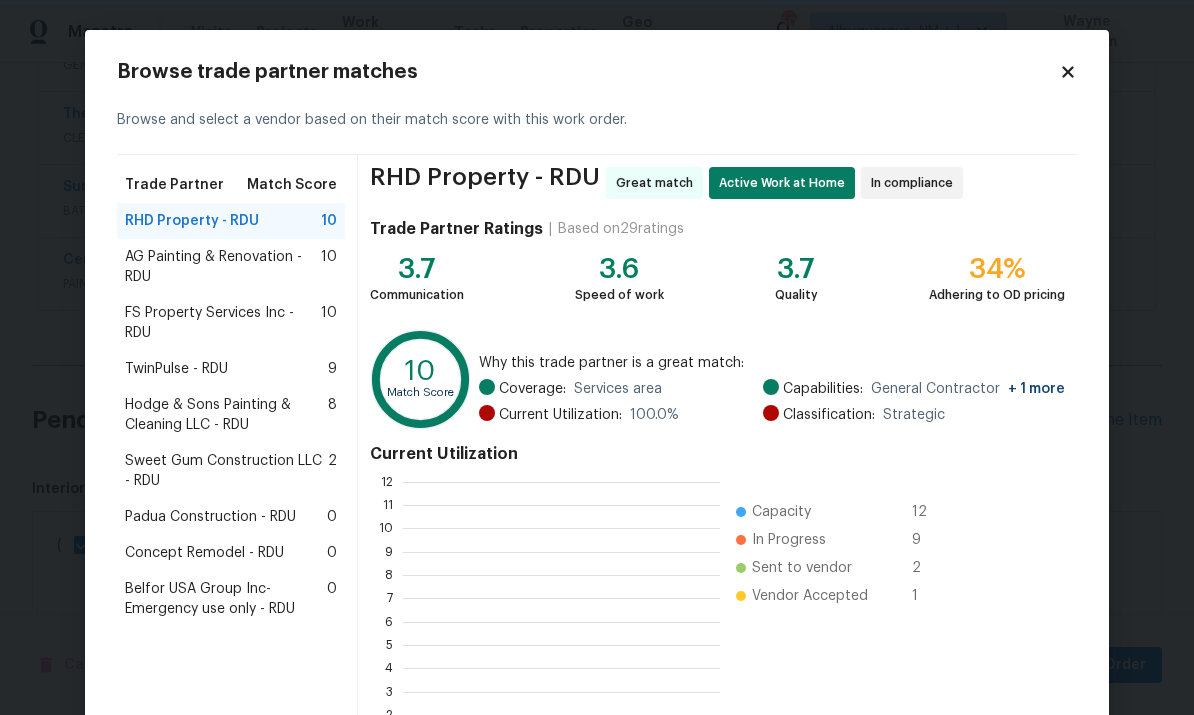 scroll, scrollTop: 2, scrollLeft: 2, axis: both 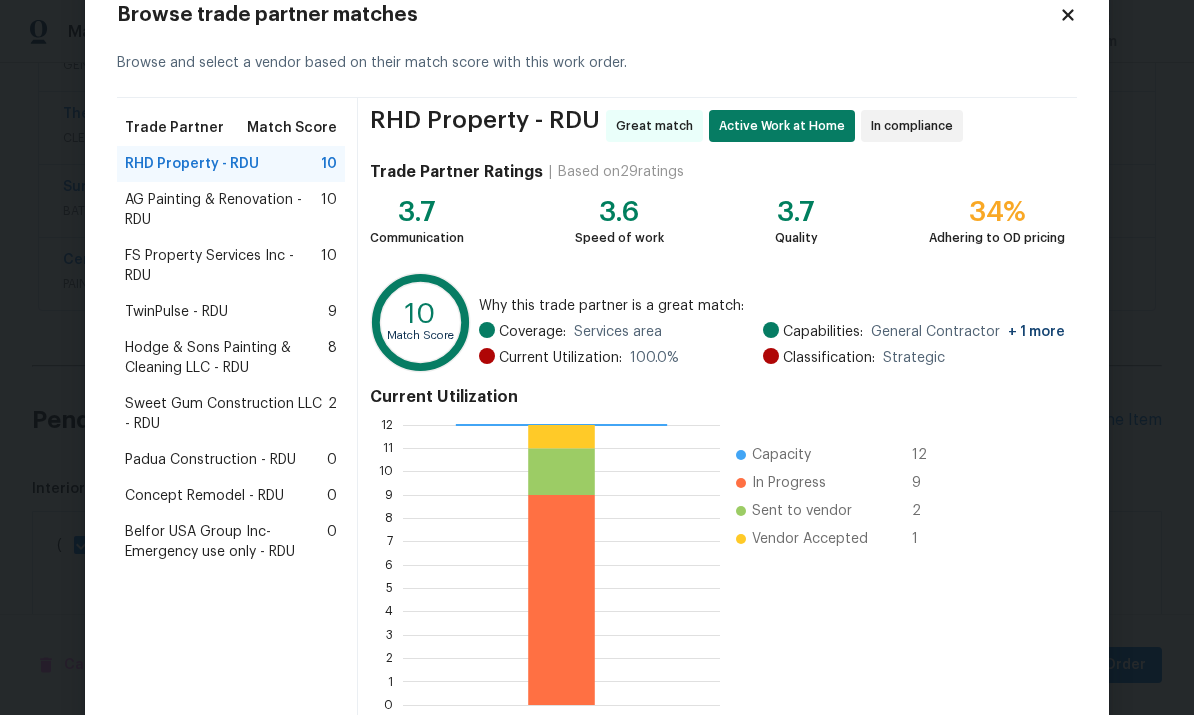 click on "FS Property Services Inc - RDU" at bounding box center [223, 266] 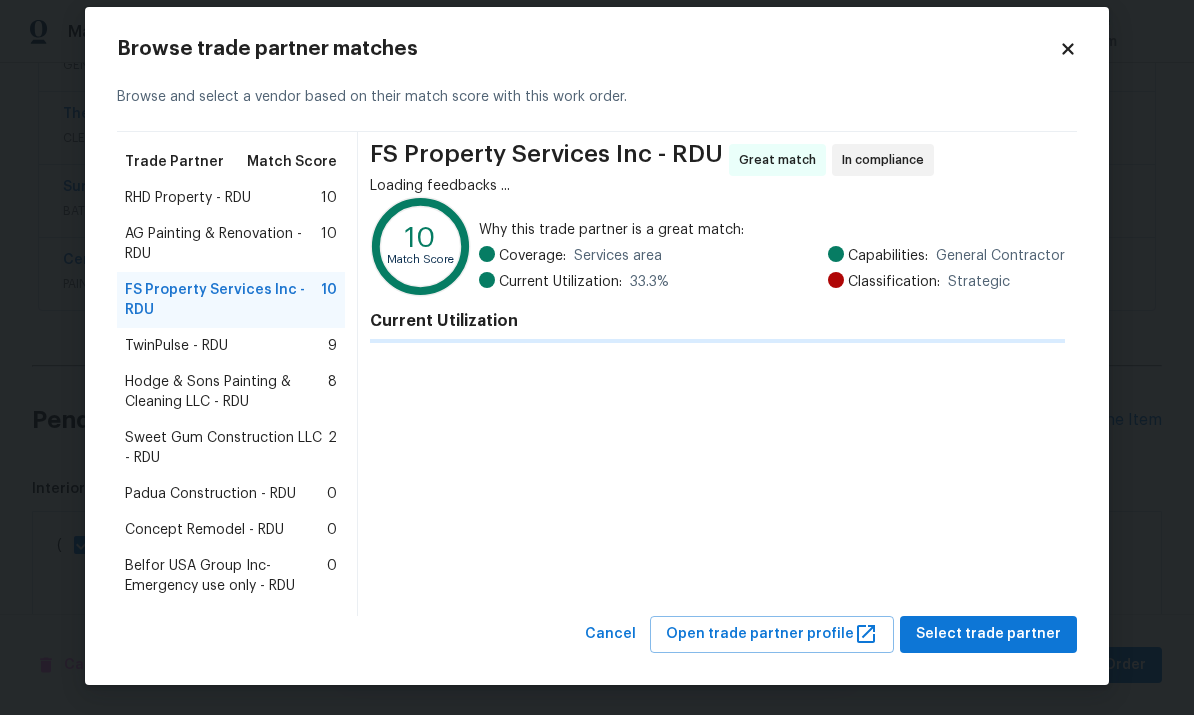 scroll, scrollTop: 22, scrollLeft: 0, axis: vertical 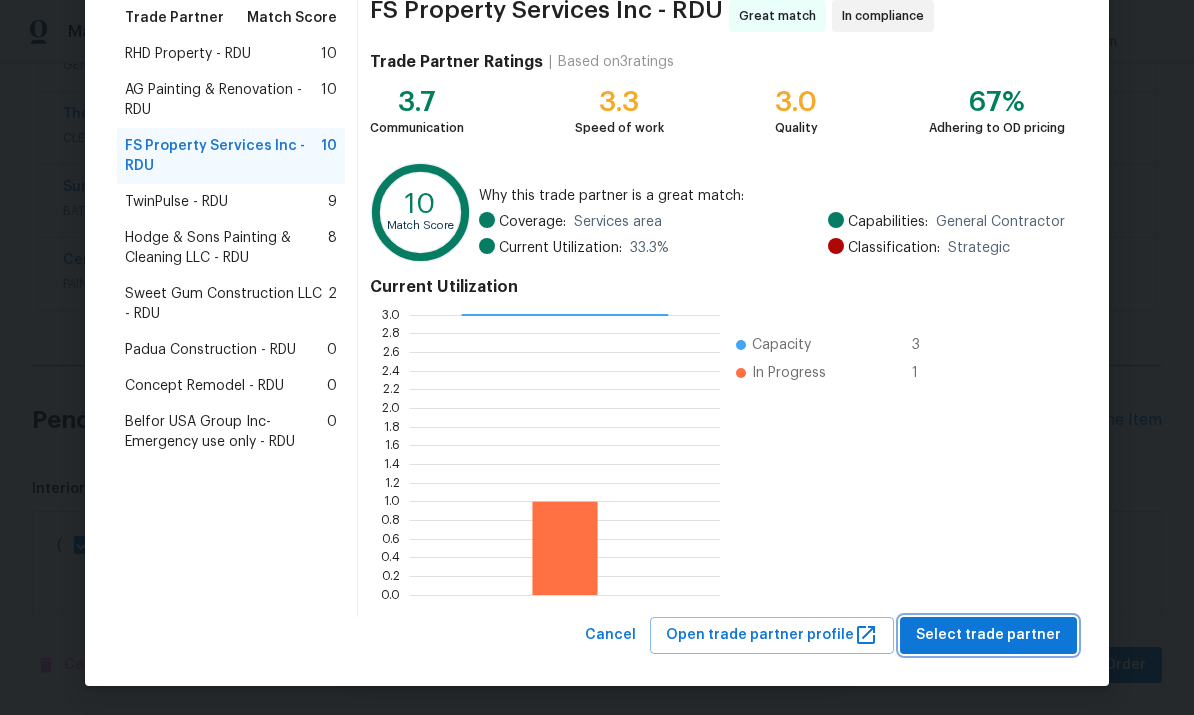 click on "Select trade partner" at bounding box center [988, 635] 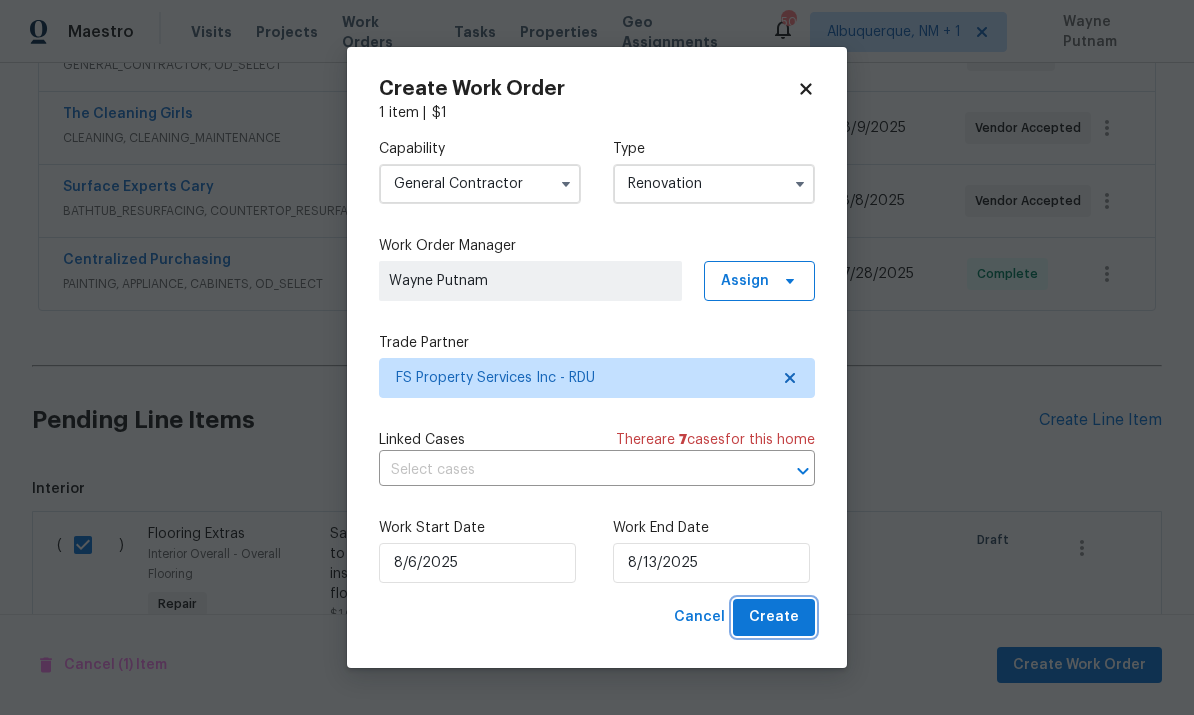 click on "Create" at bounding box center (774, 617) 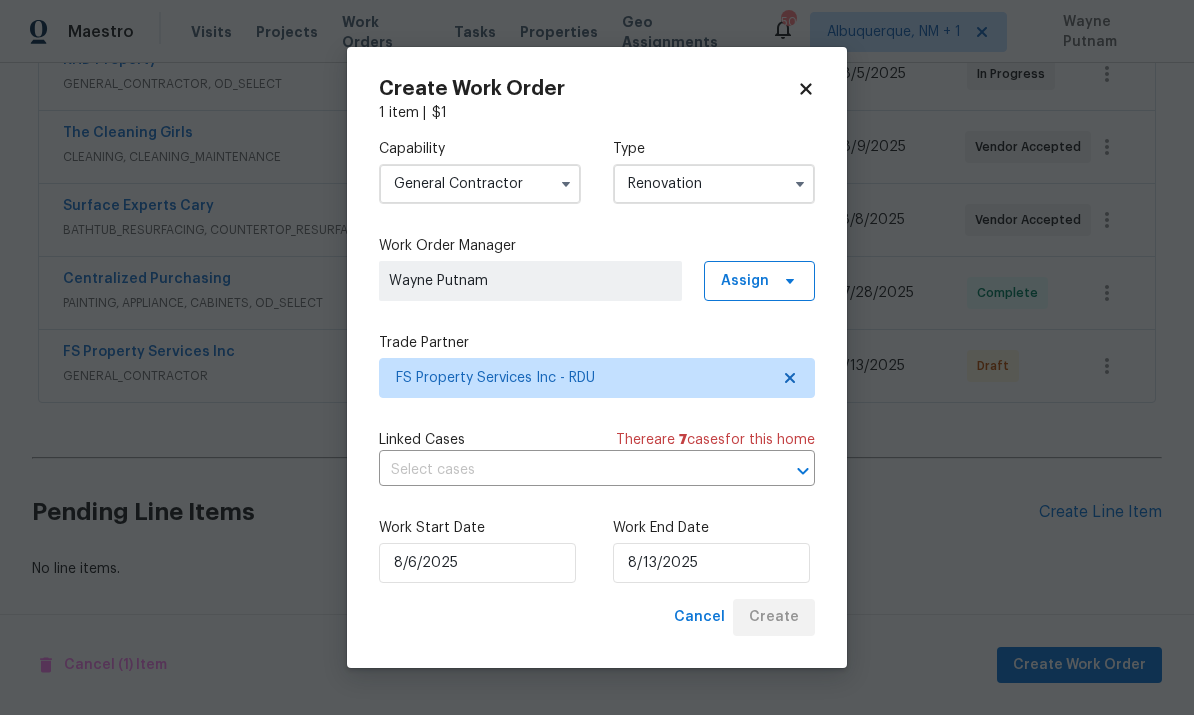 scroll, scrollTop: 479, scrollLeft: 0, axis: vertical 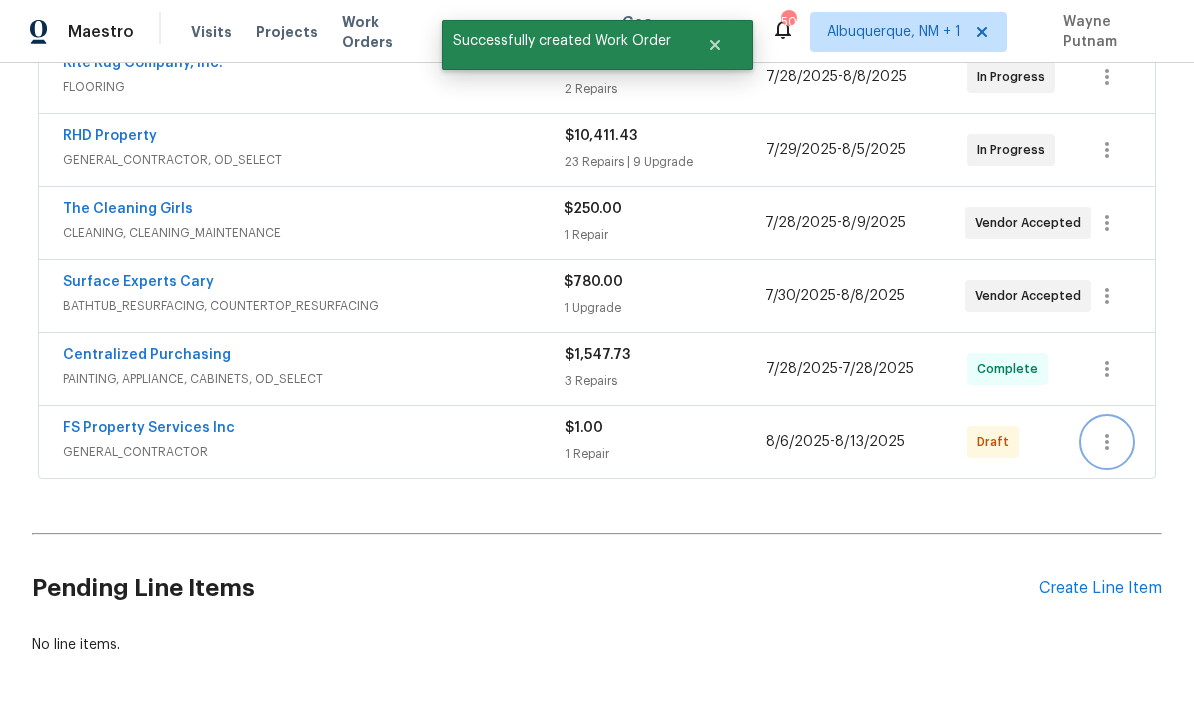 click 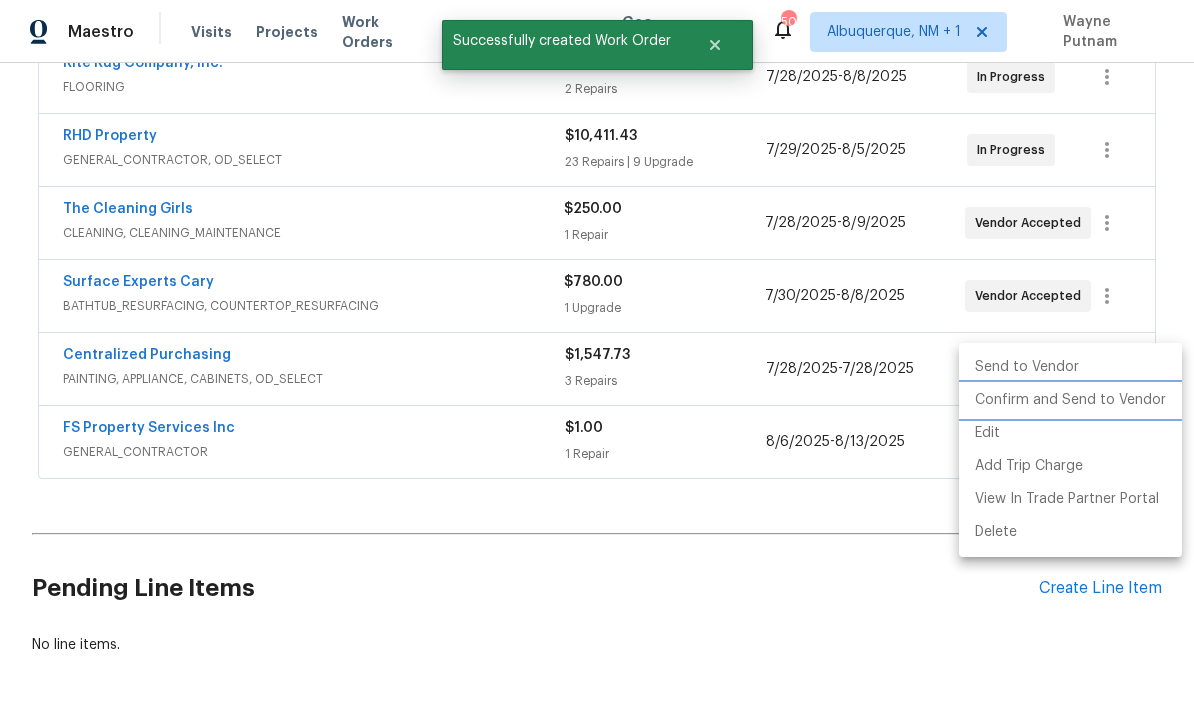 click on "Confirm and Send to Vendor" at bounding box center [1070, 400] 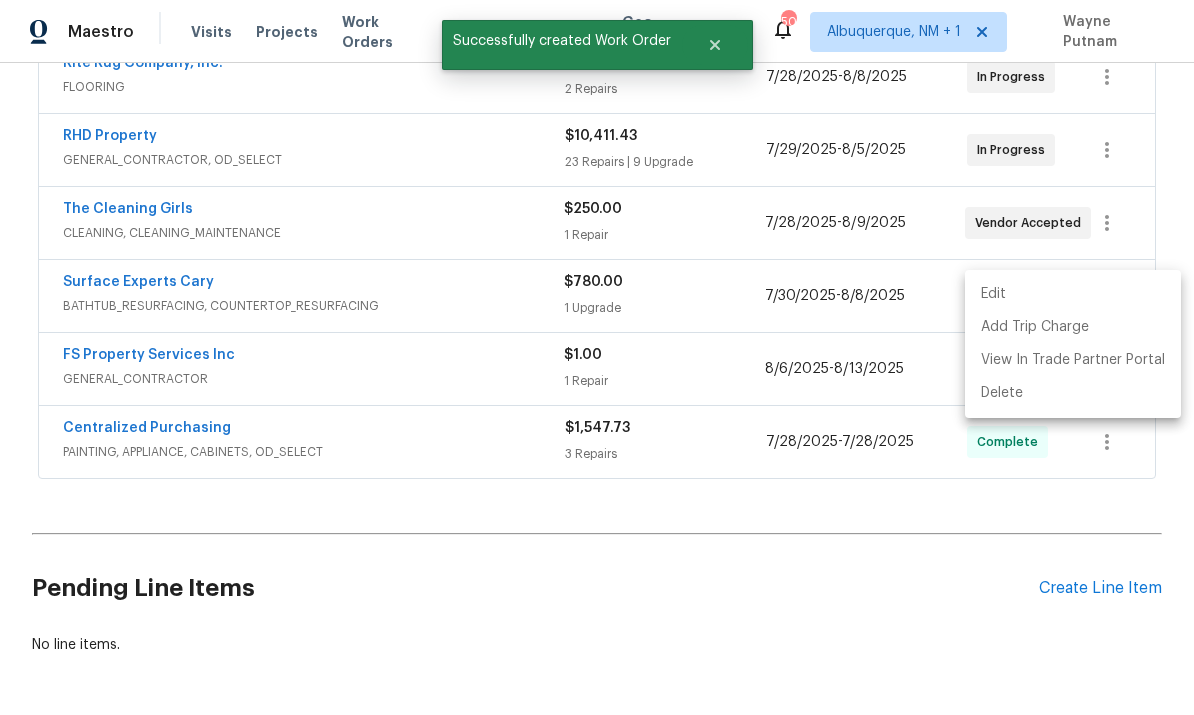 click at bounding box center [597, 357] 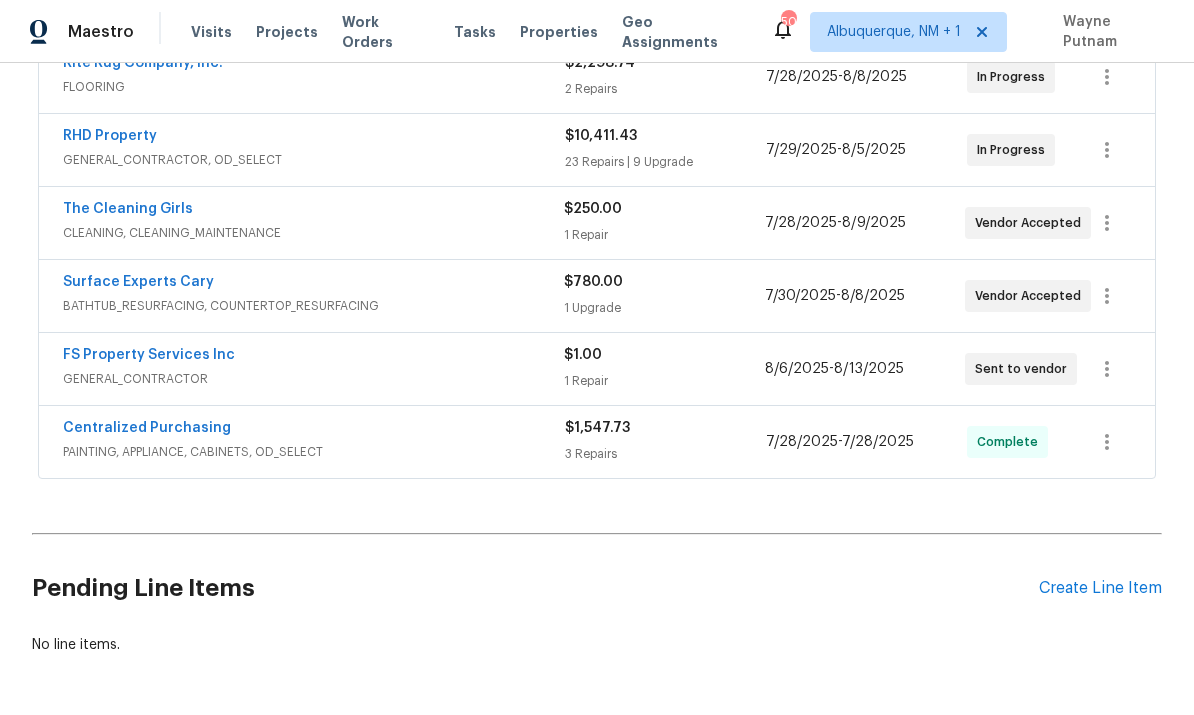 click on "FS Property Services Inc" at bounding box center (149, 355) 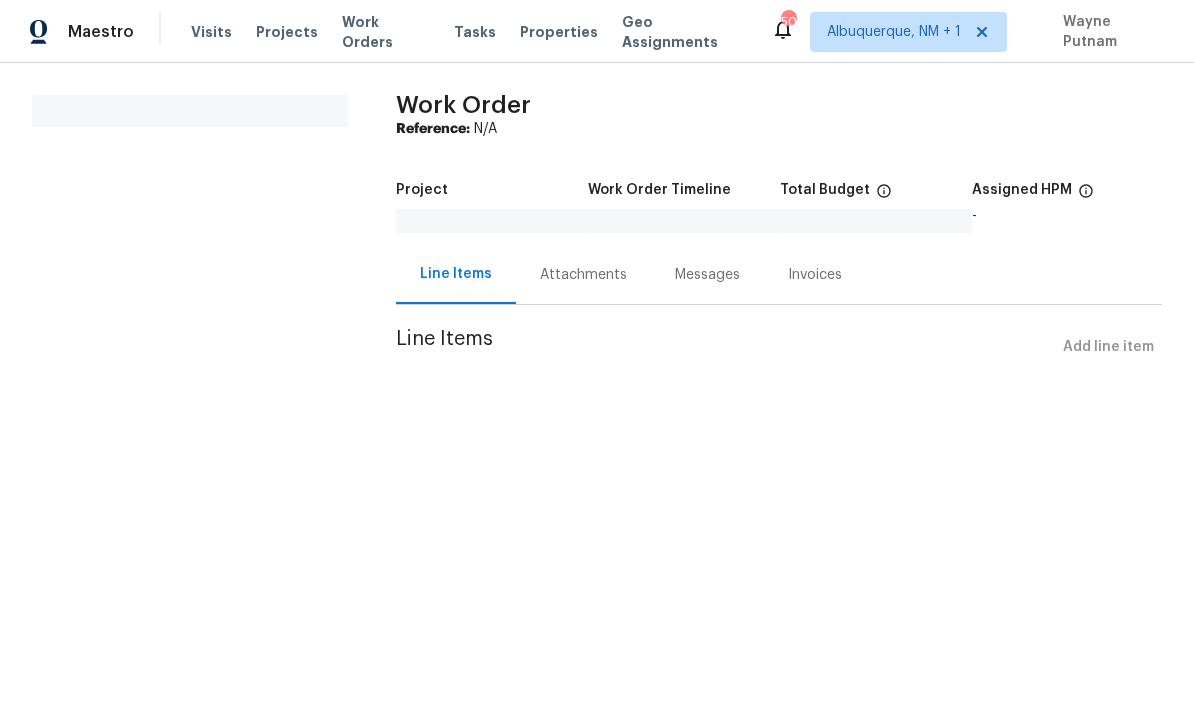 scroll, scrollTop: 0, scrollLeft: 0, axis: both 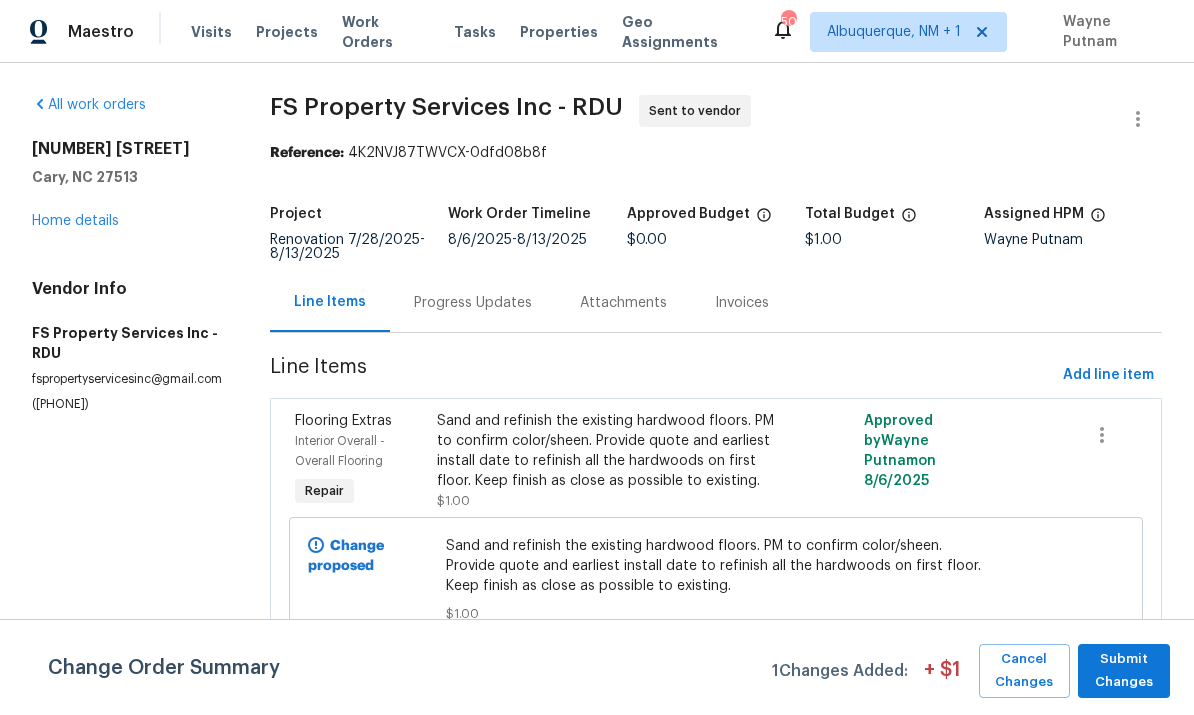 click on "Progress Updates" at bounding box center [473, 303] 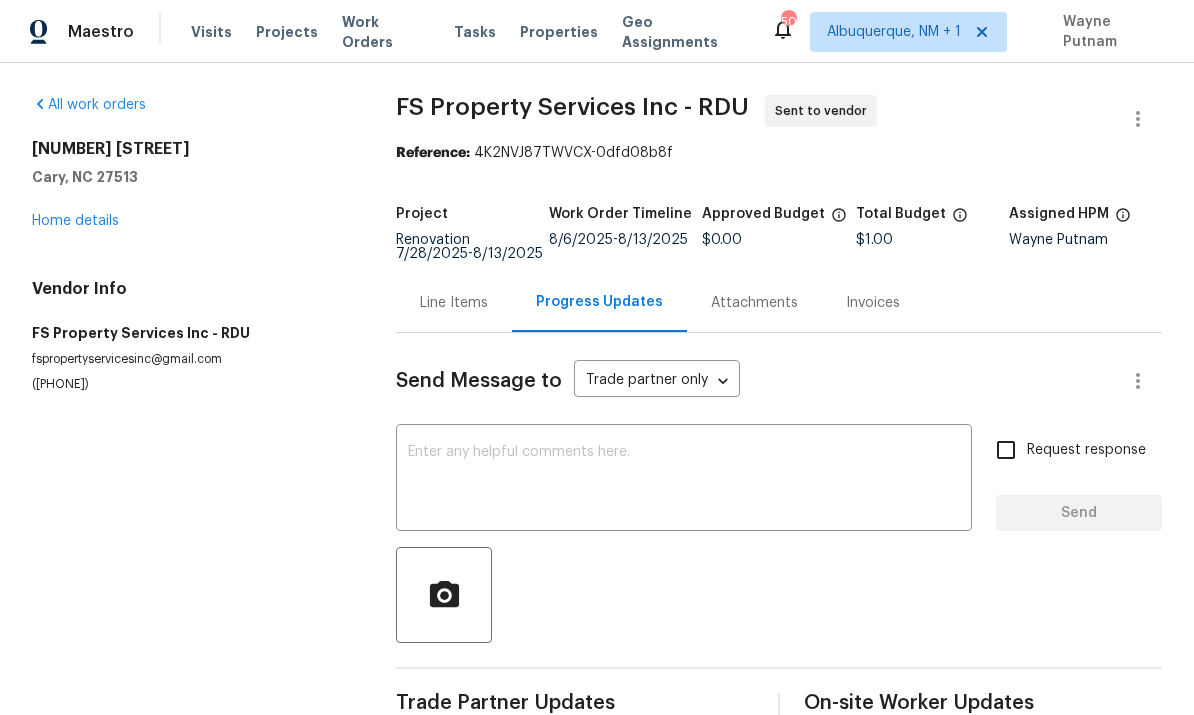 click at bounding box center [684, 480] 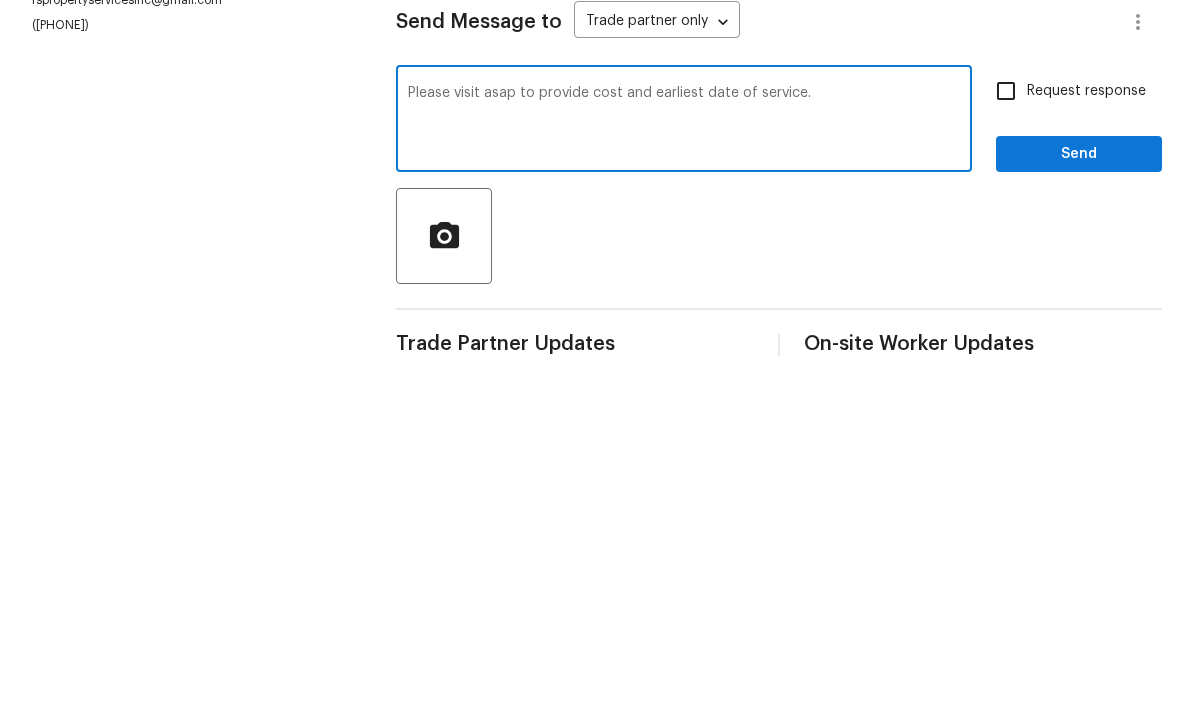 type on "Please visit asap to provide cost and earliest date of service." 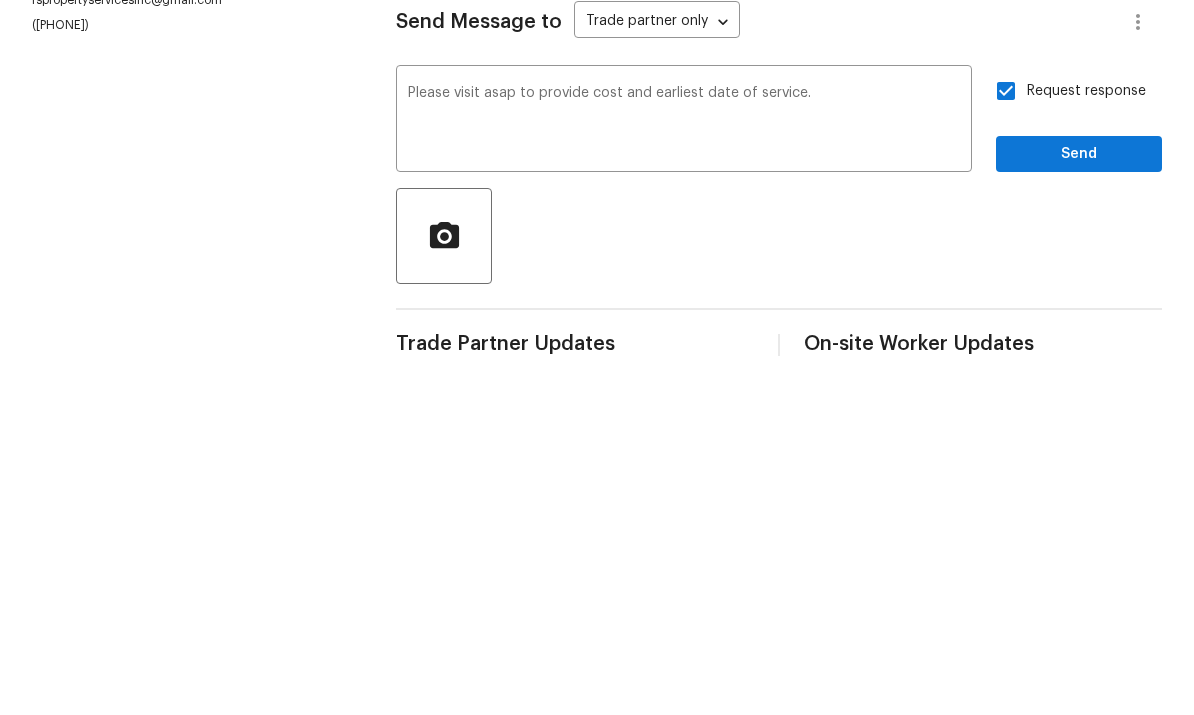 scroll, scrollTop: 43, scrollLeft: 0, axis: vertical 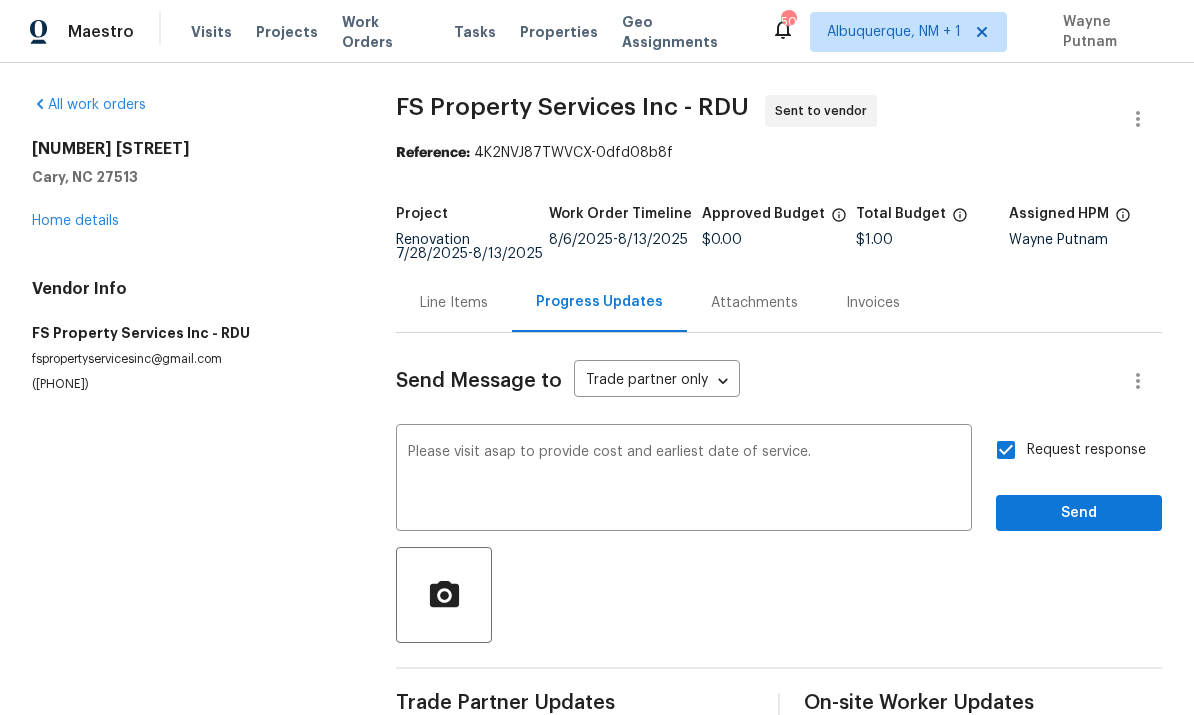 click on "Please visit asap to provide cost and earliest date of service." at bounding box center (684, 480) 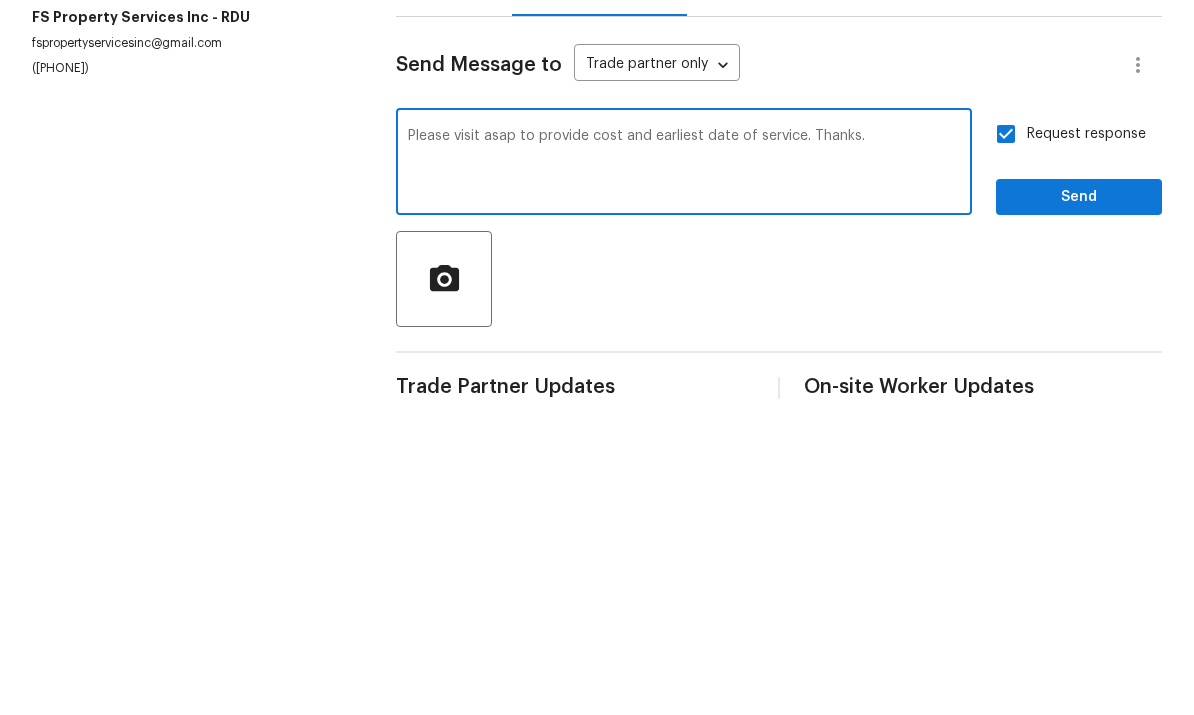 type on "Please visit asap to provide cost and earliest date of service. Thanks." 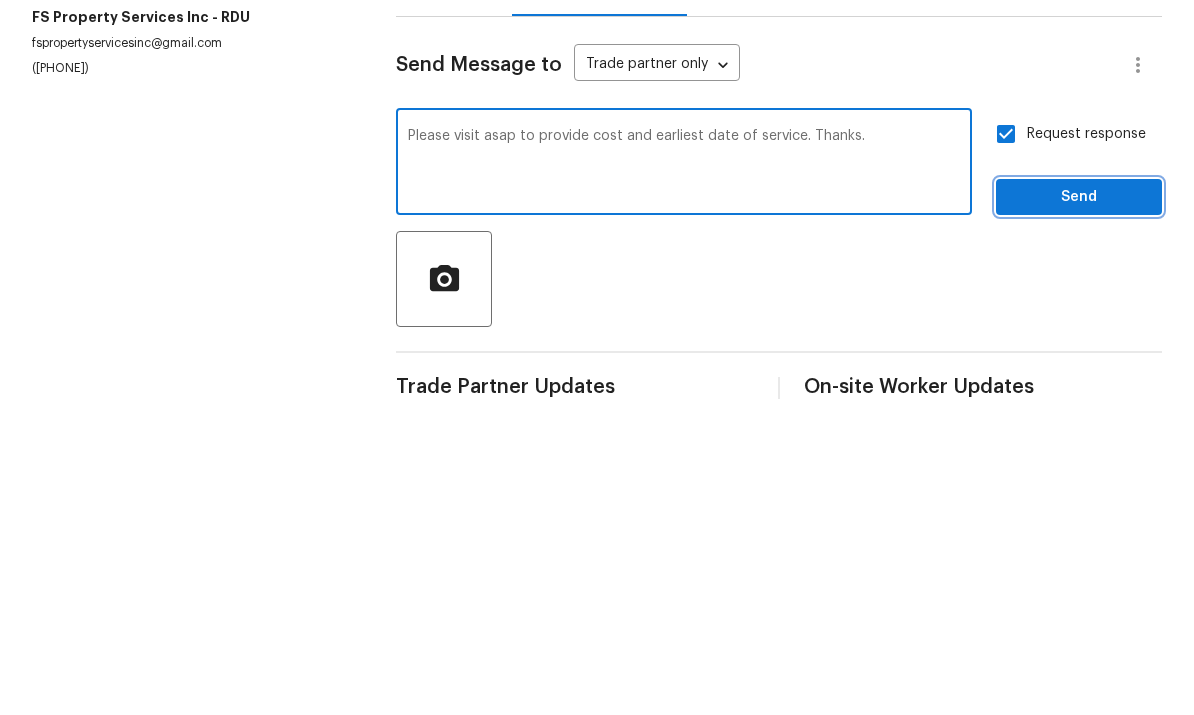 click on "Send" at bounding box center [1079, 513] 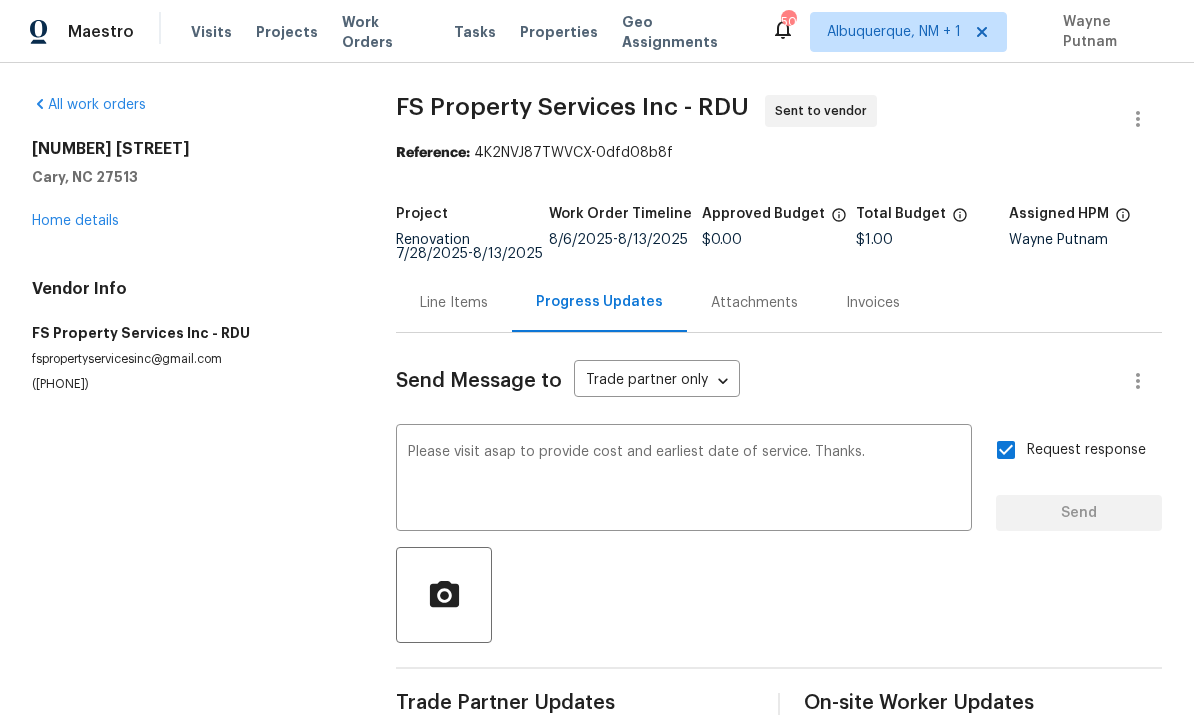 type 